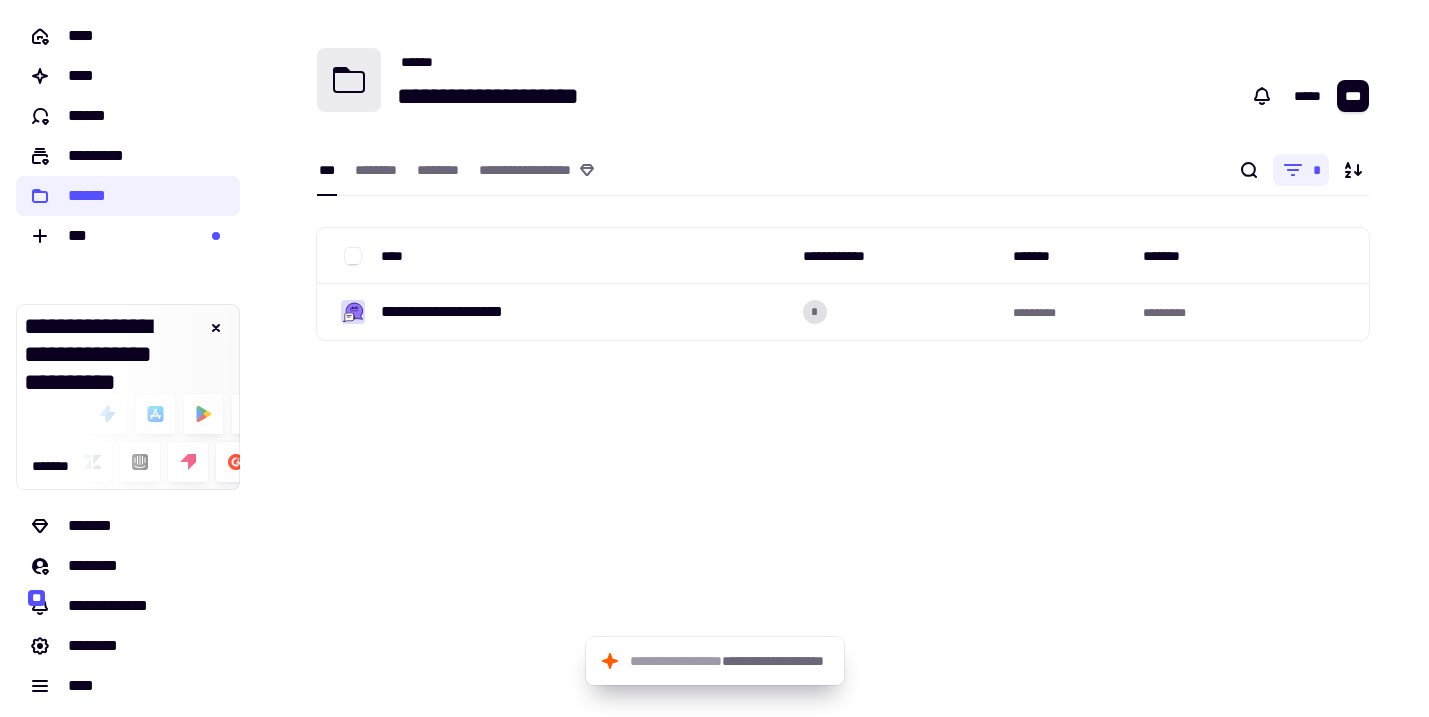 scroll, scrollTop: 0, scrollLeft: 0, axis: both 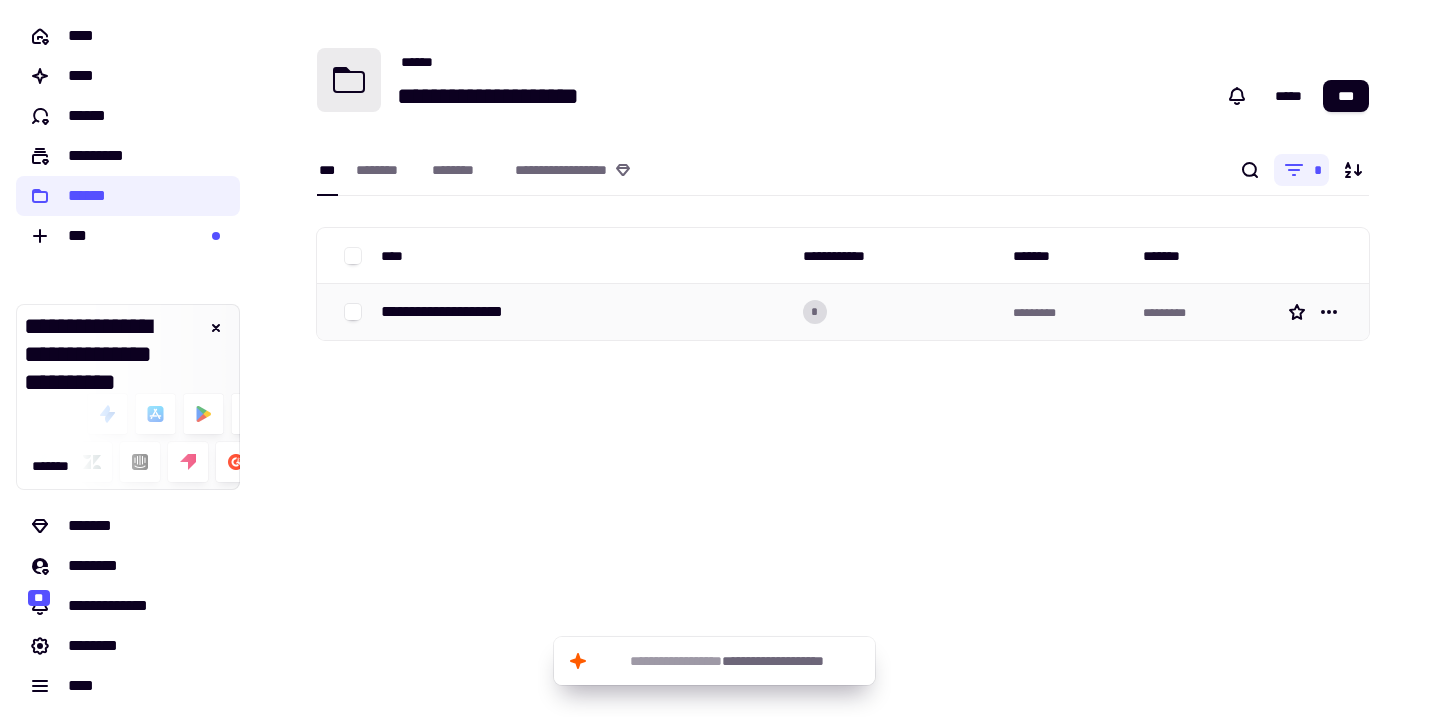 click on "**********" at bounding box center [461, 312] 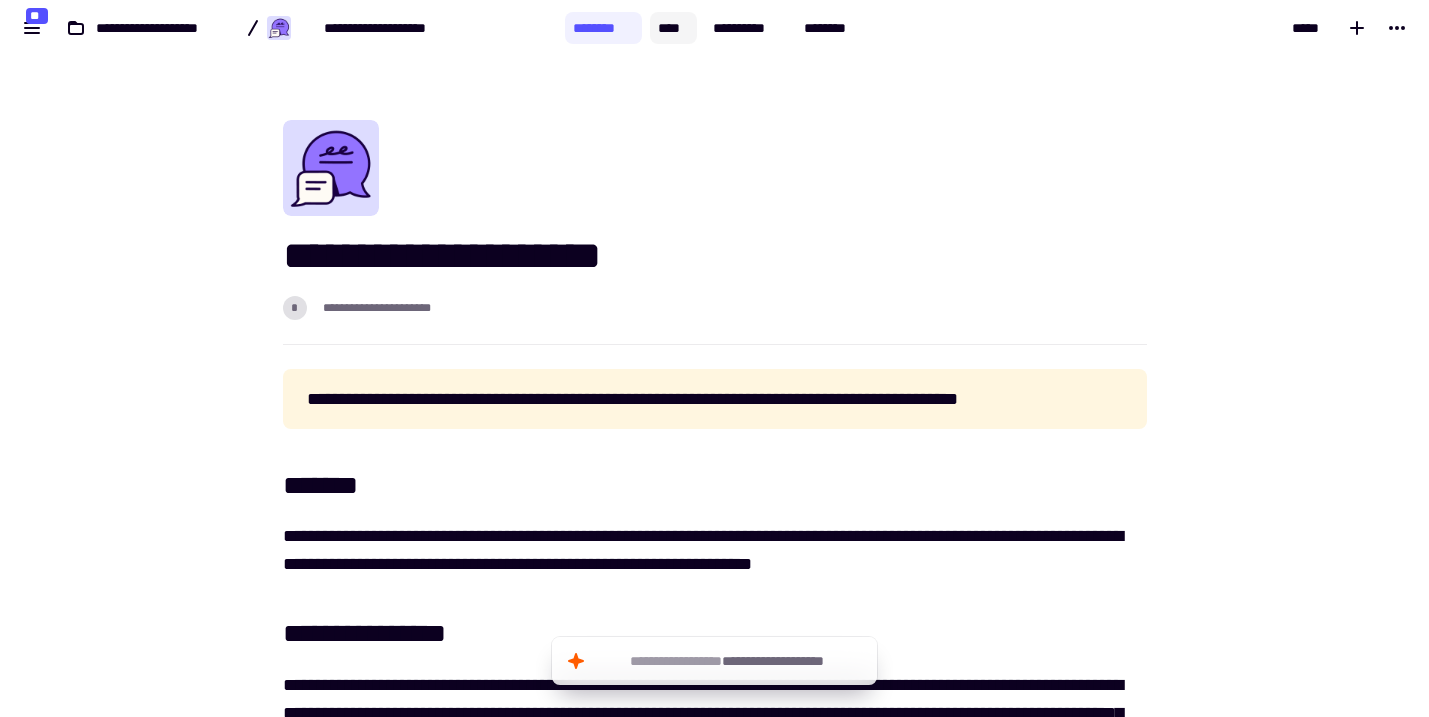 click on "****" 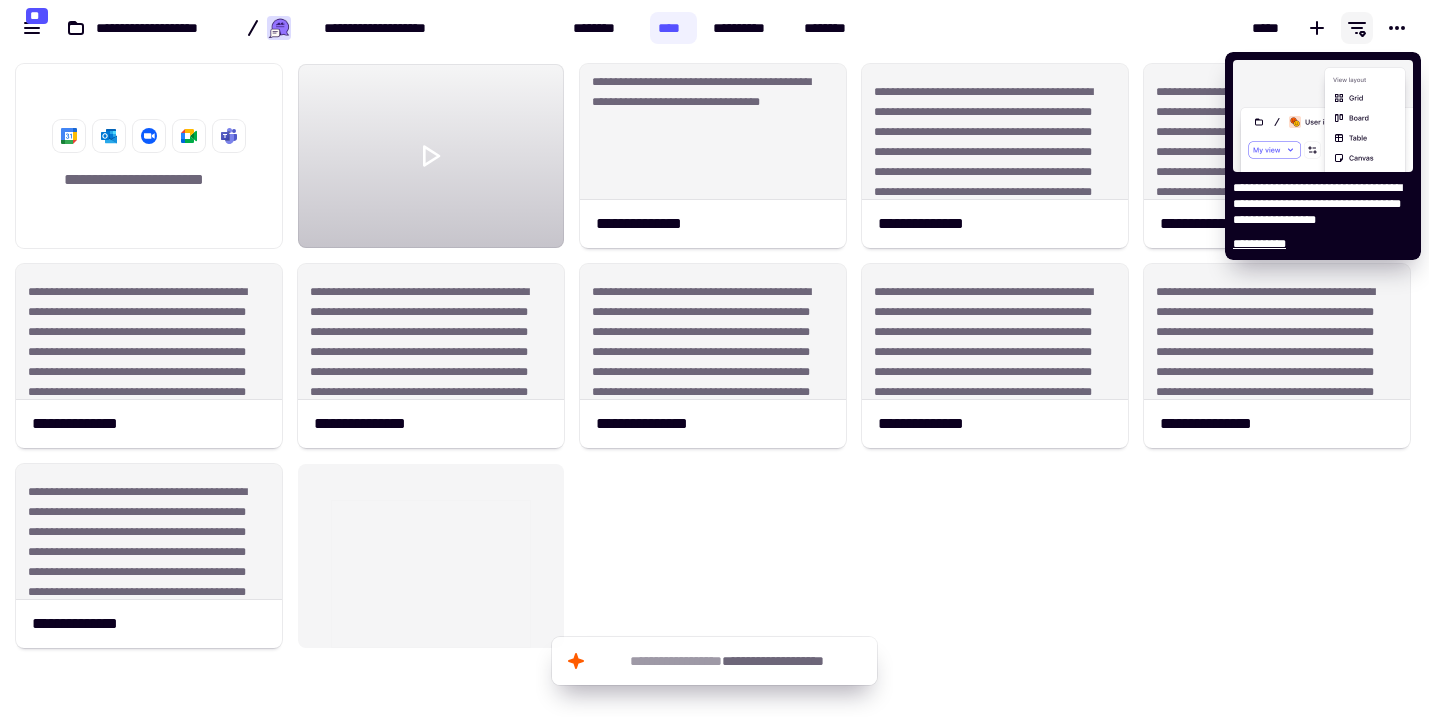 scroll, scrollTop: 1, scrollLeft: 1, axis: both 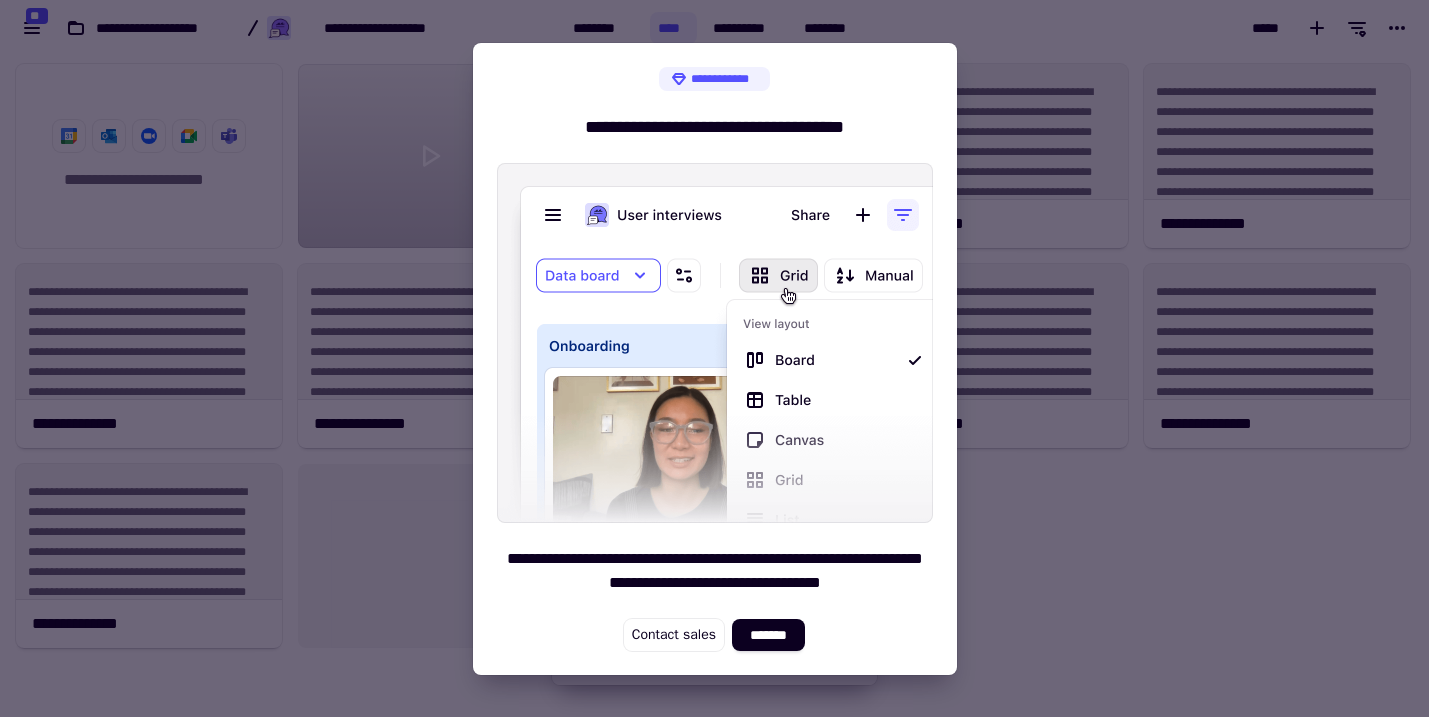 click at bounding box center (714, 358) 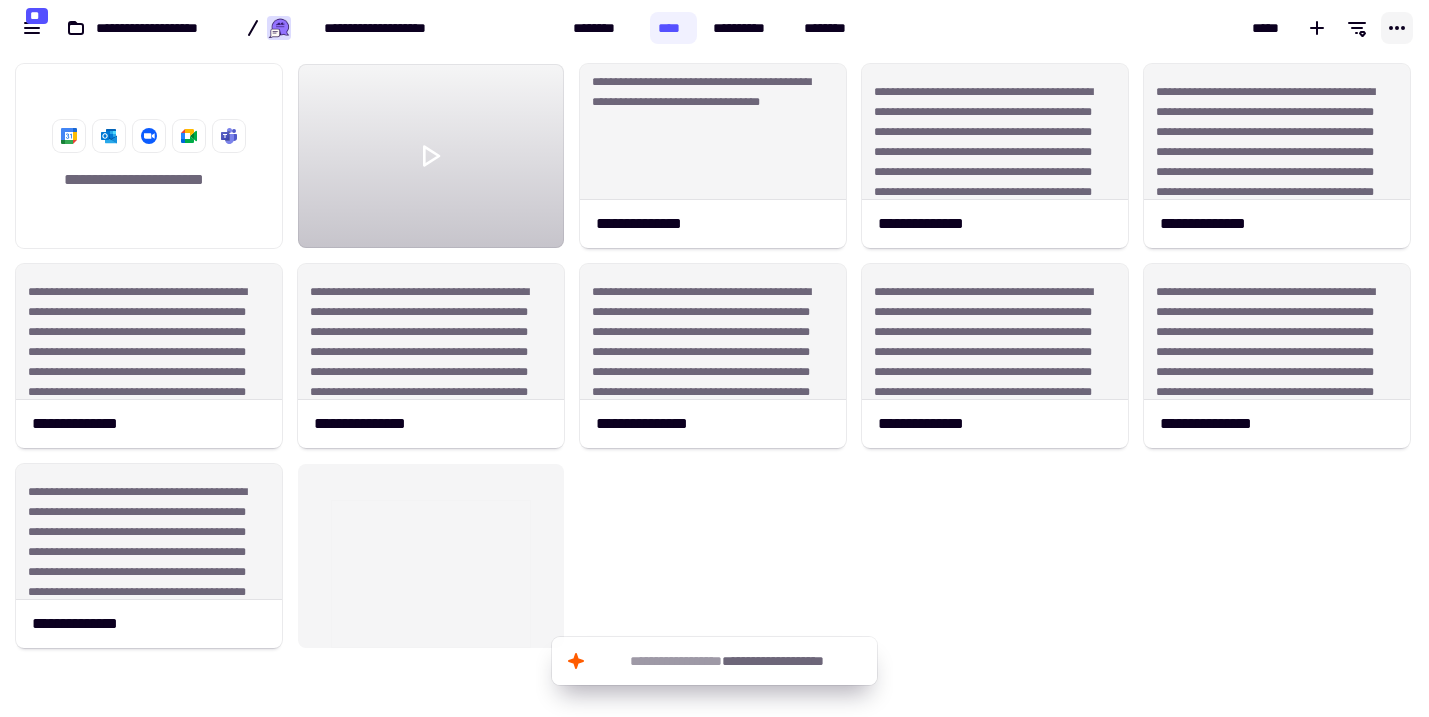 click 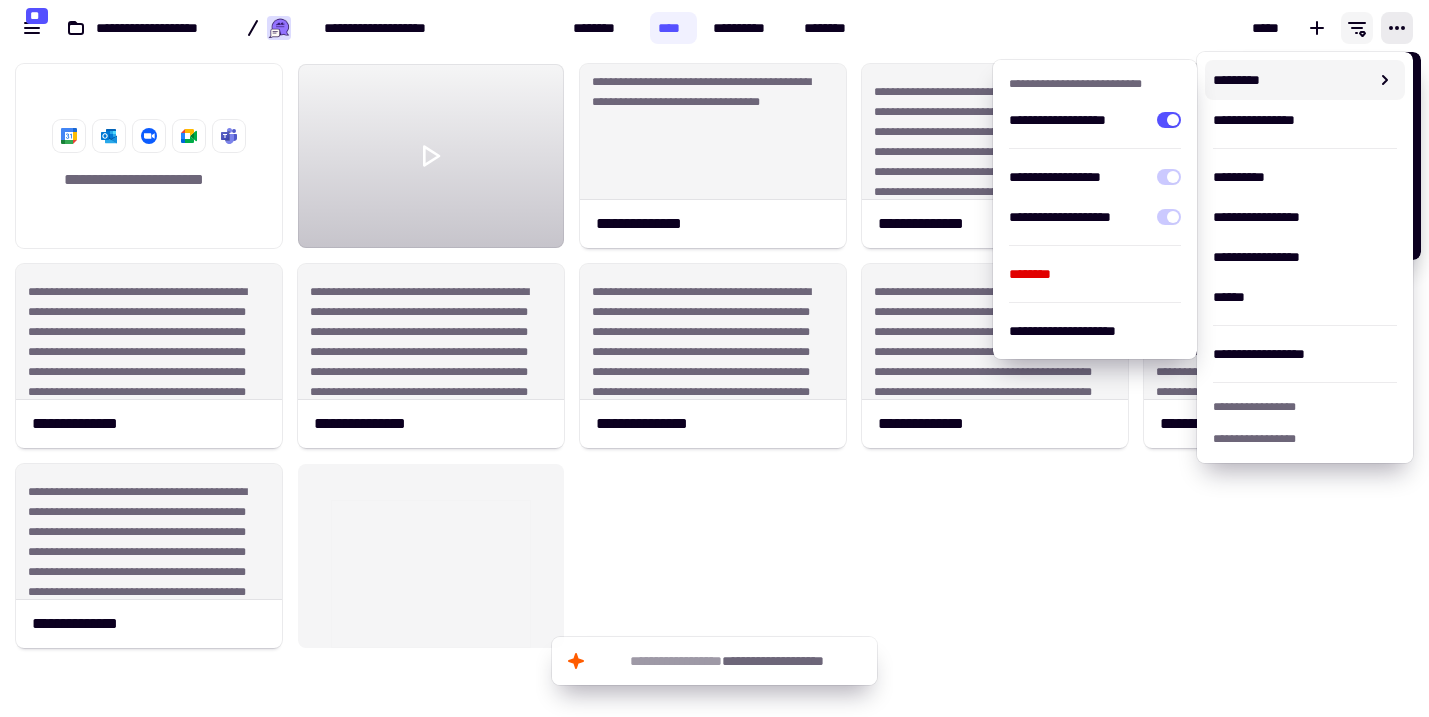 click 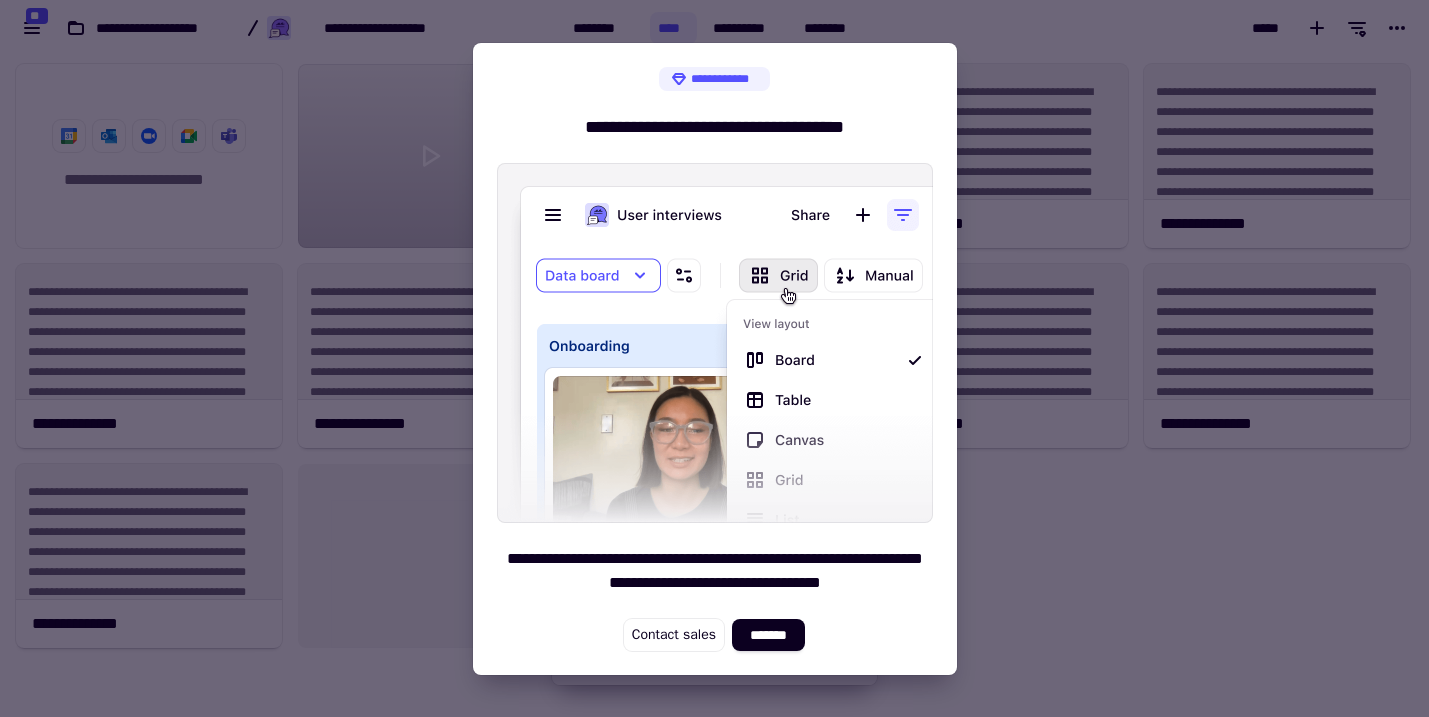 click at bounding box center [714, 358] 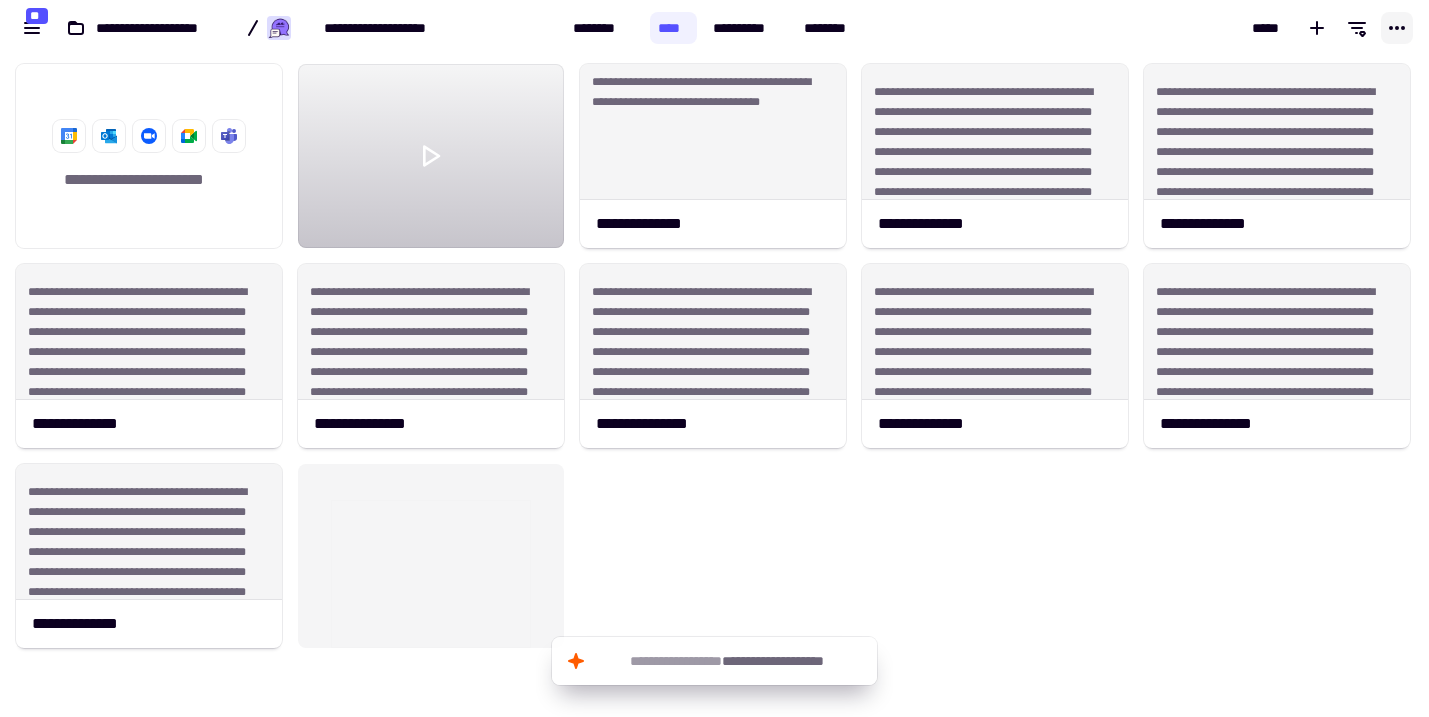 click 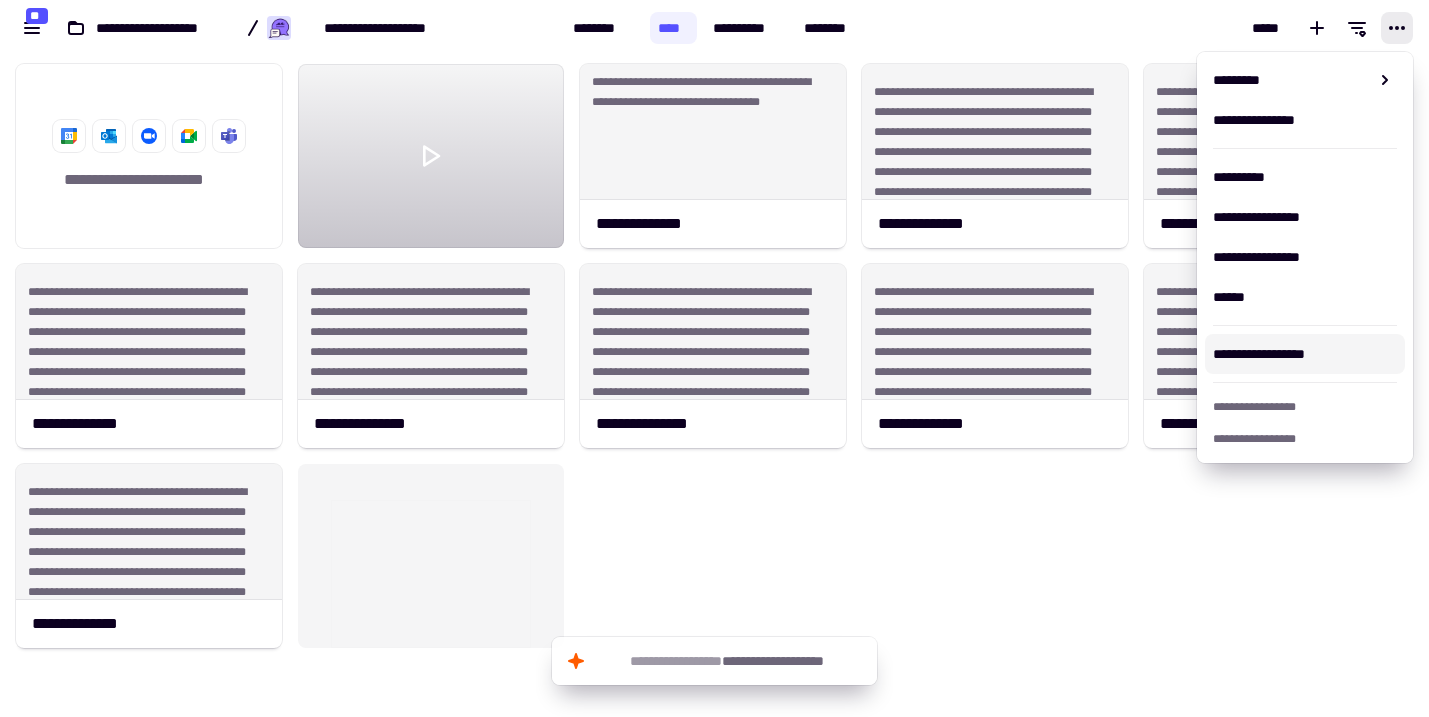 click on "**********" 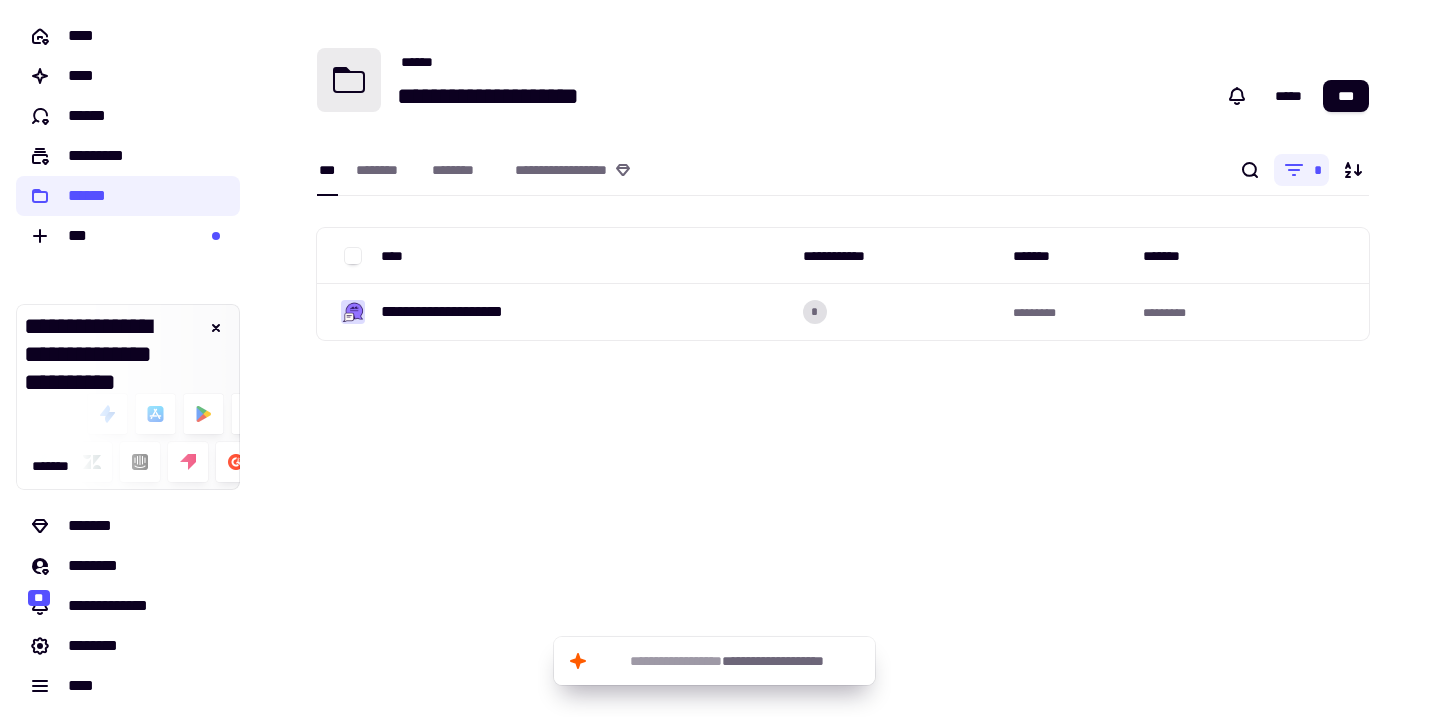 scroll, scrollTop: 0, scrollLeft: 0, axis: both 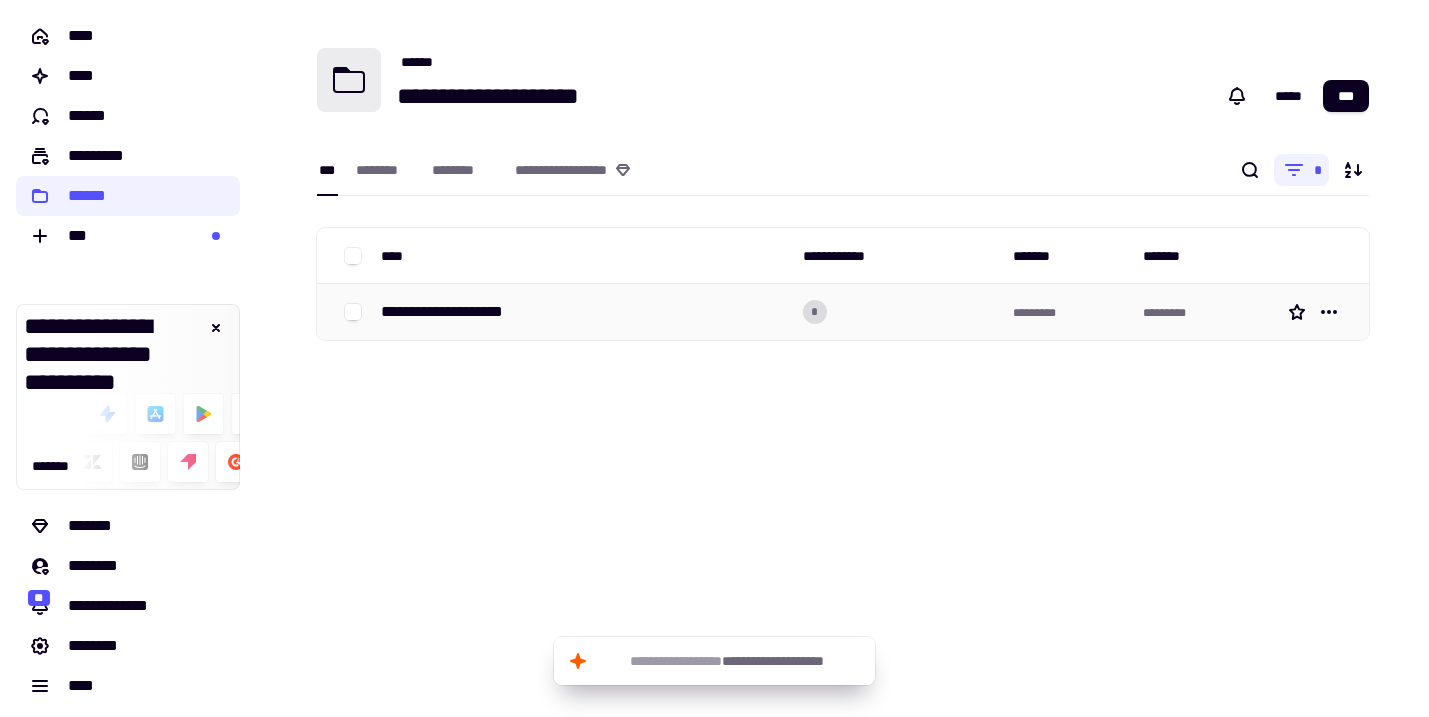 click on "**********" at bounding box center [461, 312] 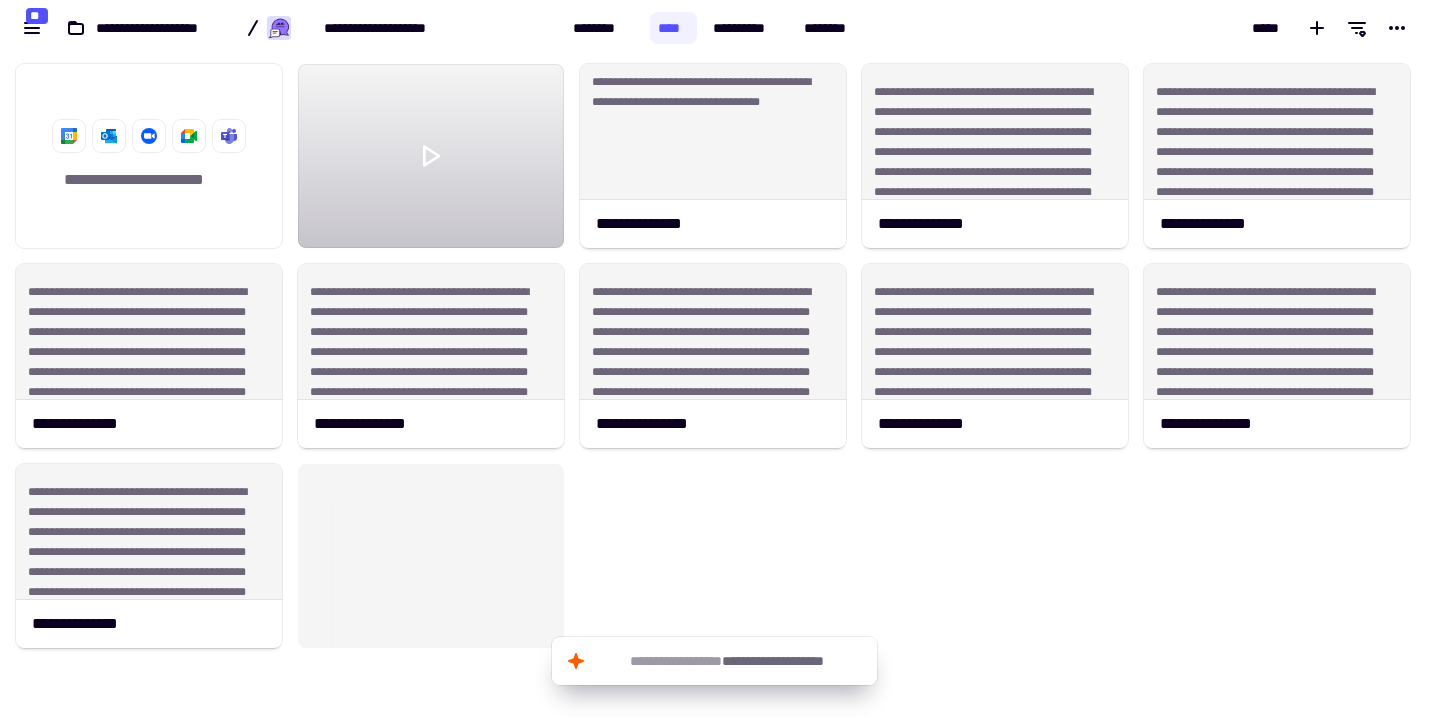 scroll, scrollTop: 1, scrollLeft: 1, axis: both 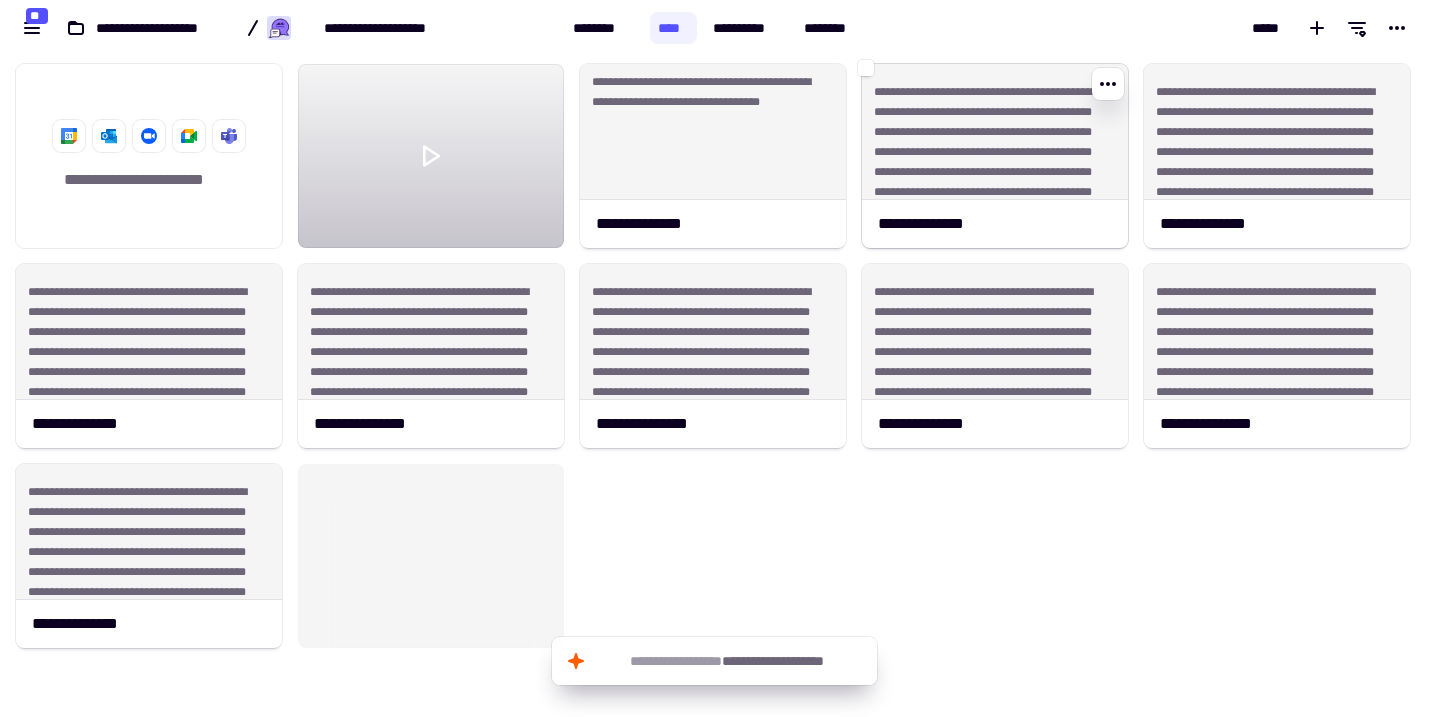 click on "**********" 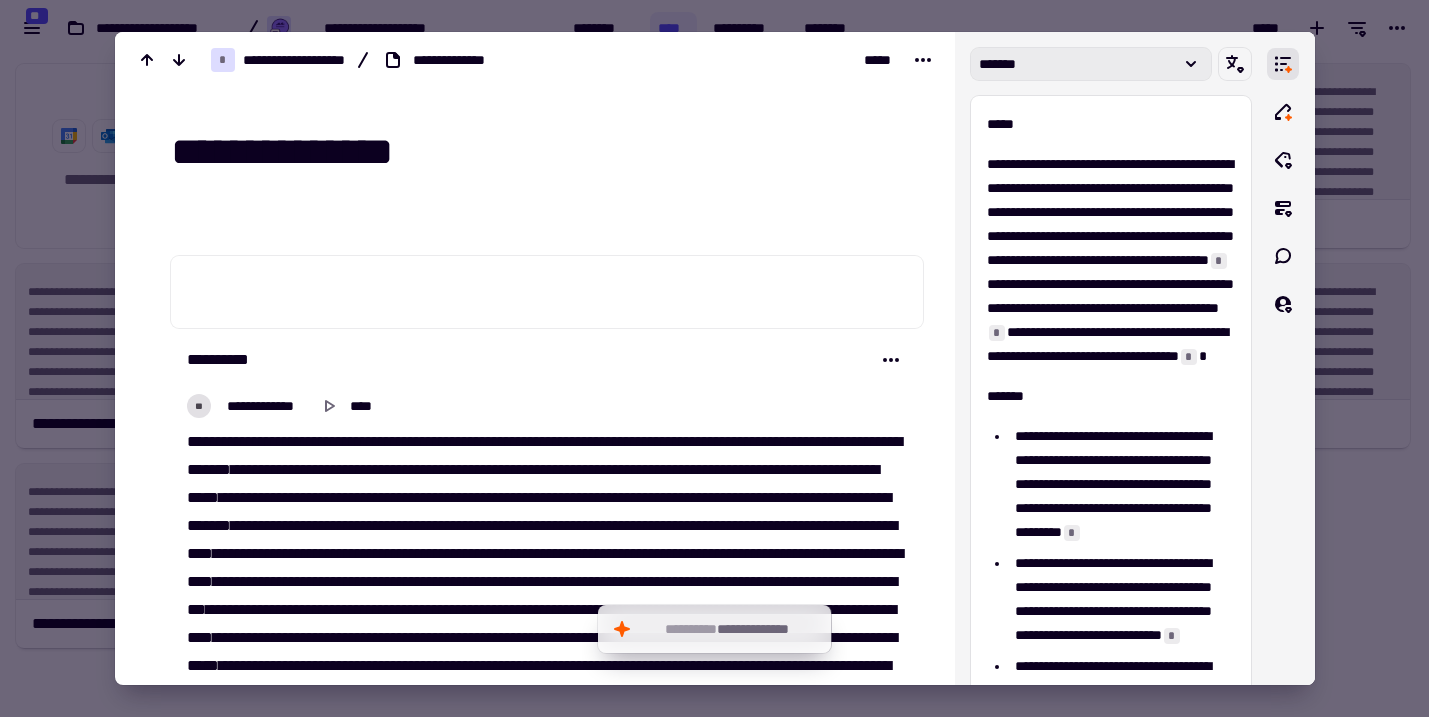drag, startPoint x: 1107, startPoint y: 55, endPoint x: 1188, endPoint y: 66, distance: 81.7435 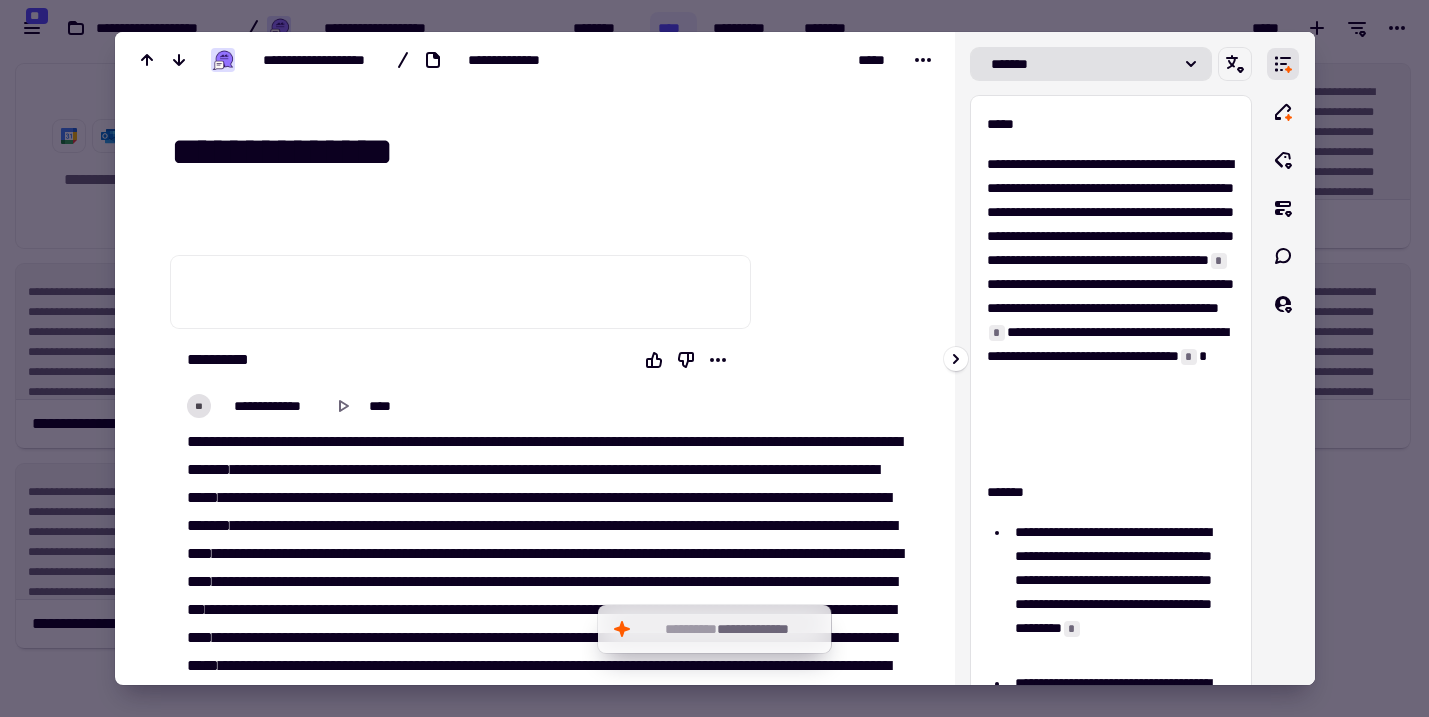 drag, startPoint x: 1188, startPoint y: 58, endPoint x: 1174, endPoint y: 92, distance: 36.769554 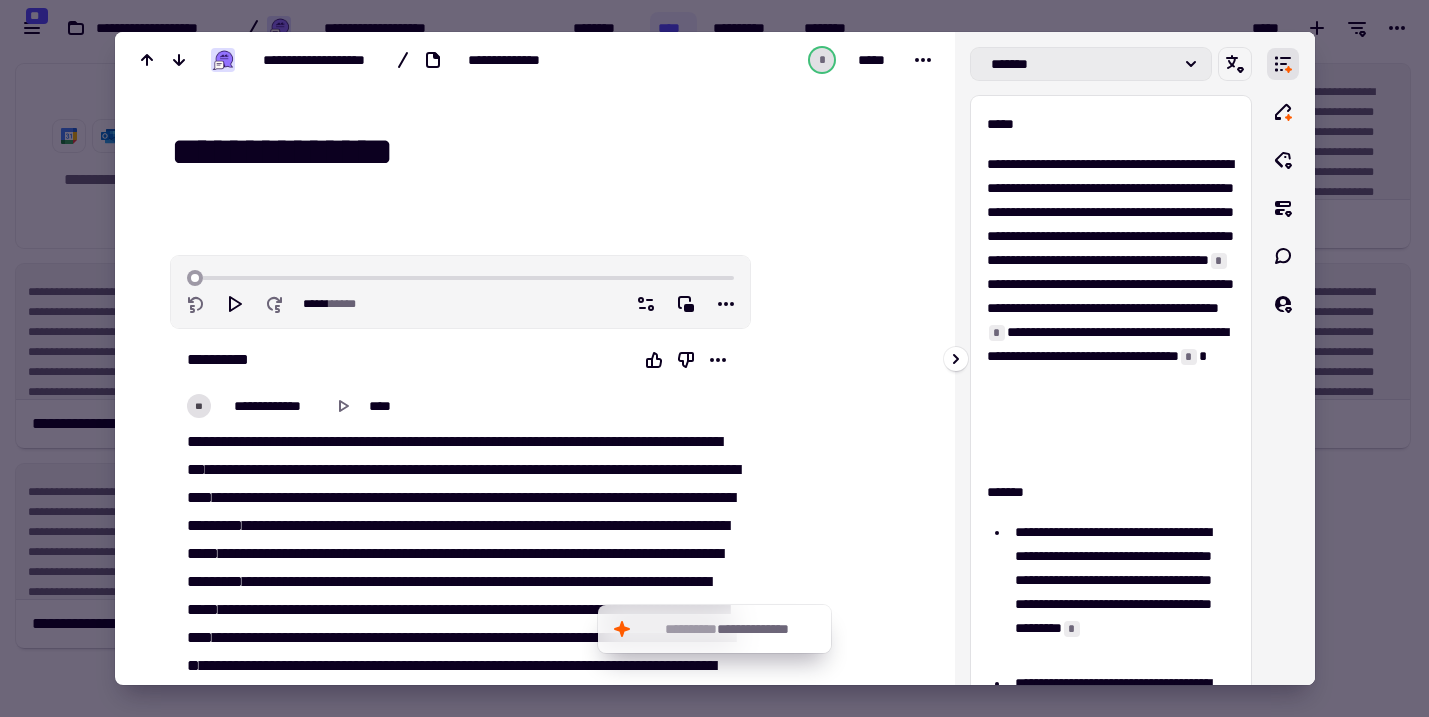 click 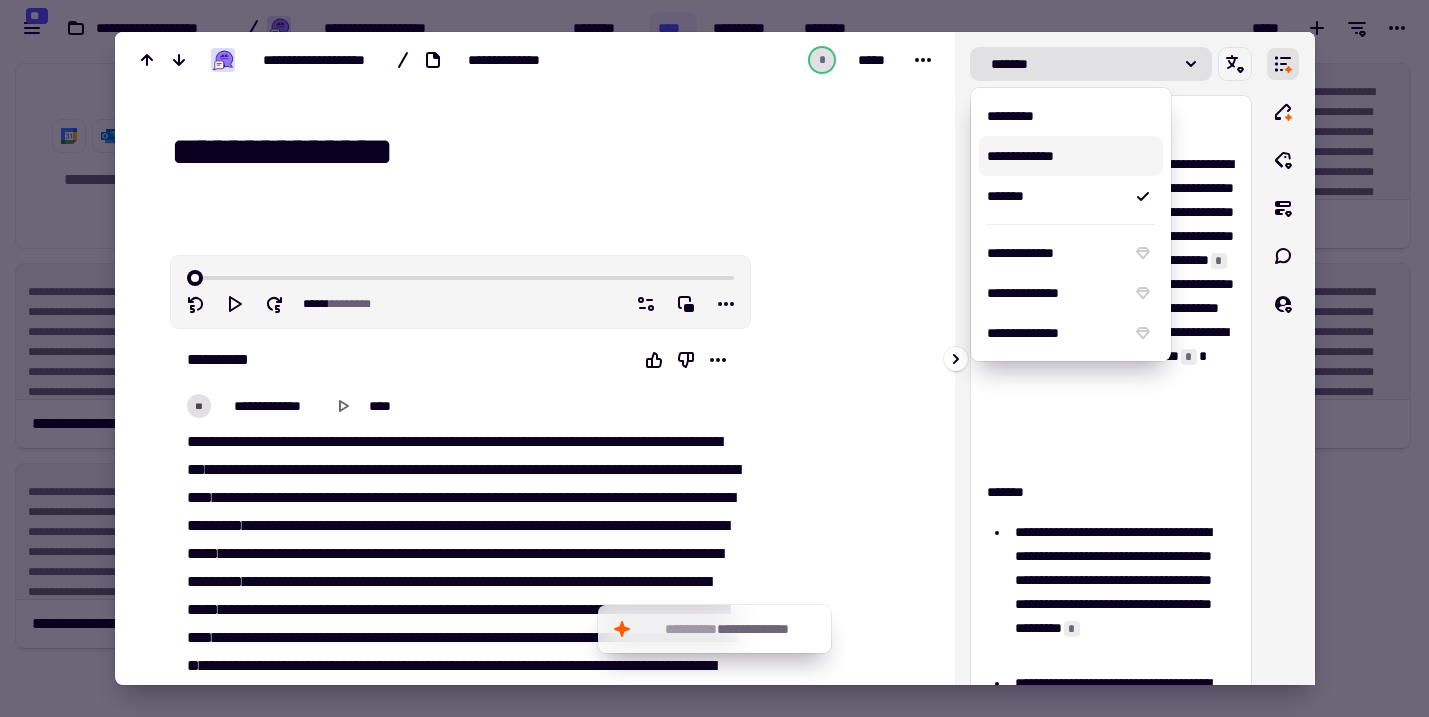 click on "**********" at bounding box center (1071, 156) 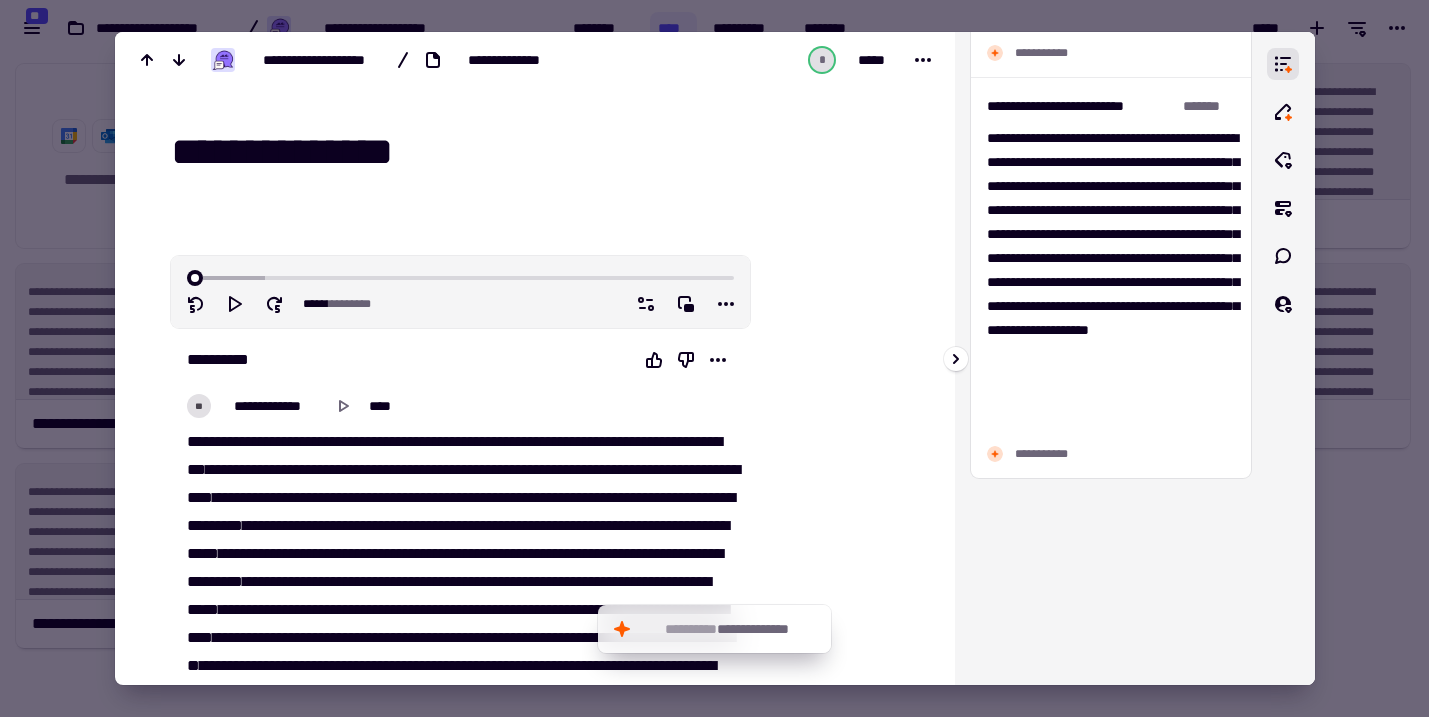 scroll, scrollTop: 2803, scrollLeft: 0, axis: vertical 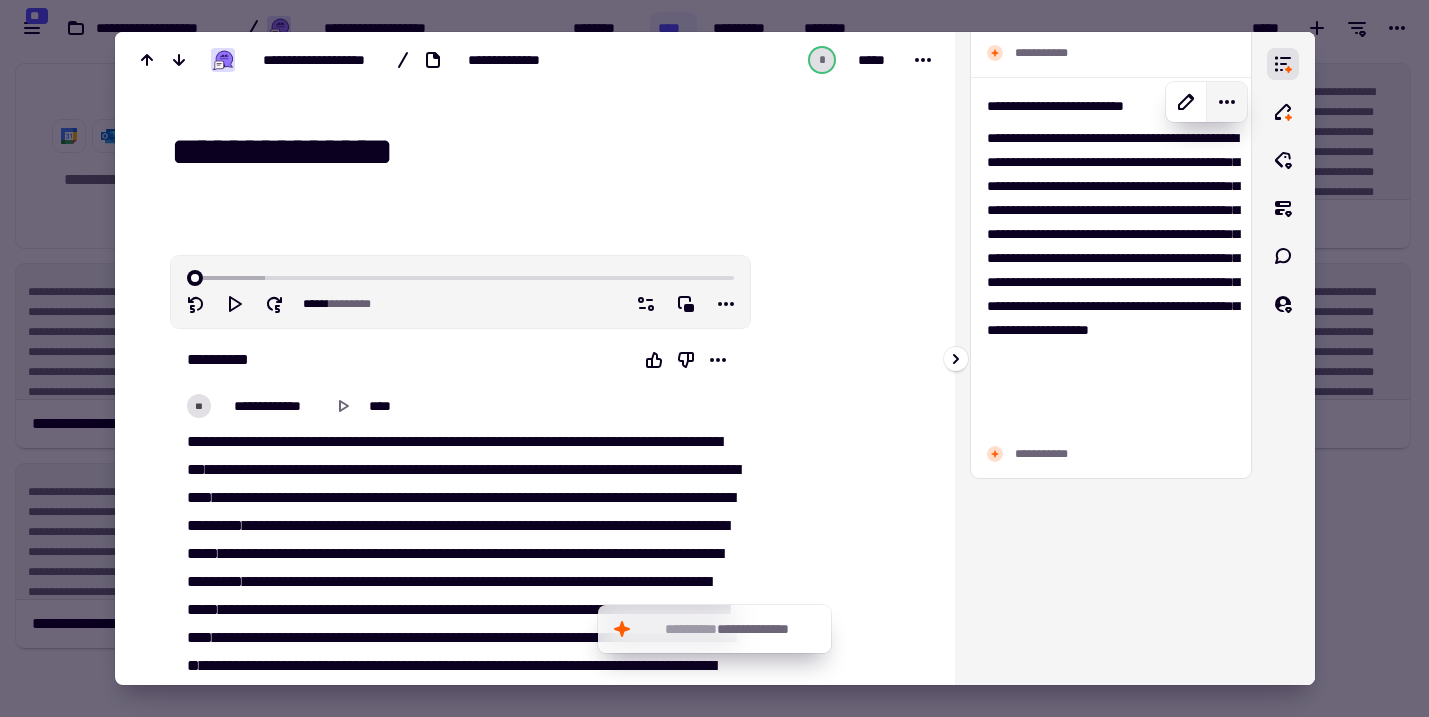 click 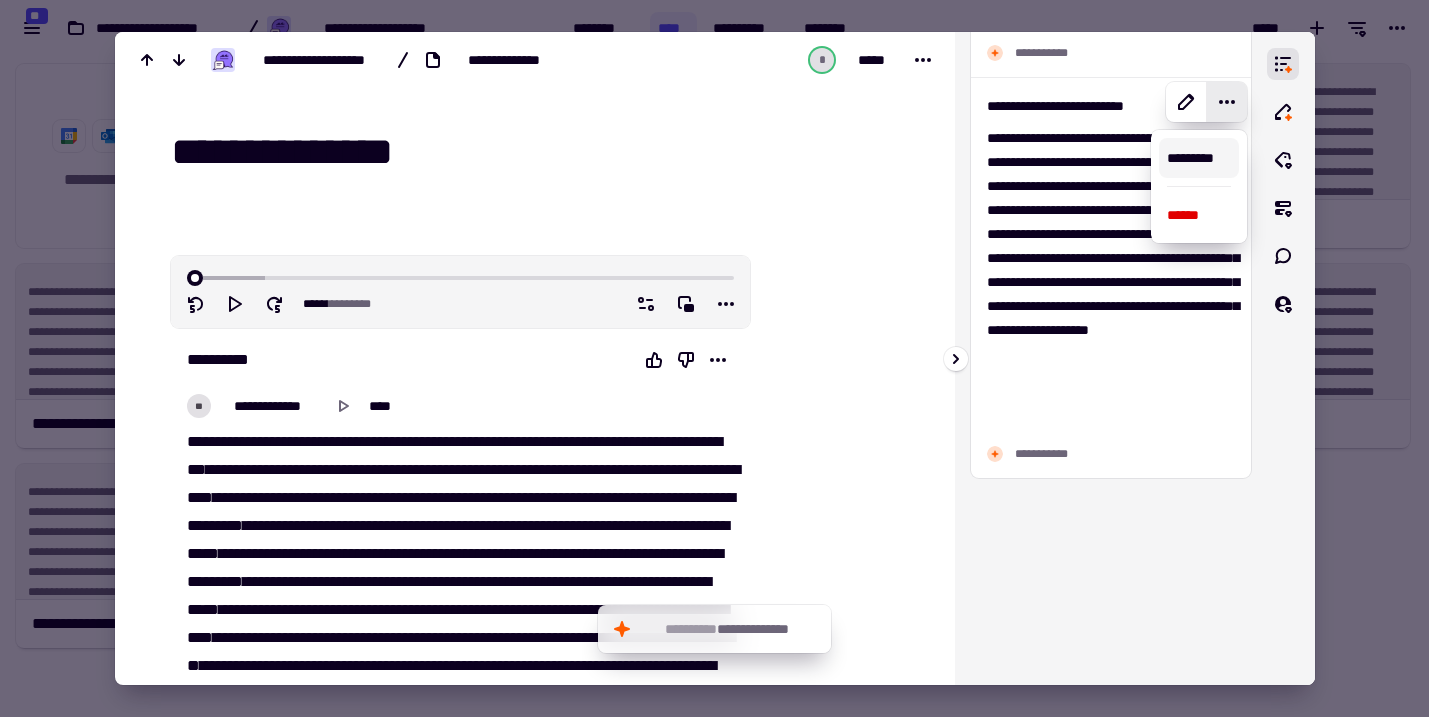 click on "*********" at bounding box center (1198, 158) 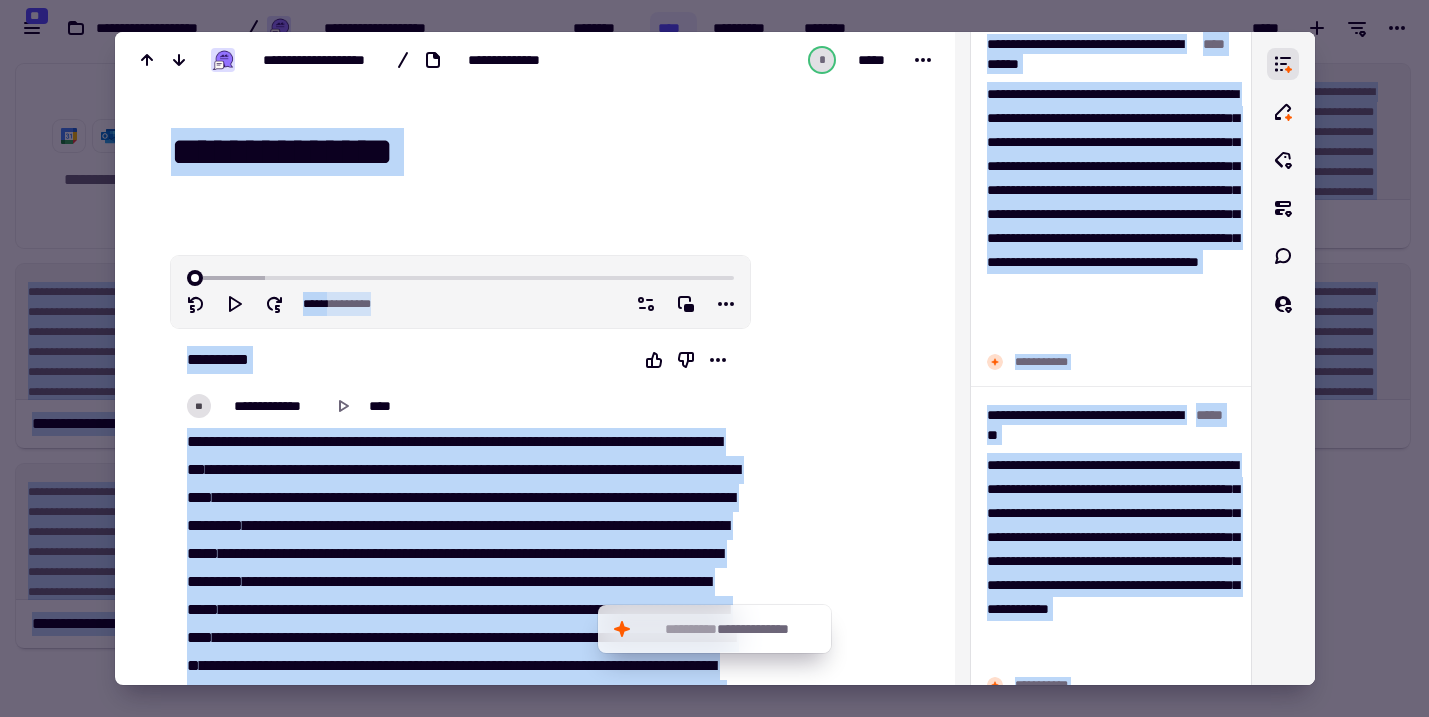 scroll, scrollTop: 0, scrollLeft: 0, axis: both 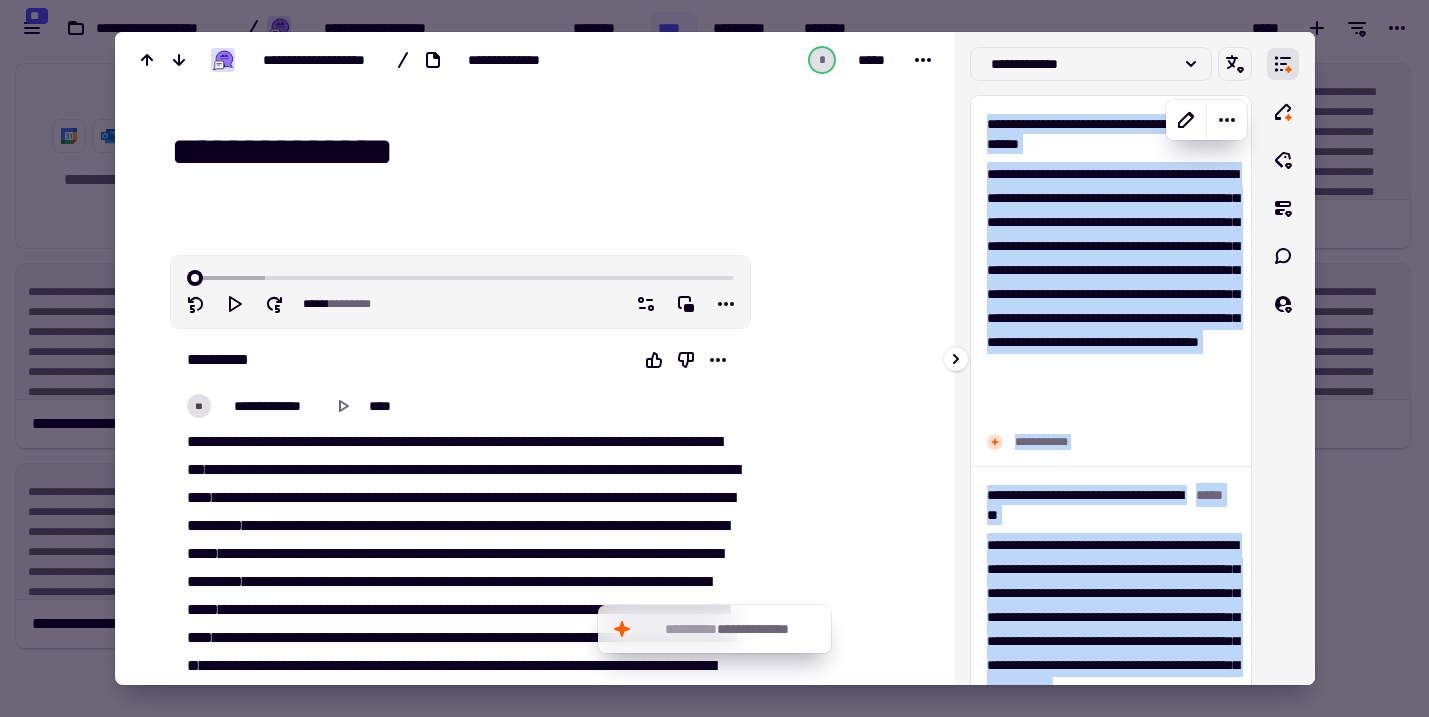 drag, startPoint x: 1131, startPoint y: 439, endPoint x: 991, endPoint y: 123, distance: 345.62408 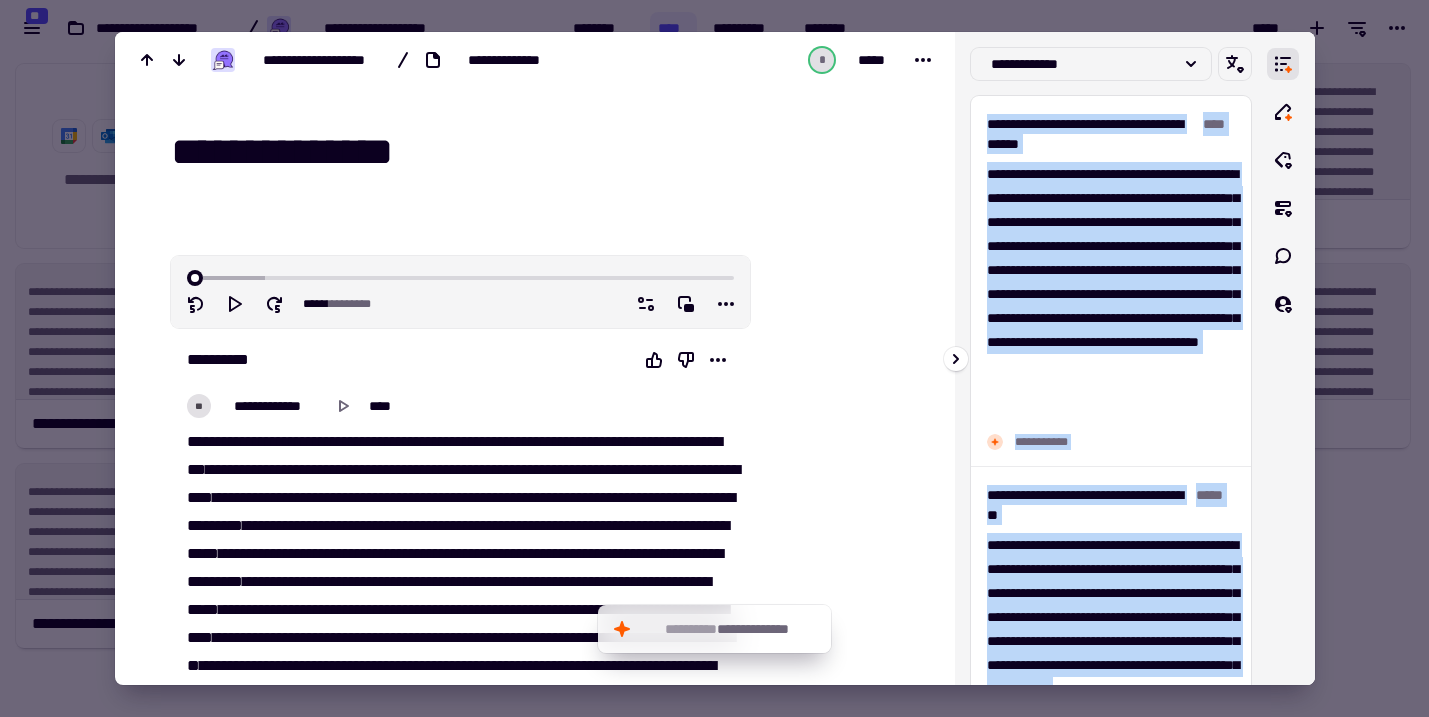 copy on "**********" 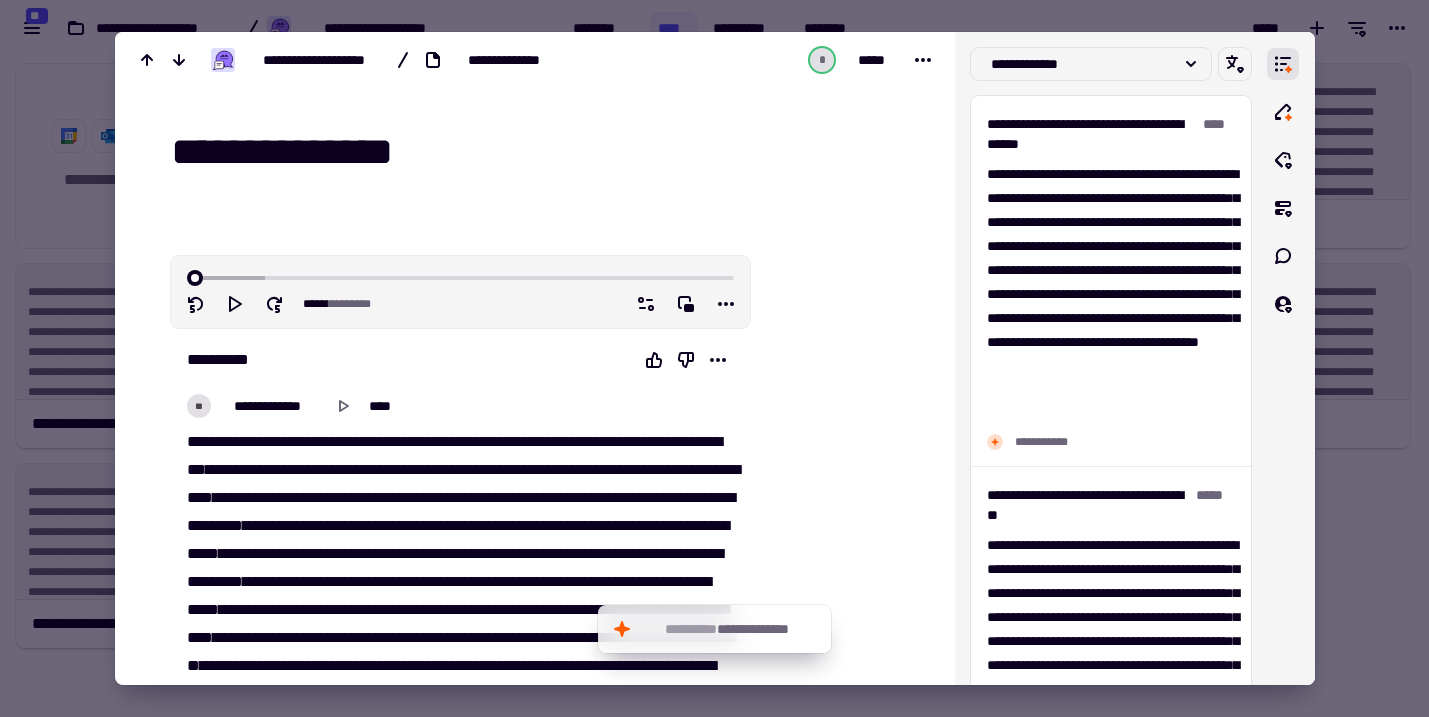click at bounding box center (714, 358) 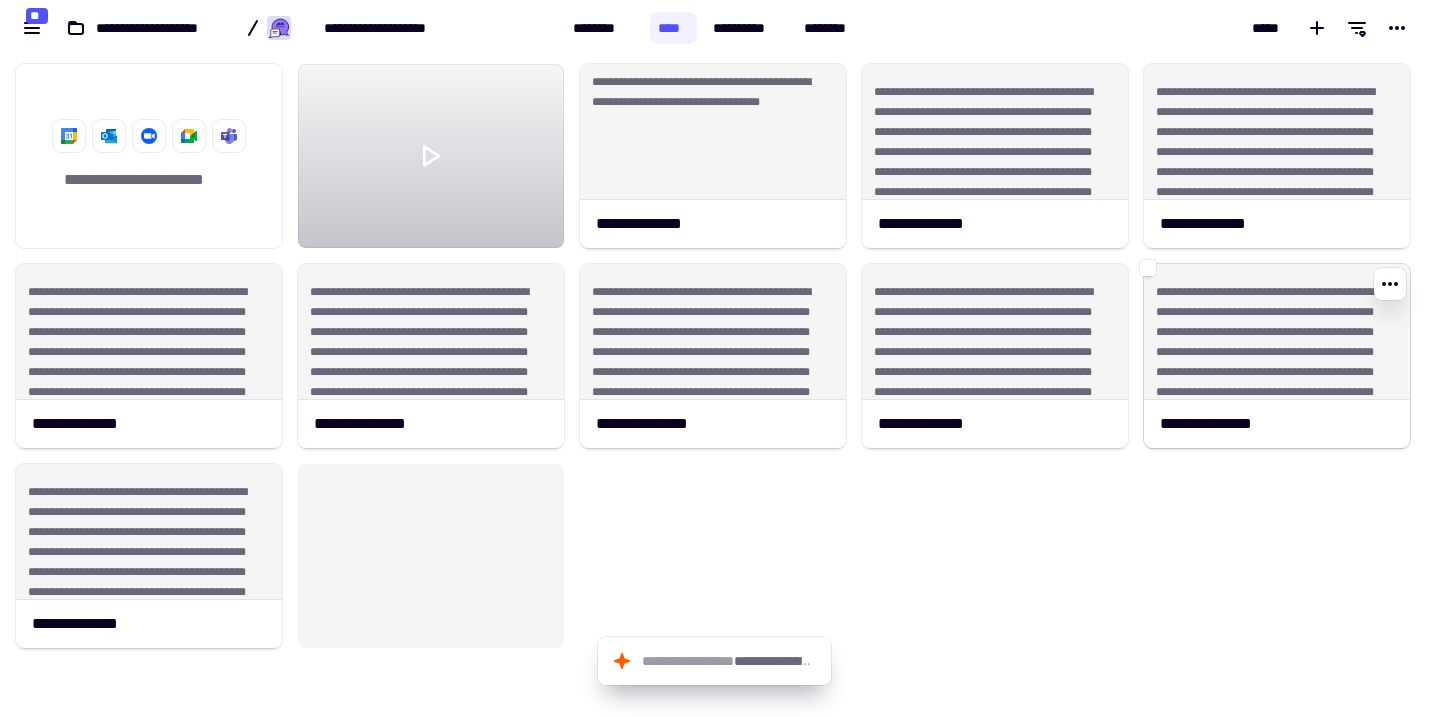 click on "**********" 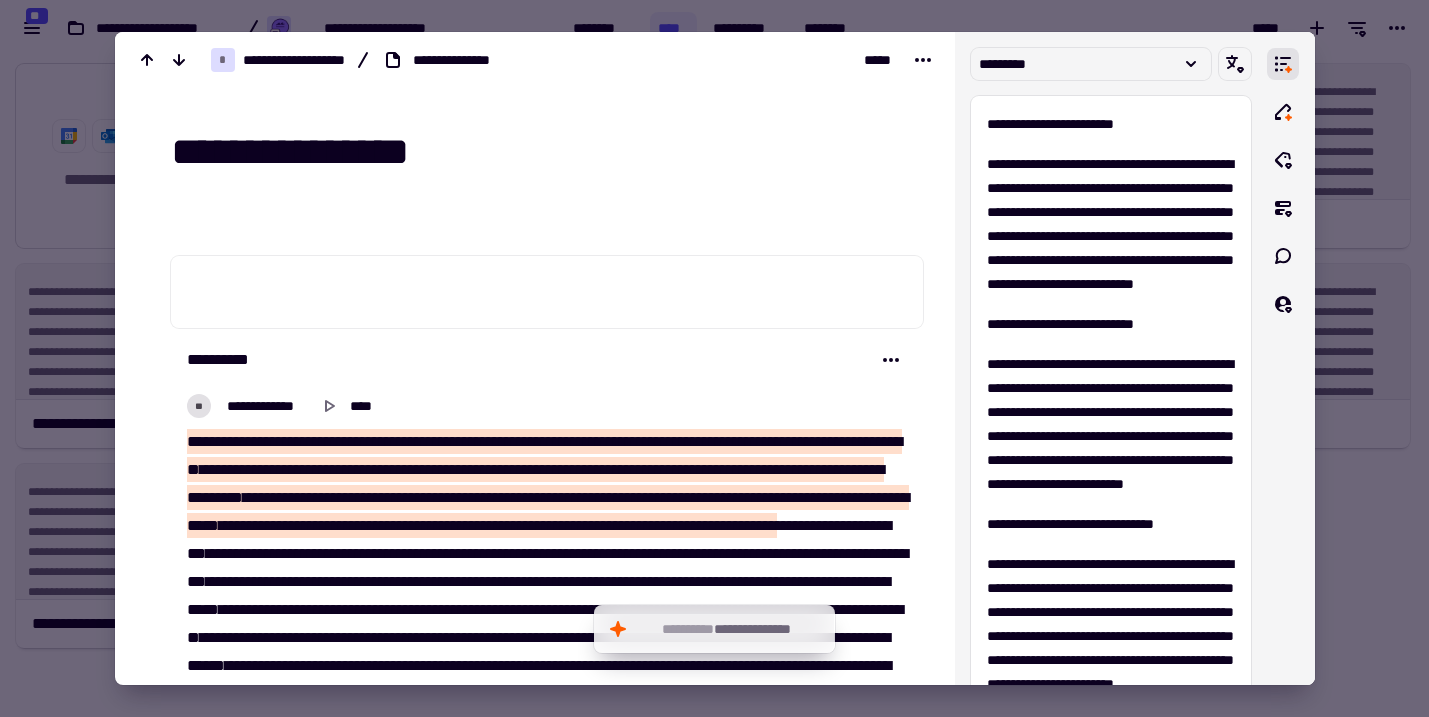 drag, startPoint x: 1394, startPoint y: 521, endPoint x: 36, endPoint y: 207, distance: 1393.8292 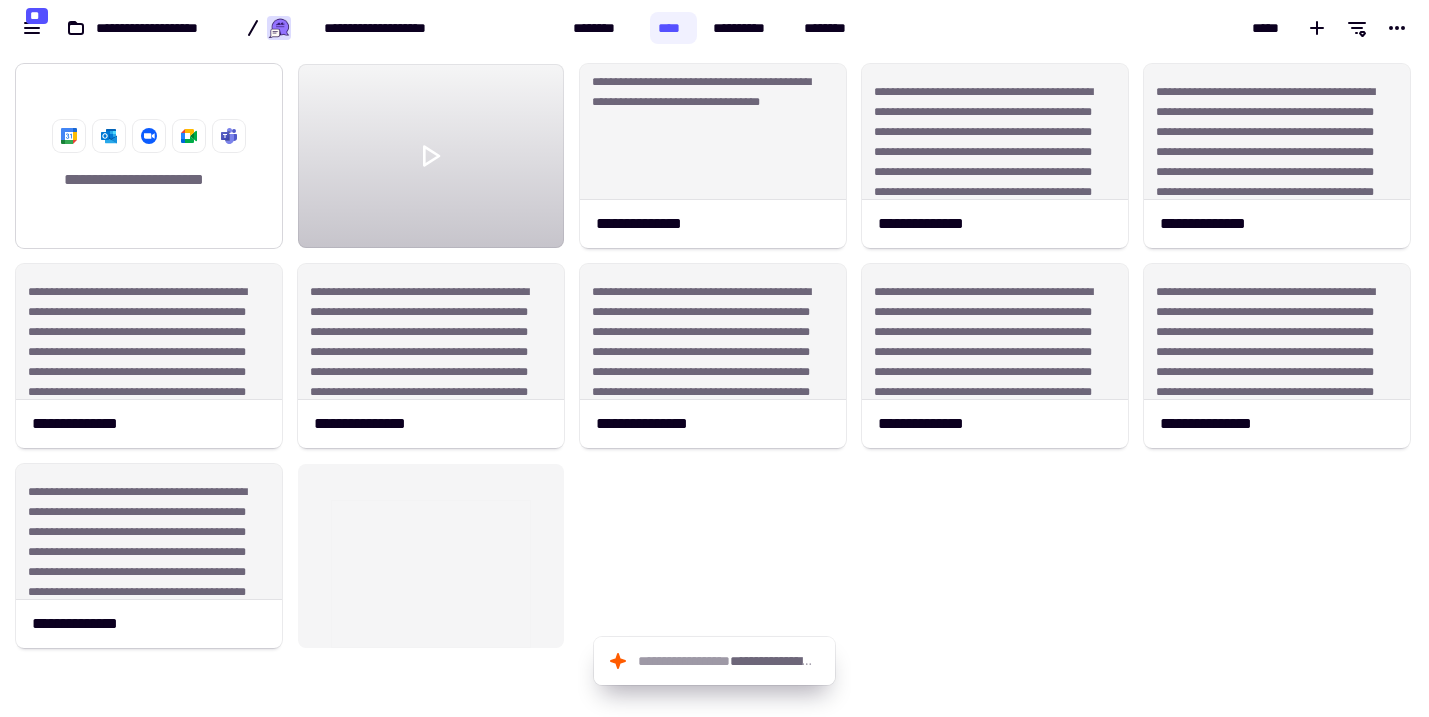 click on "**********" 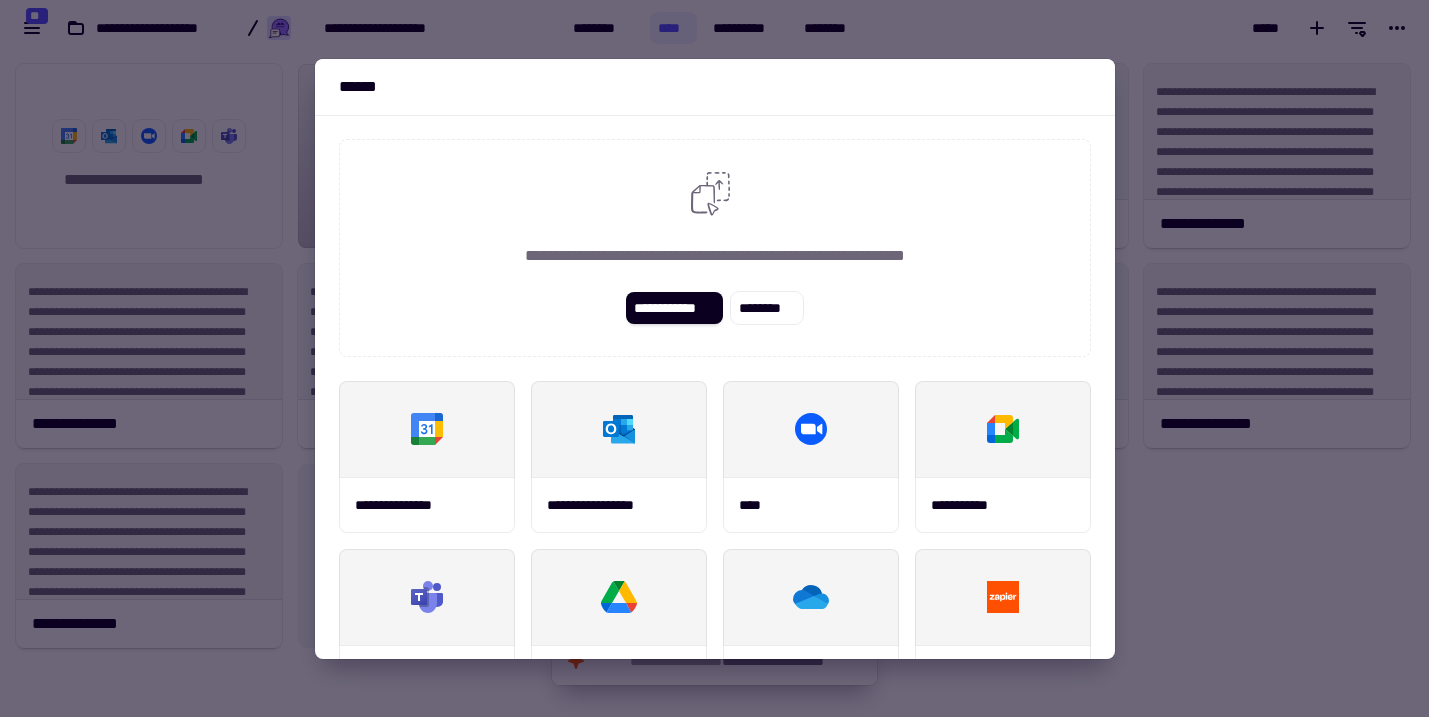 click at bounding box center (714, 358) 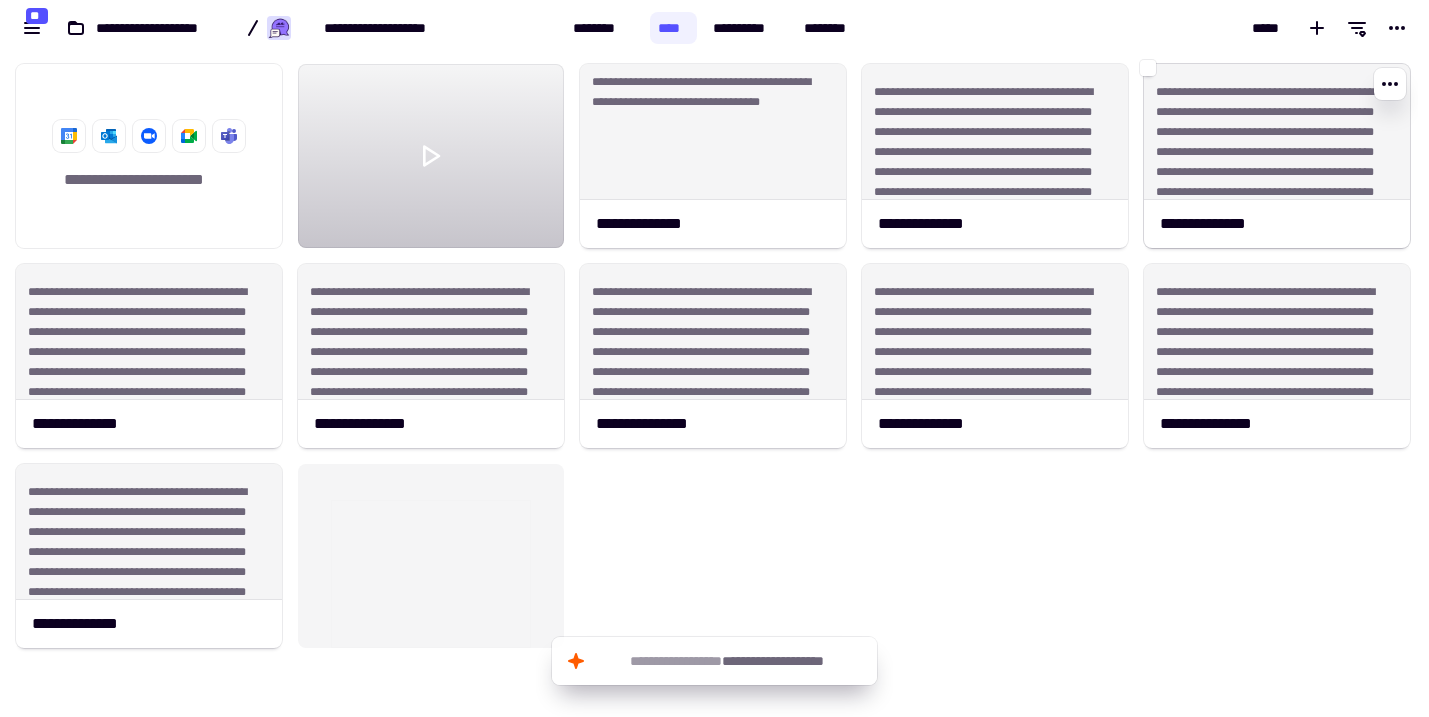 click on "**********" 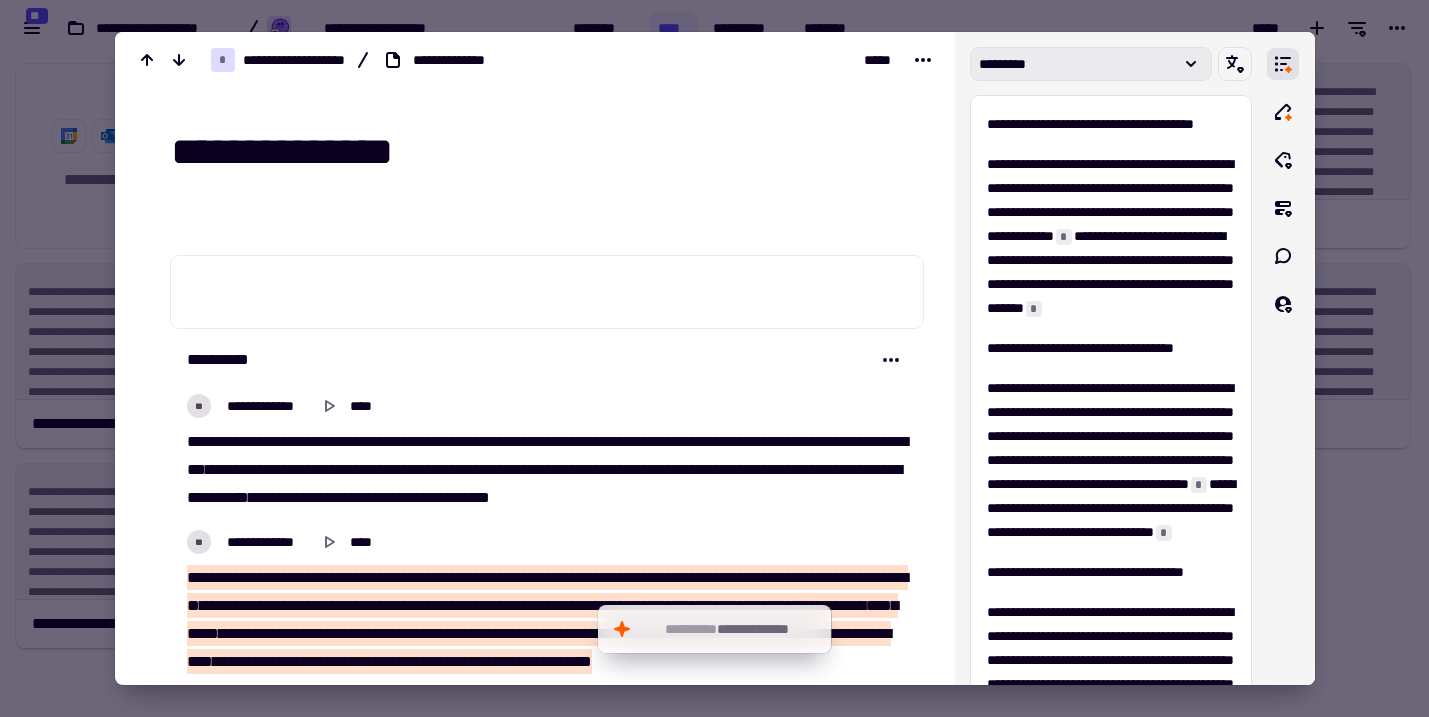 click on "*********" 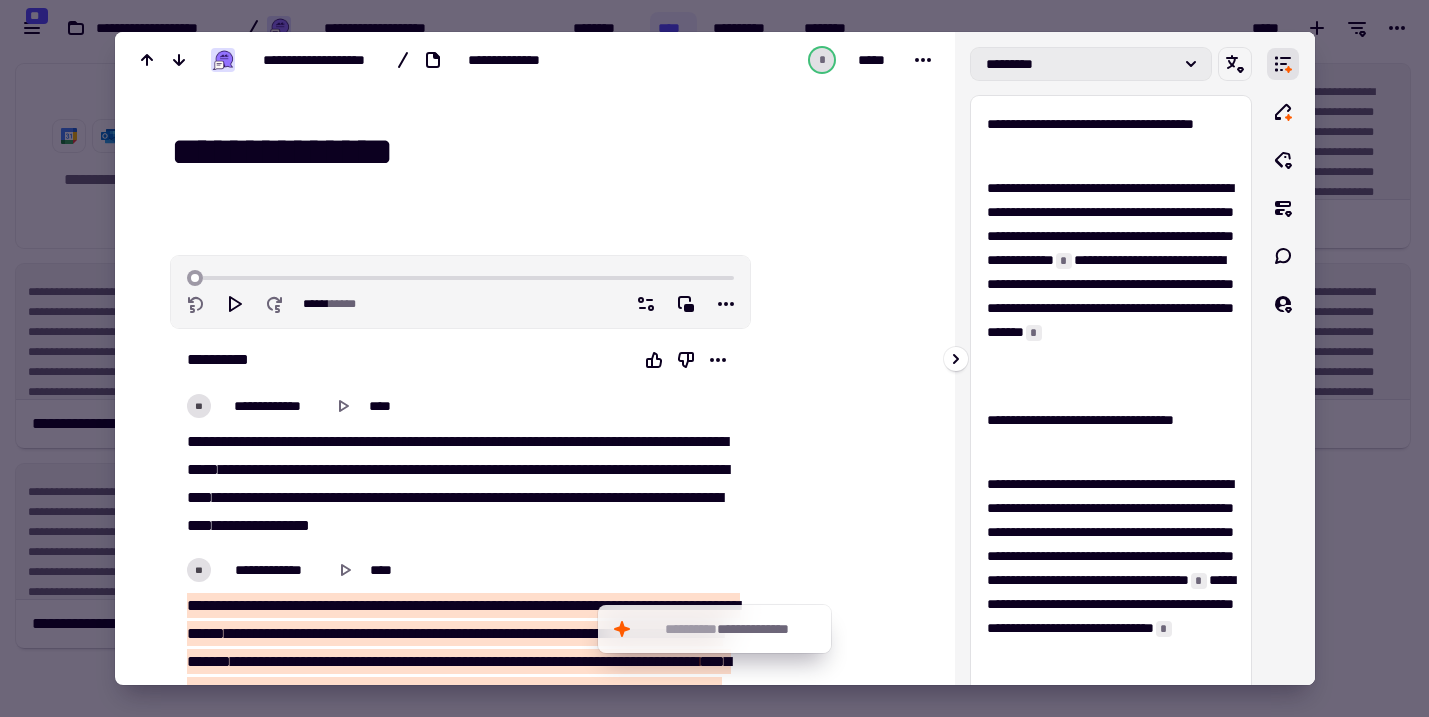 click 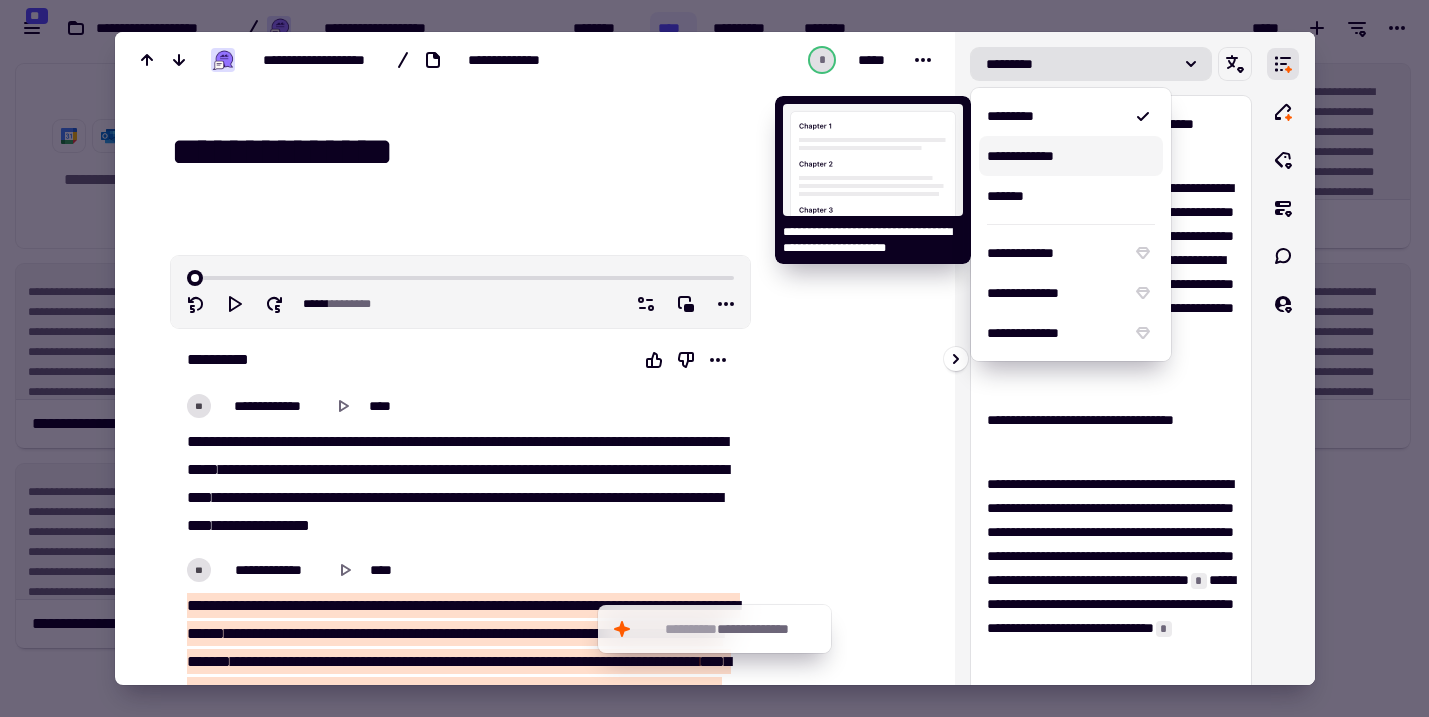 click on "**********" at bounding box center [1071, 156] 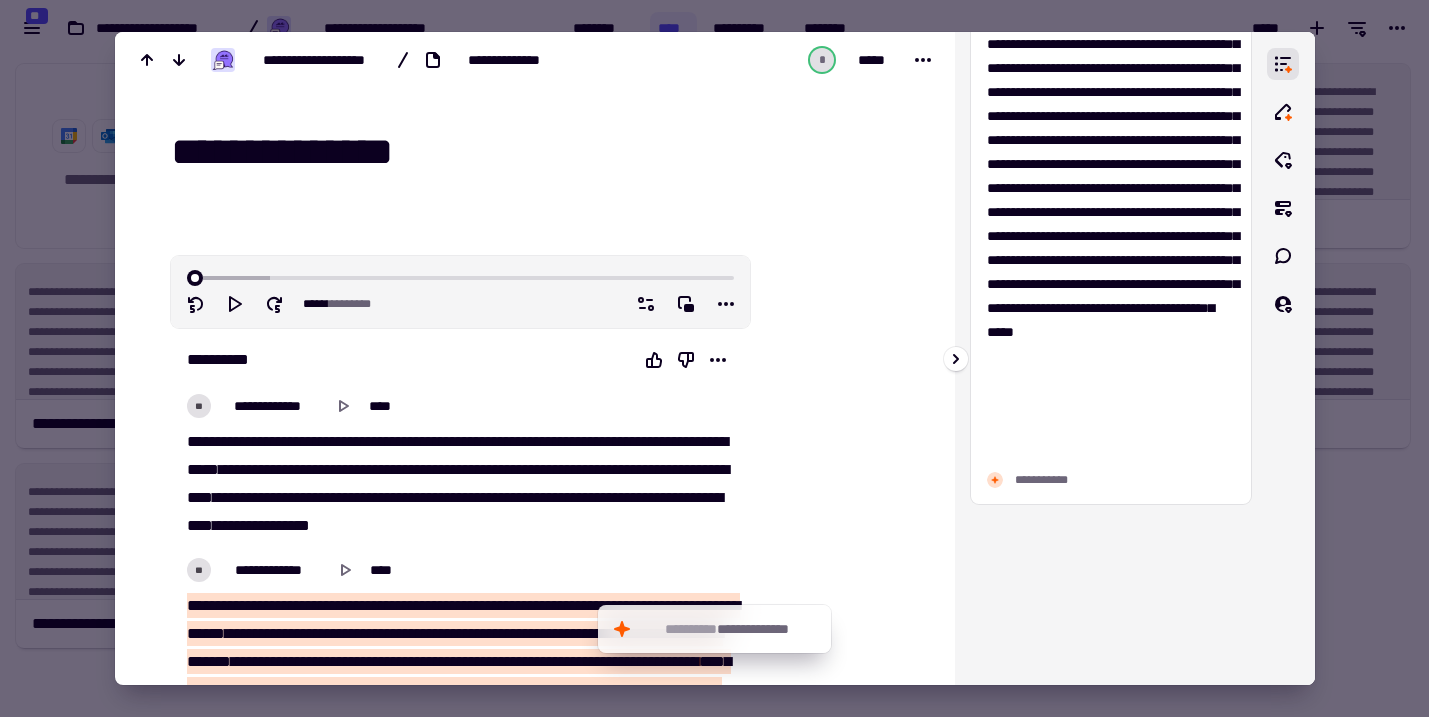 scroll, scrollTop: 3186, scrollLeft: 0, axis: vertical 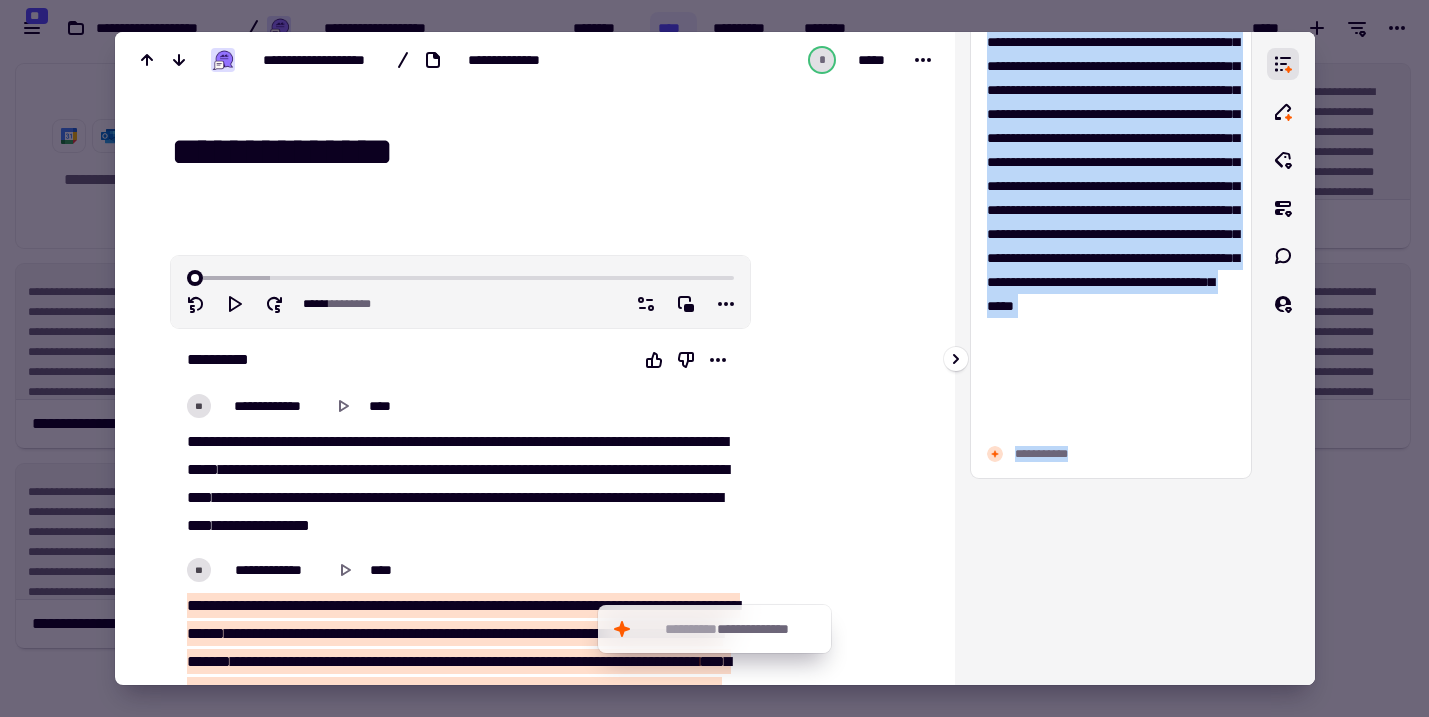 drag, startPoint x: 978, startPoint y: 112, endPoint x: 1142, endPoint y: 456, distance: 381.09317 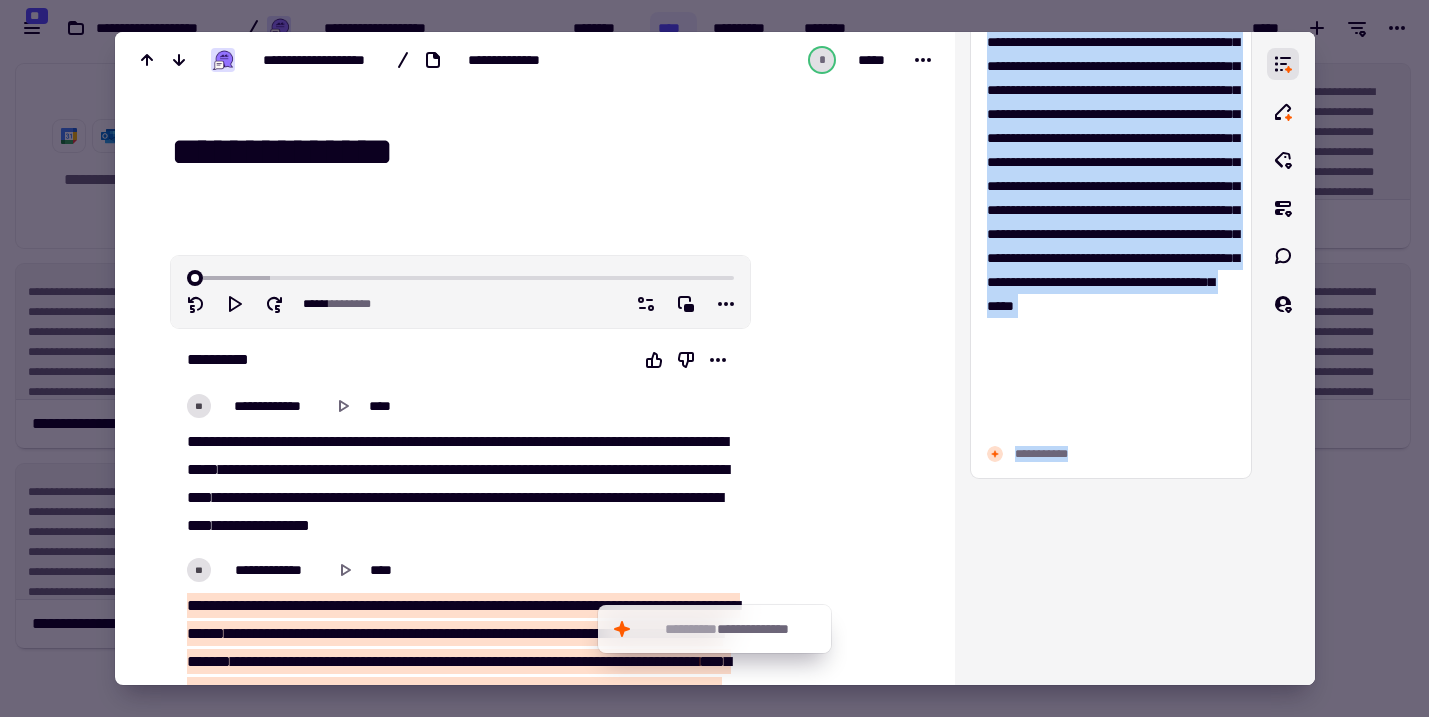 click on "**********" at bounding box center [547, 152] 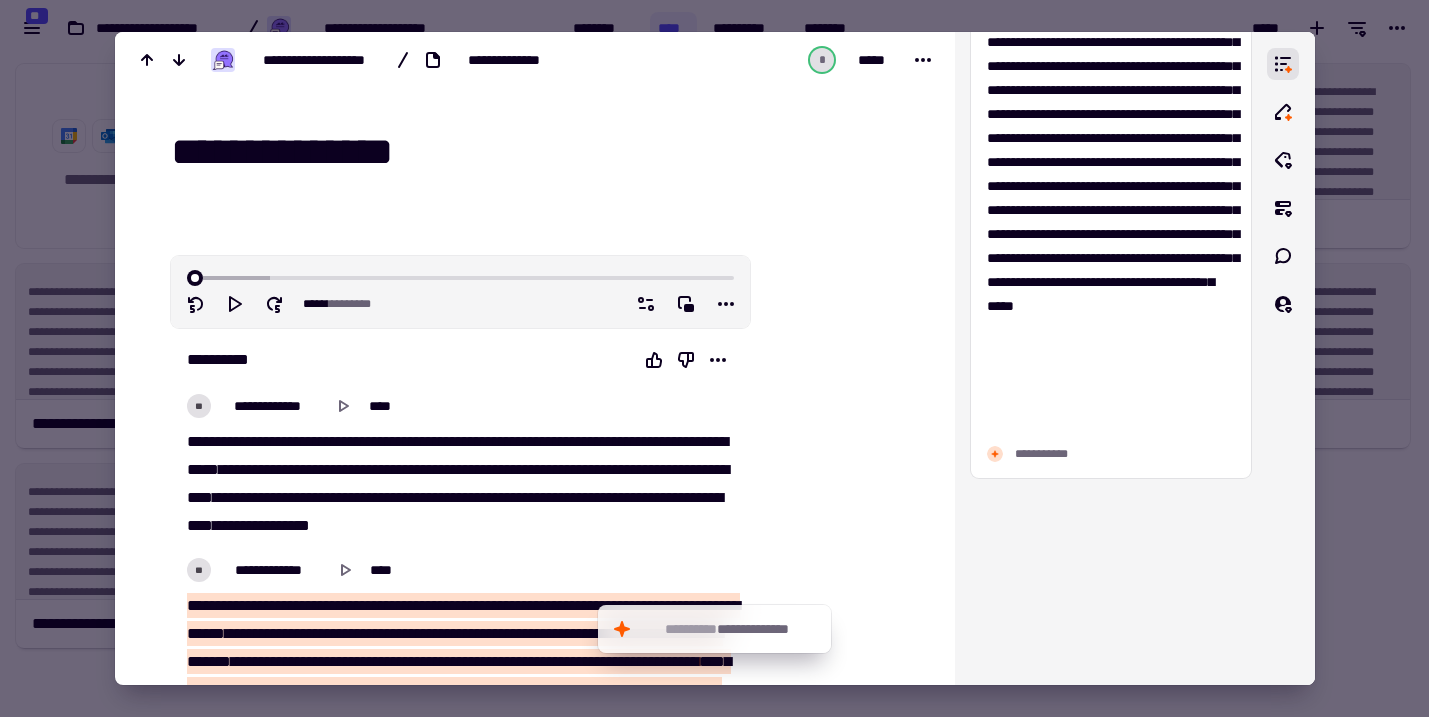 click on "**********" at bounding box center (547, 152) 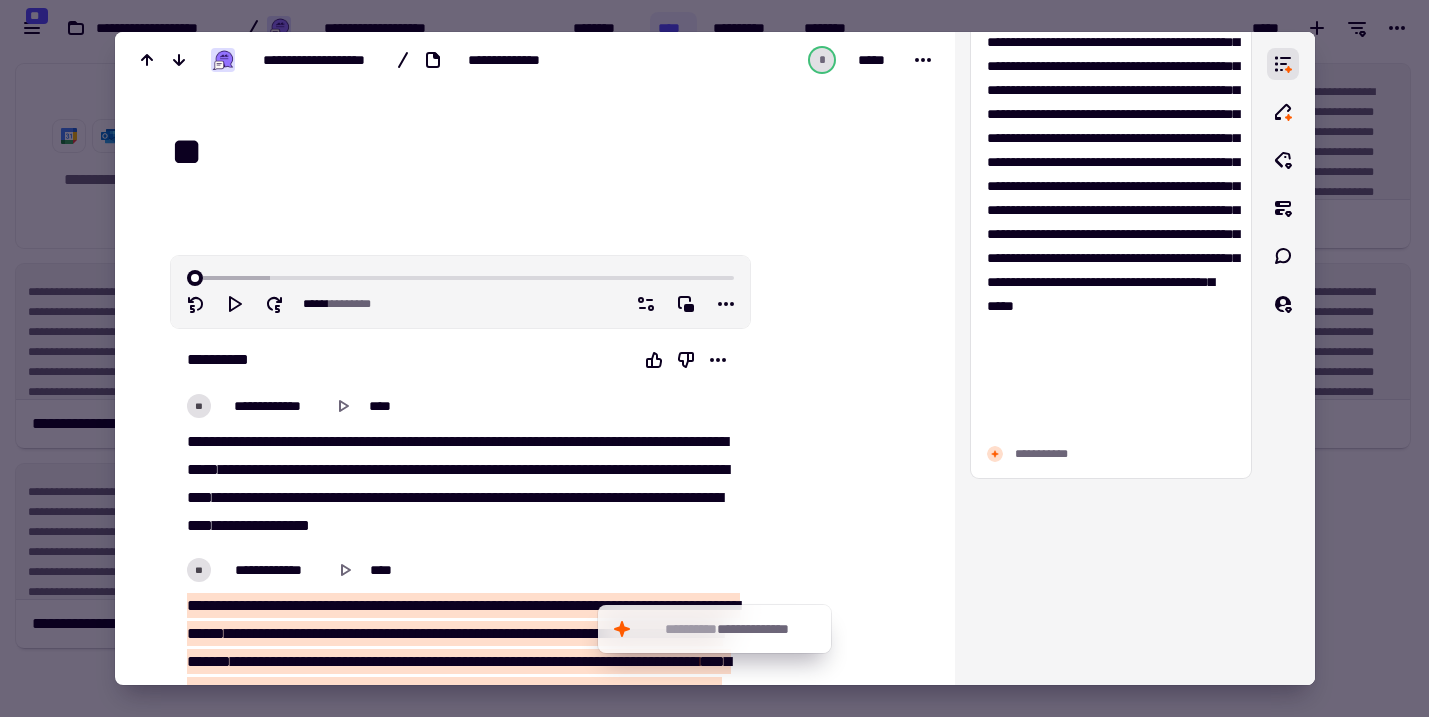 type on "*" 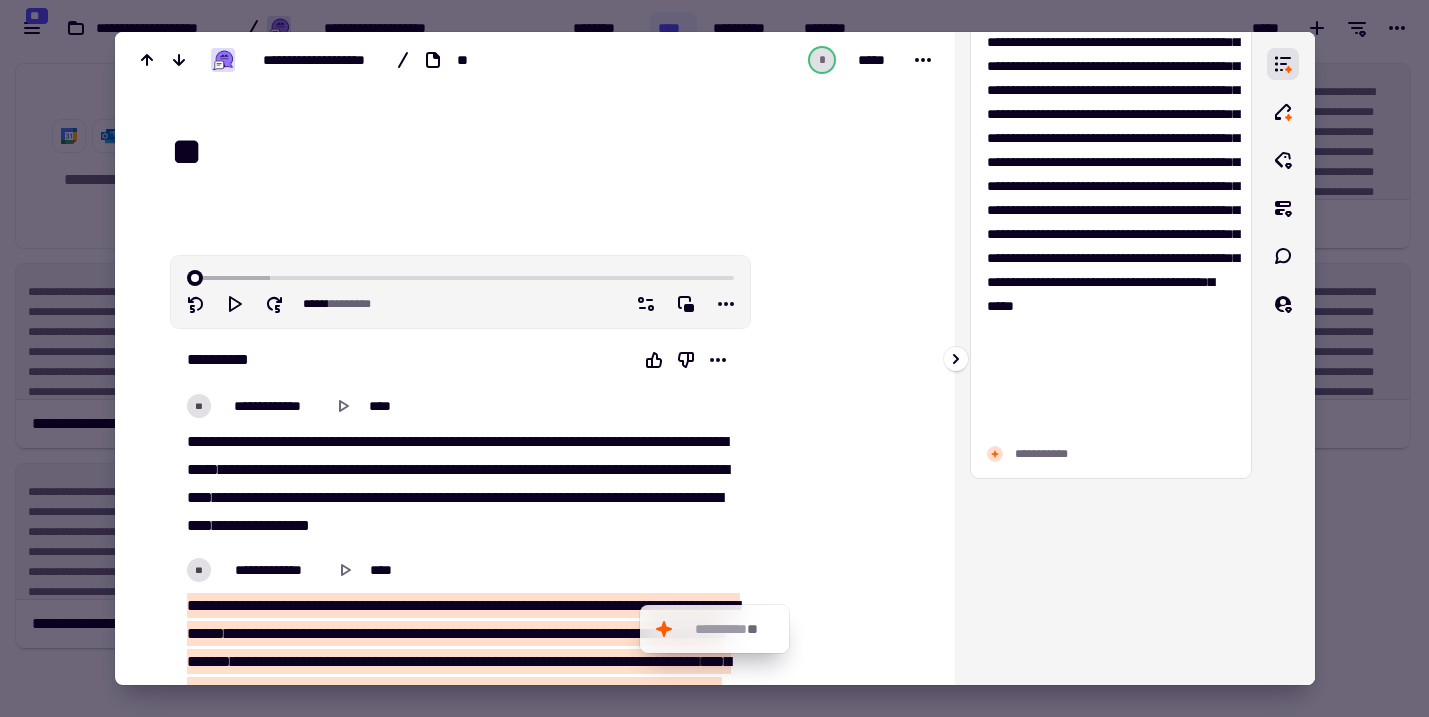 type on "**" 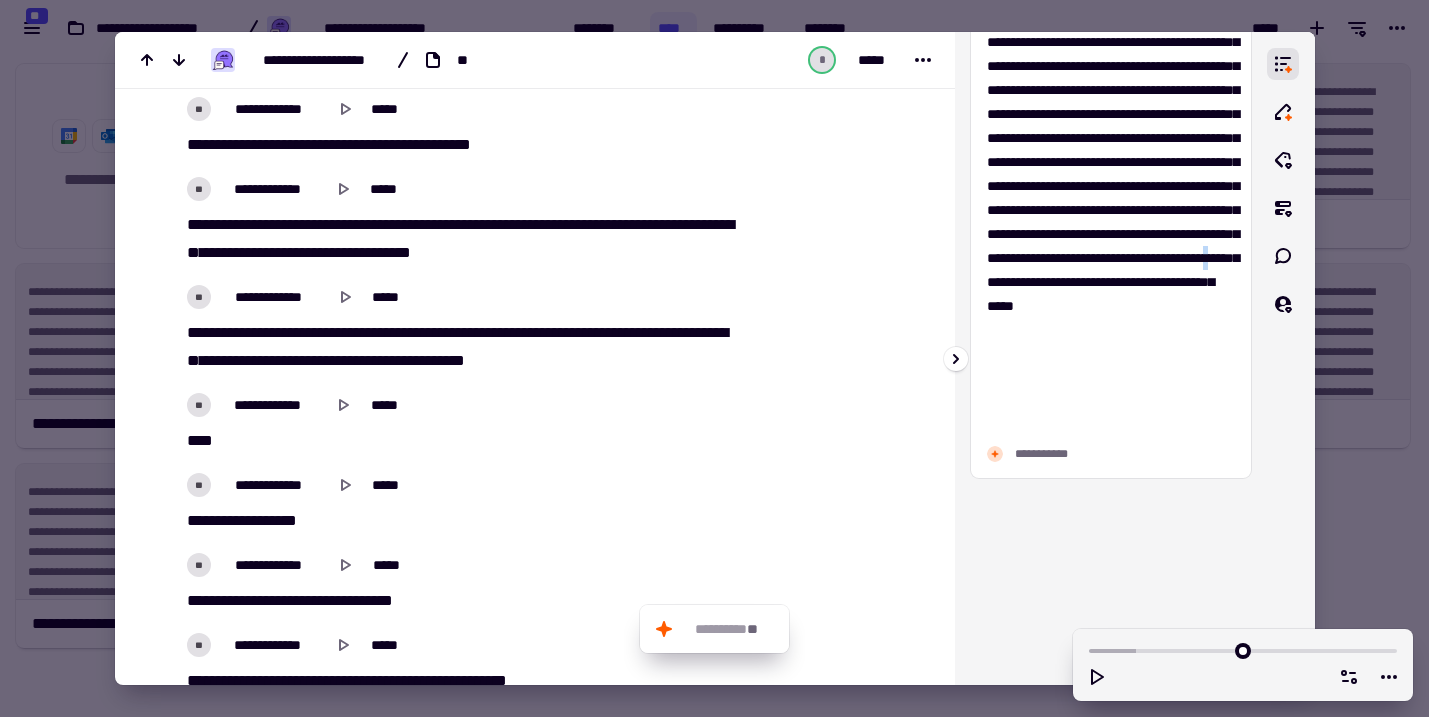 click on "**********" at bounding box center (1111, 210) 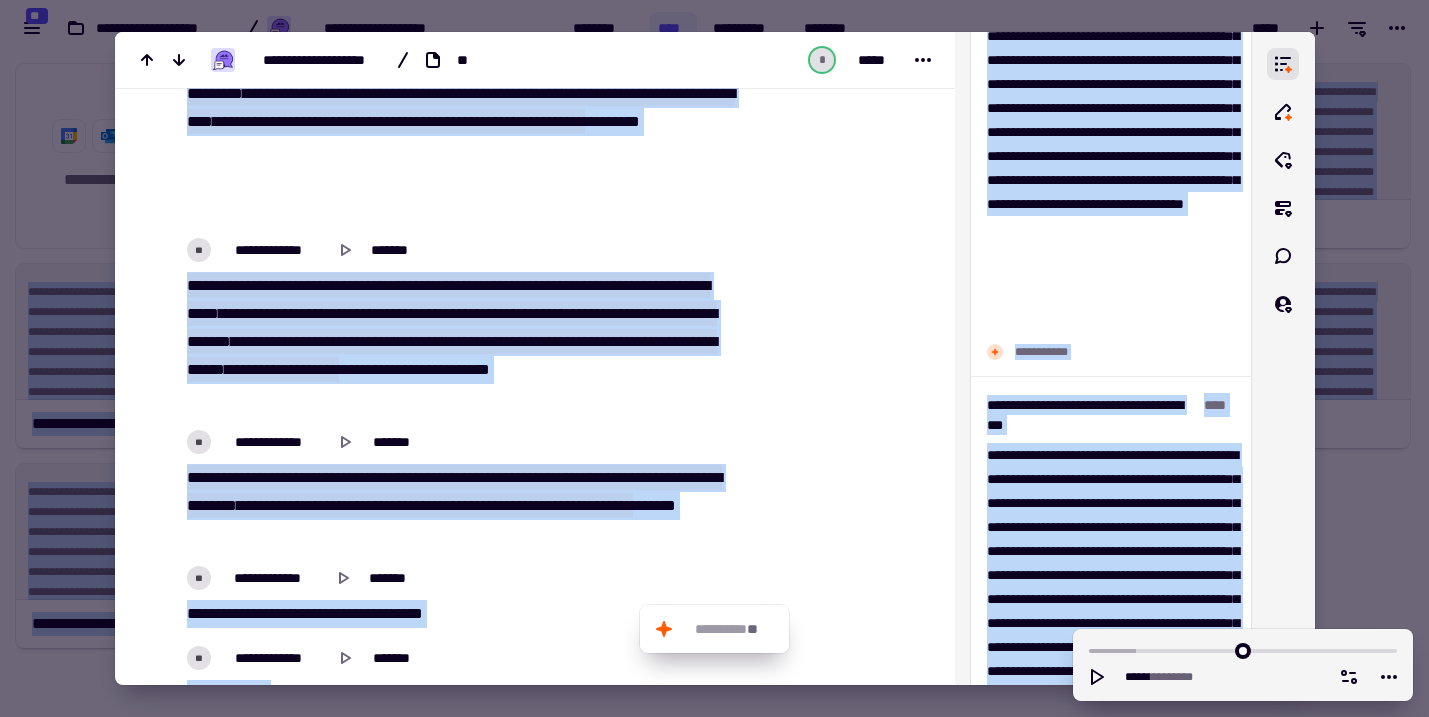 scroll, scrollTop: 0, scrollLeft: 0, axis: both 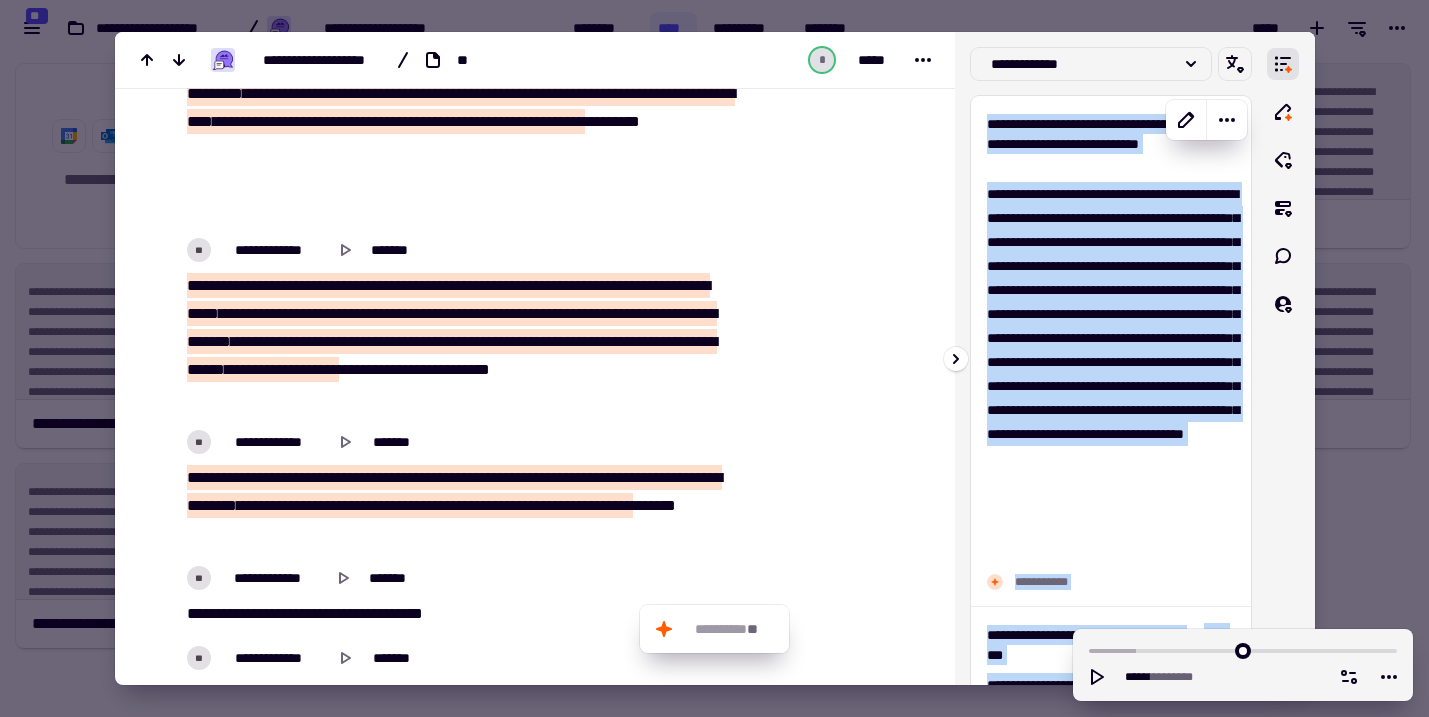 drag, startPoint x: 1136, startPoint y: 431, endPoint x: 998, endPoint y: 112, distance: 347.57013 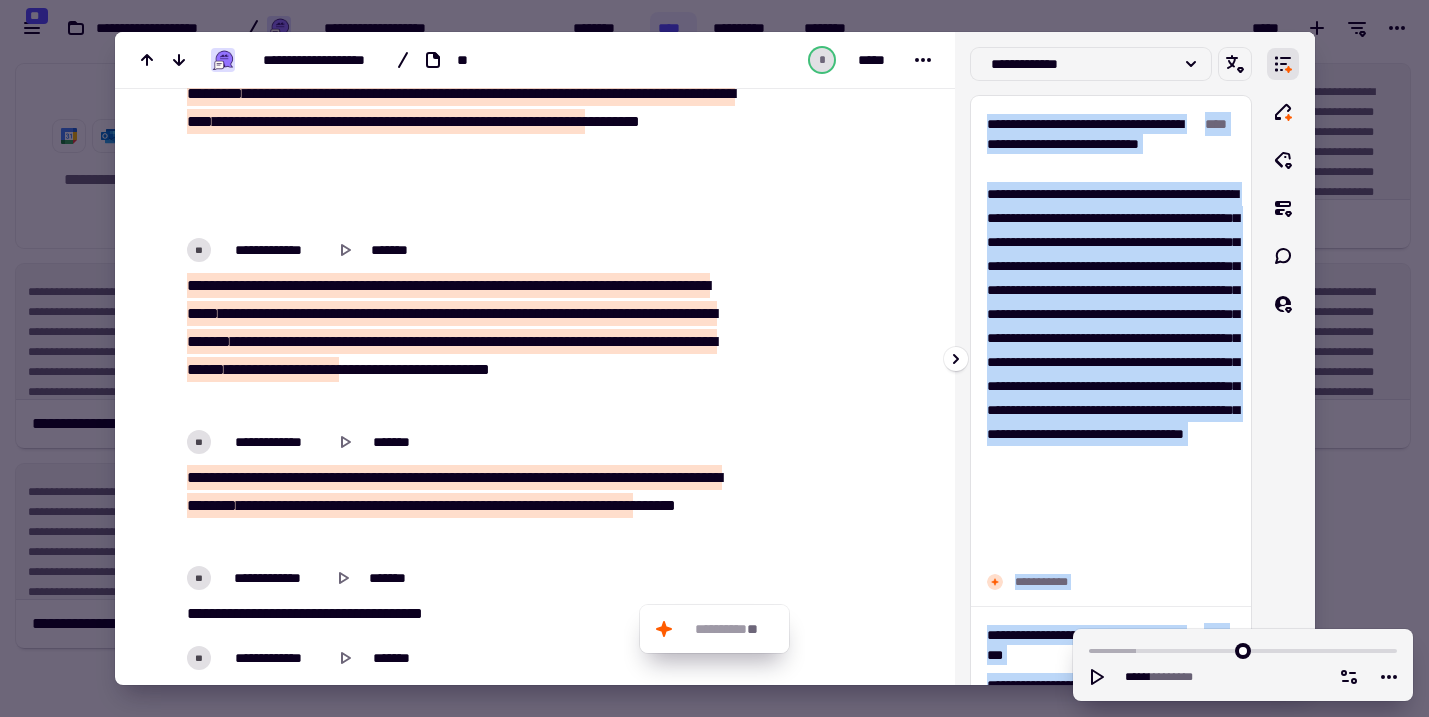copy on "**********" 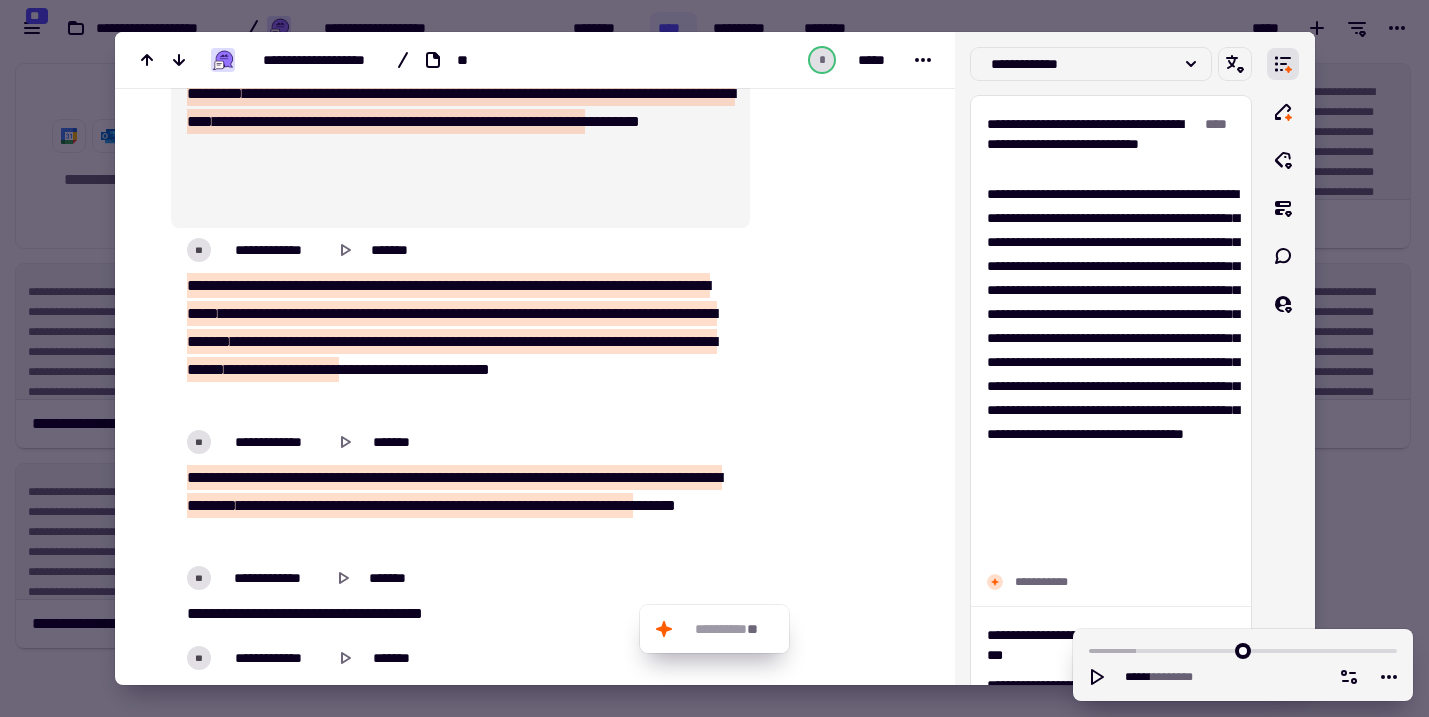 click at bounding box center (714, 358) 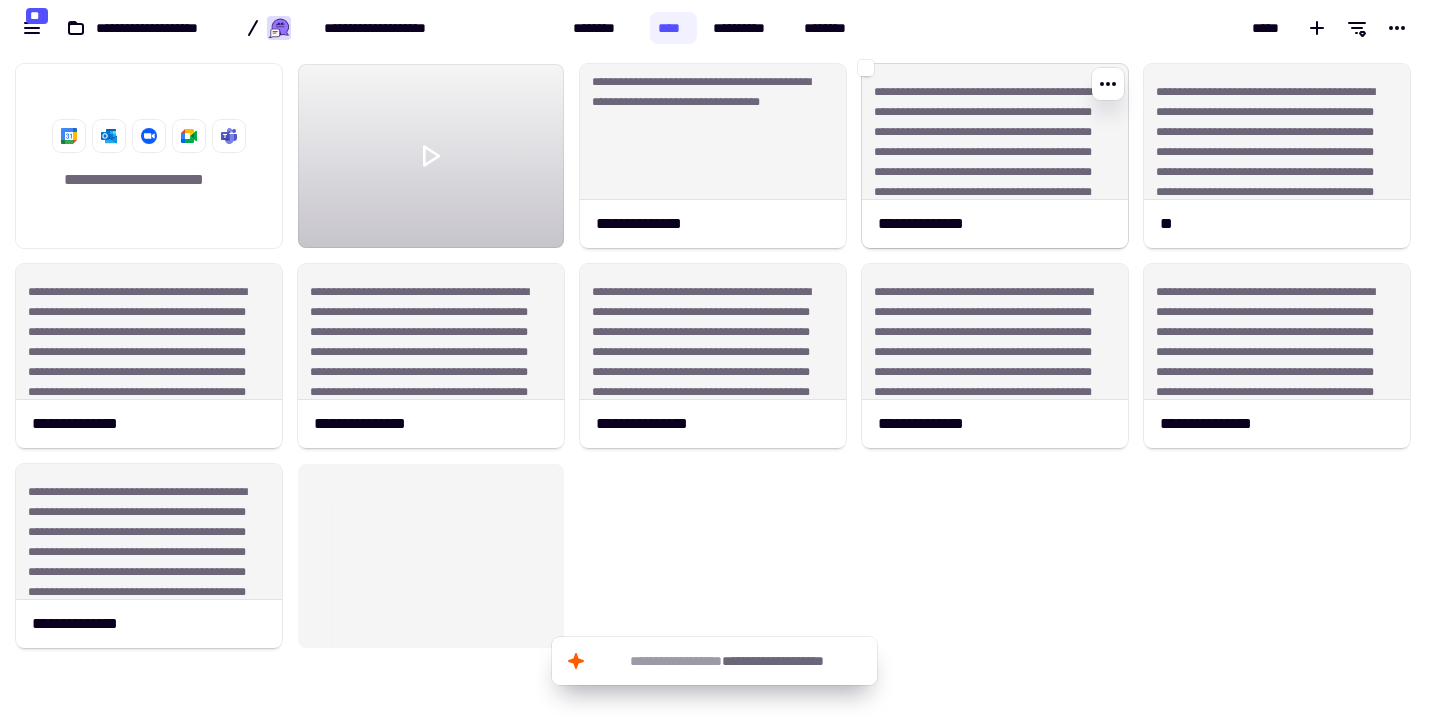 click on "**********" 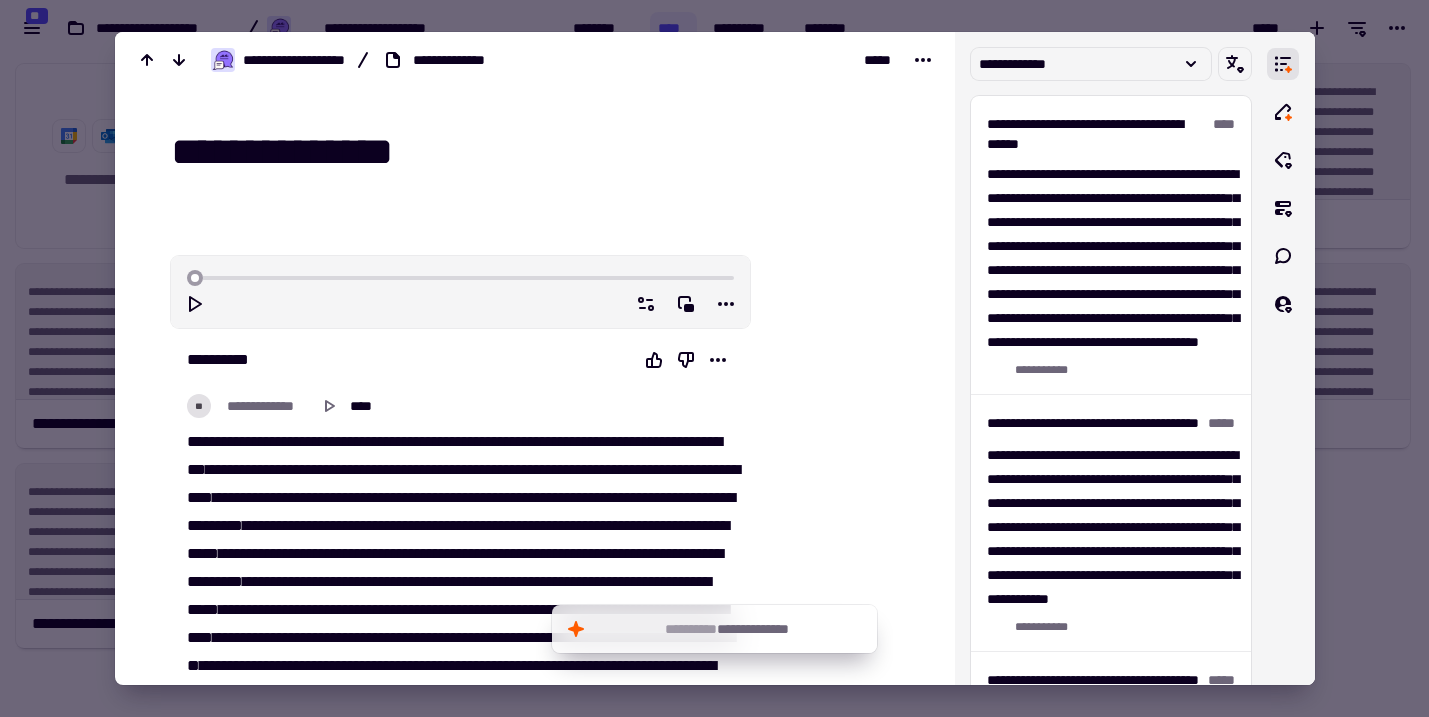 click on "**********" at bounding box center (509, 152) 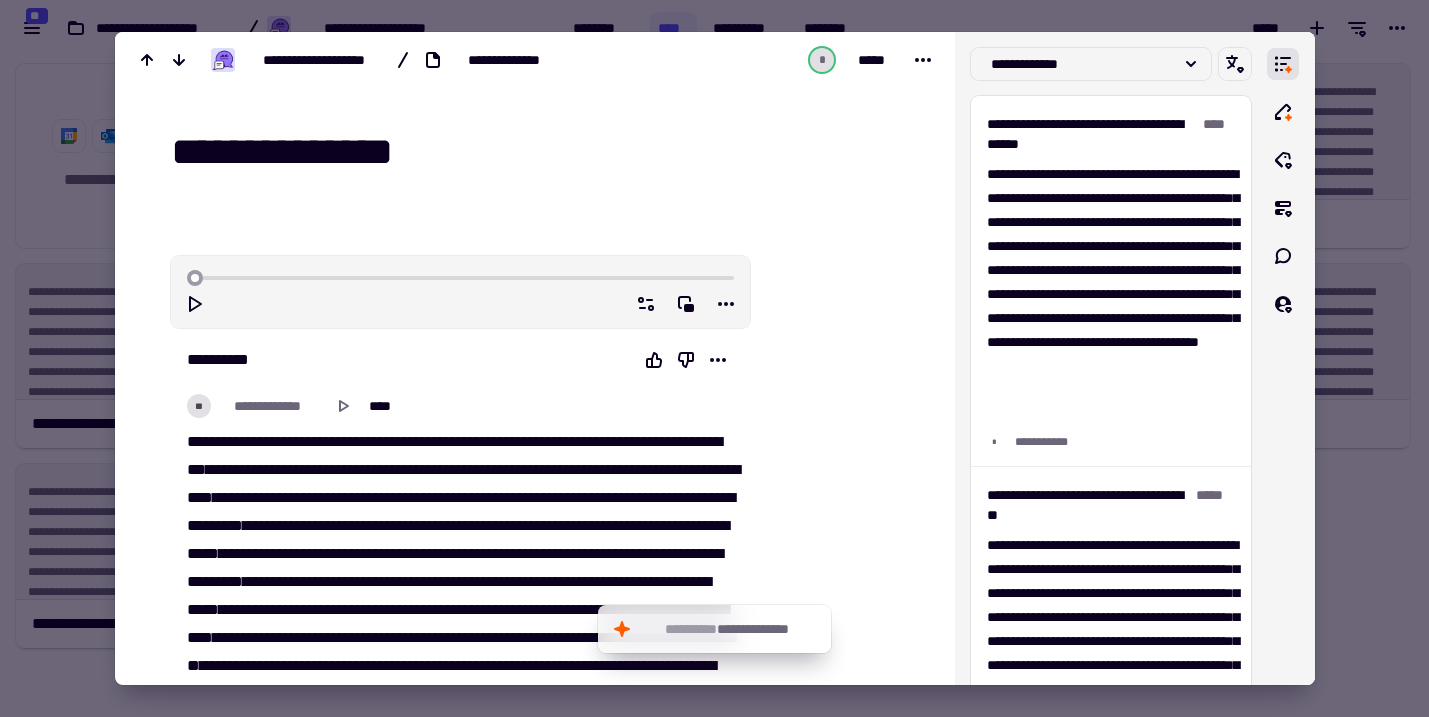 click on "**********" at bounding box center [547, 152] 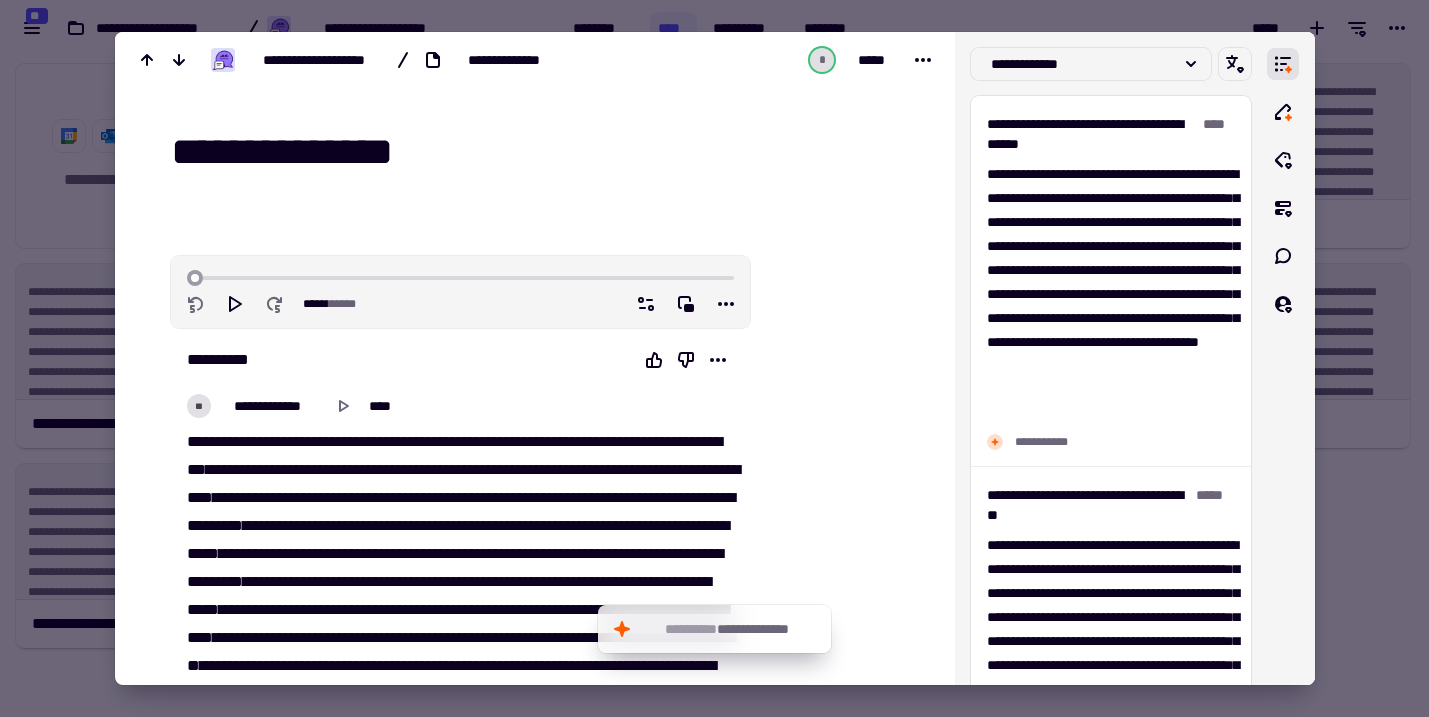 click on "**********" at bounding box center [547, 152] 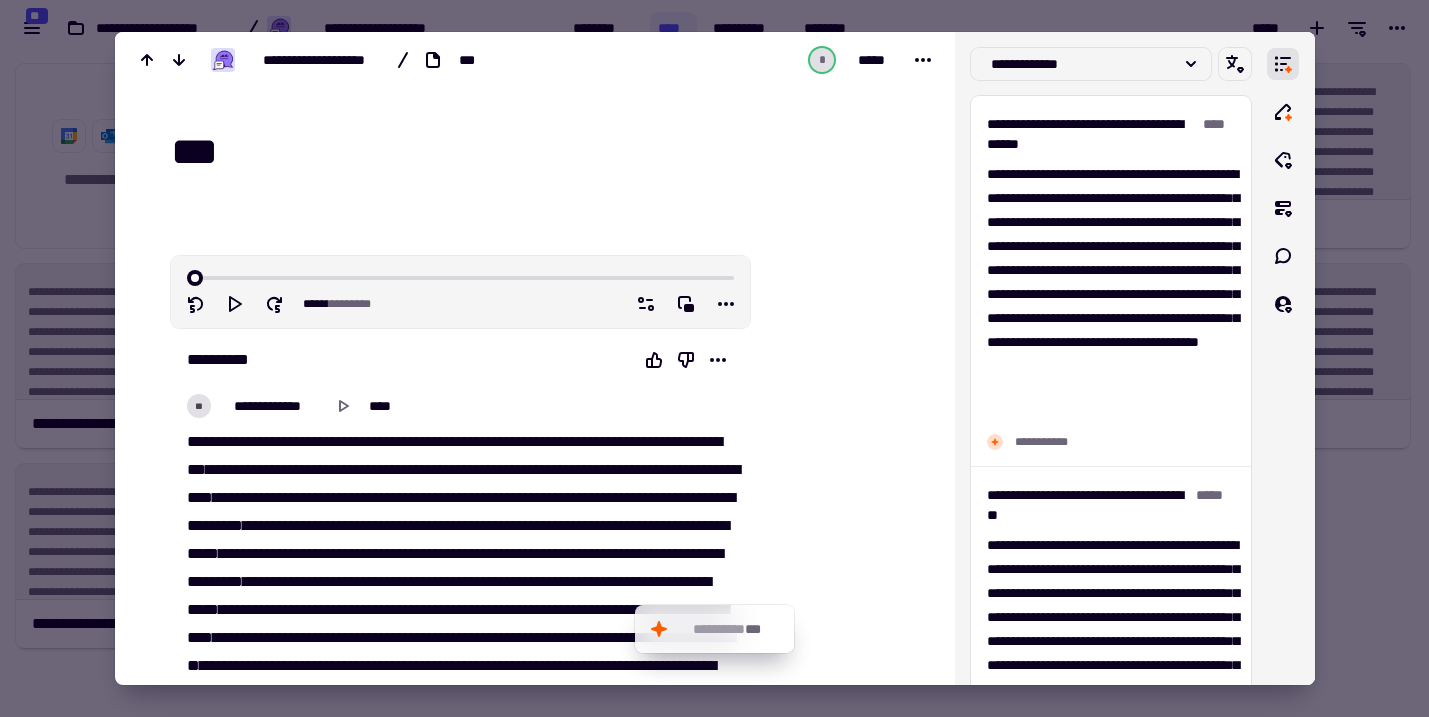 type on "***" 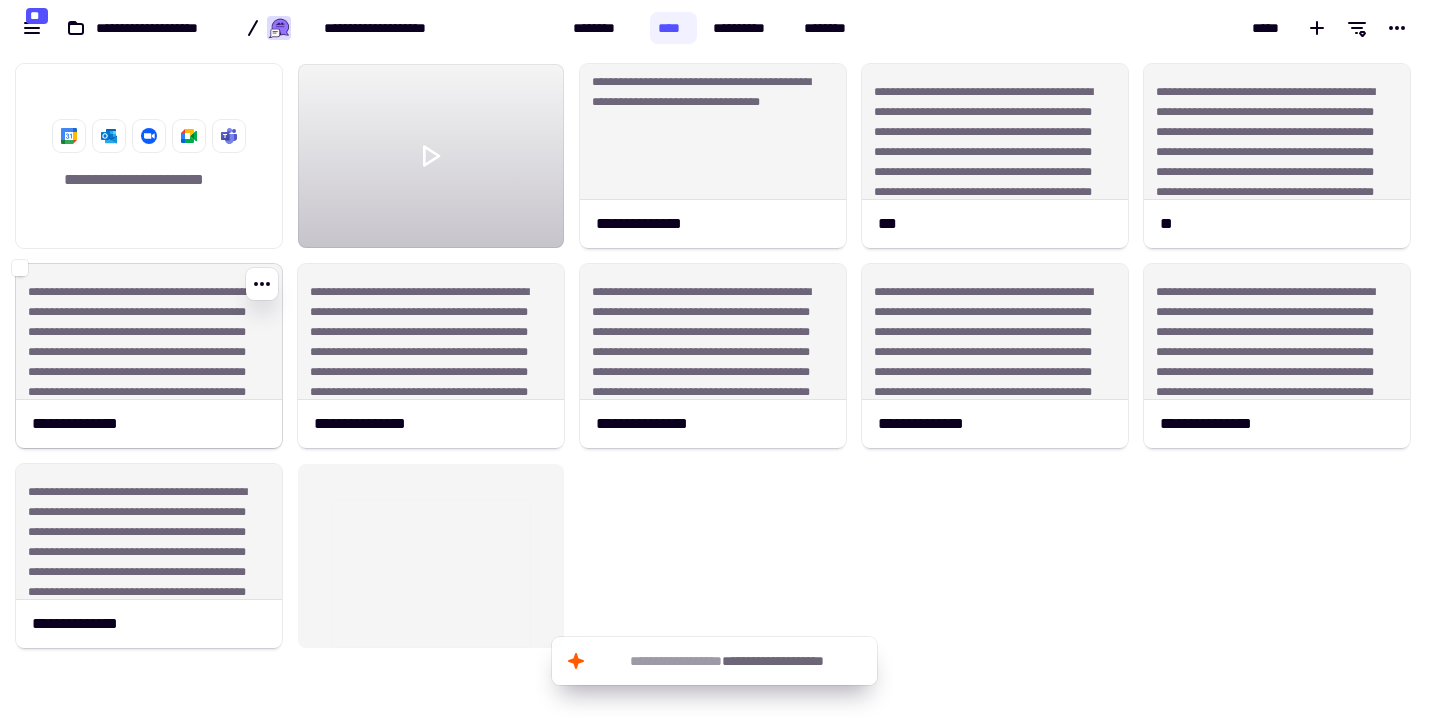 click on "**********" 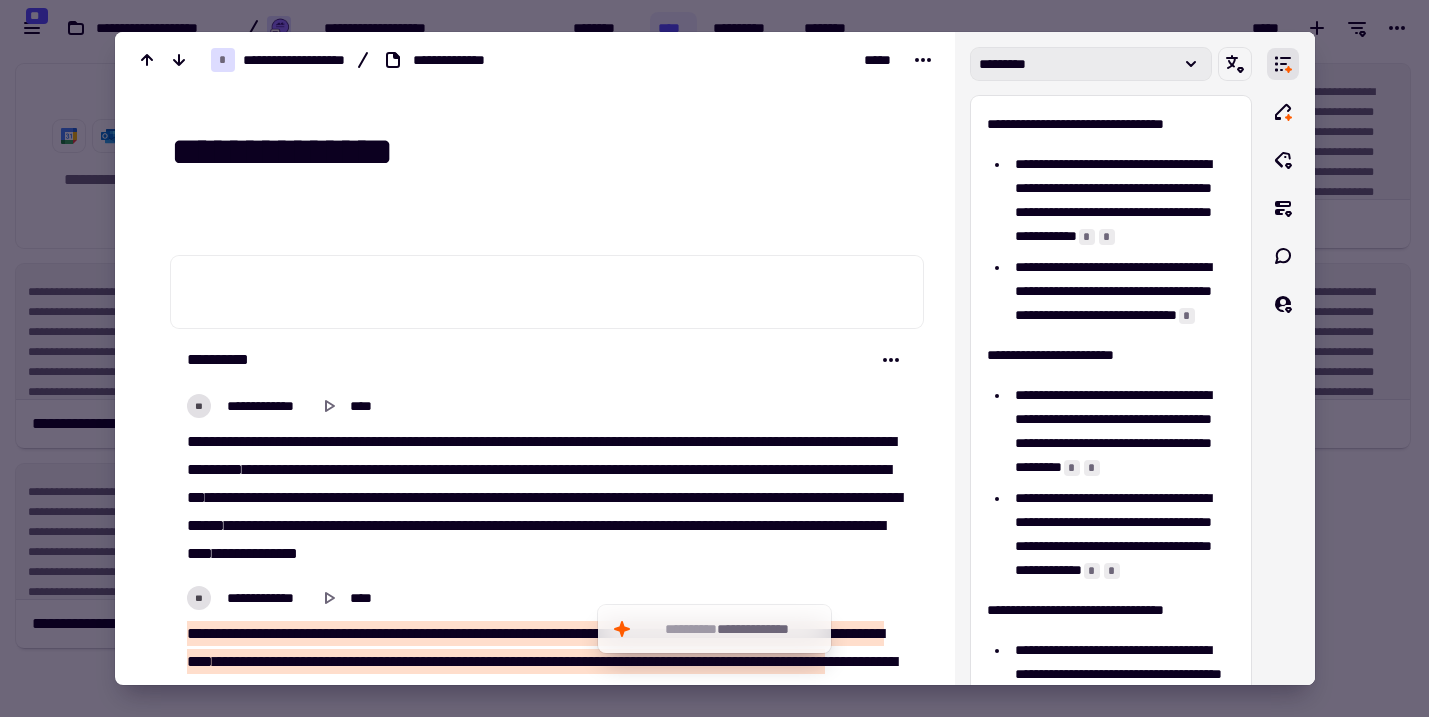 click on "*********" 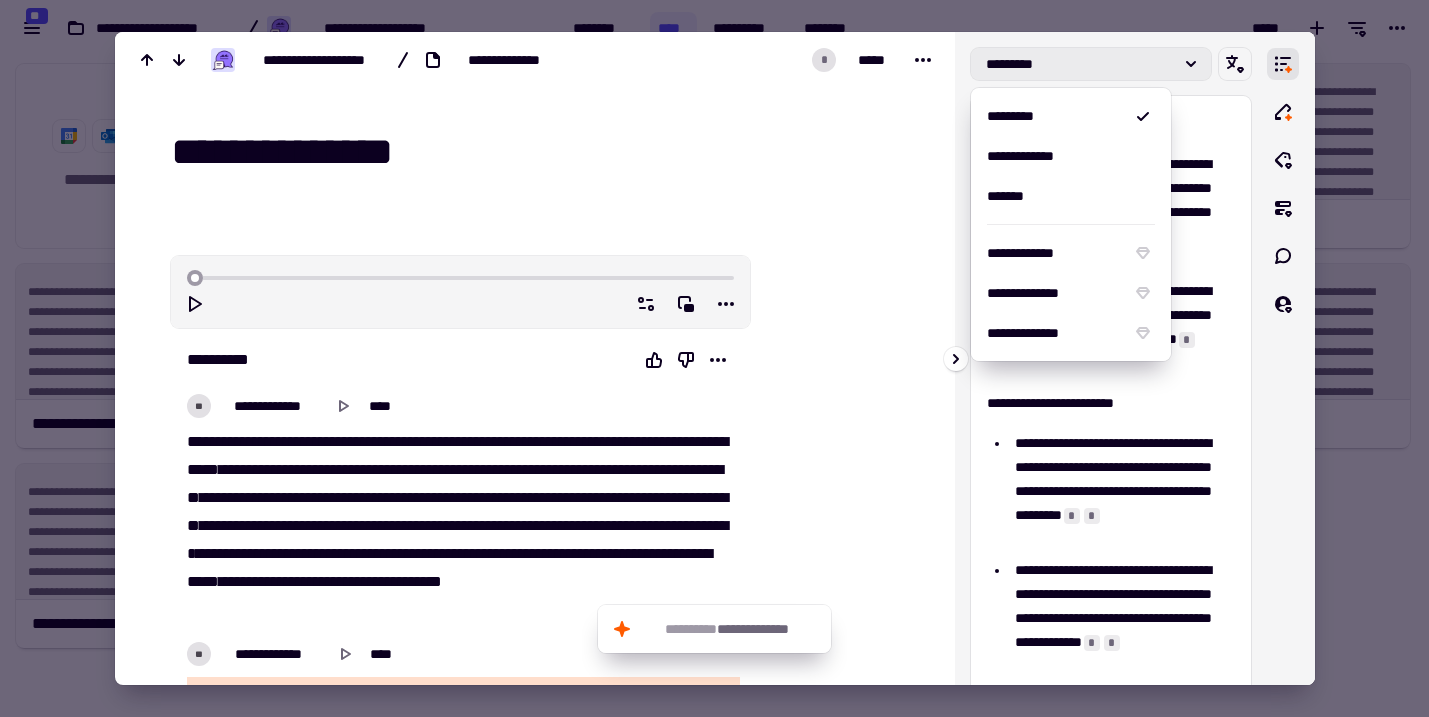 scroll, scrollTop: 0, scrollLeft: 0, axis: both 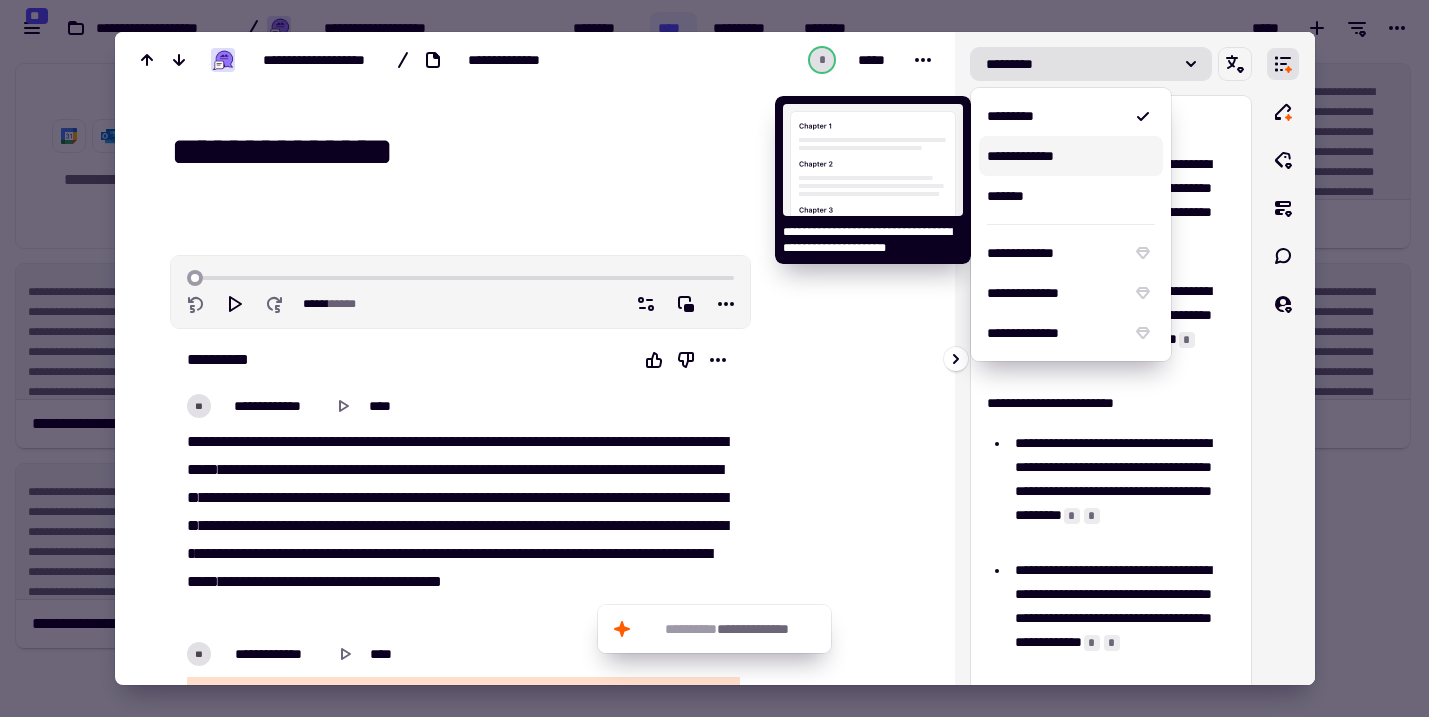 click on "**********" at bounding box center [1071, 156] 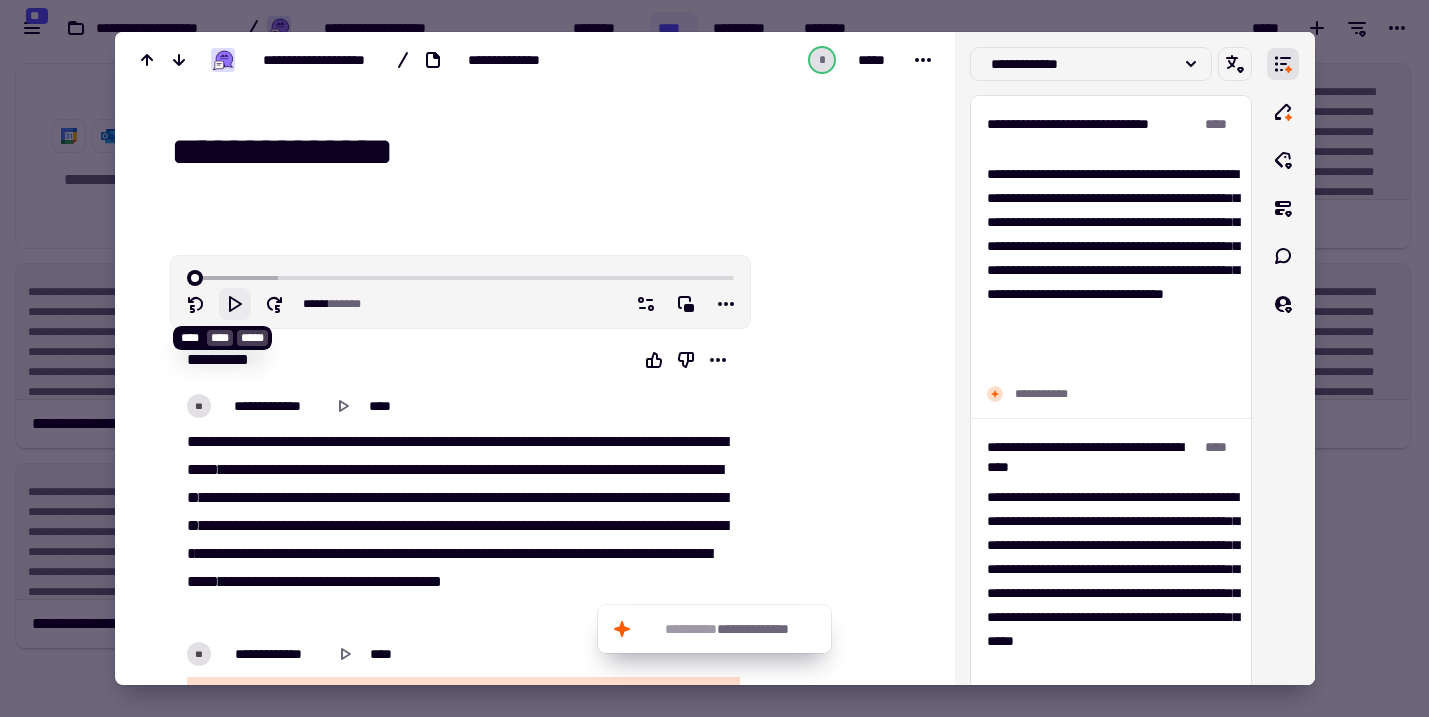 click 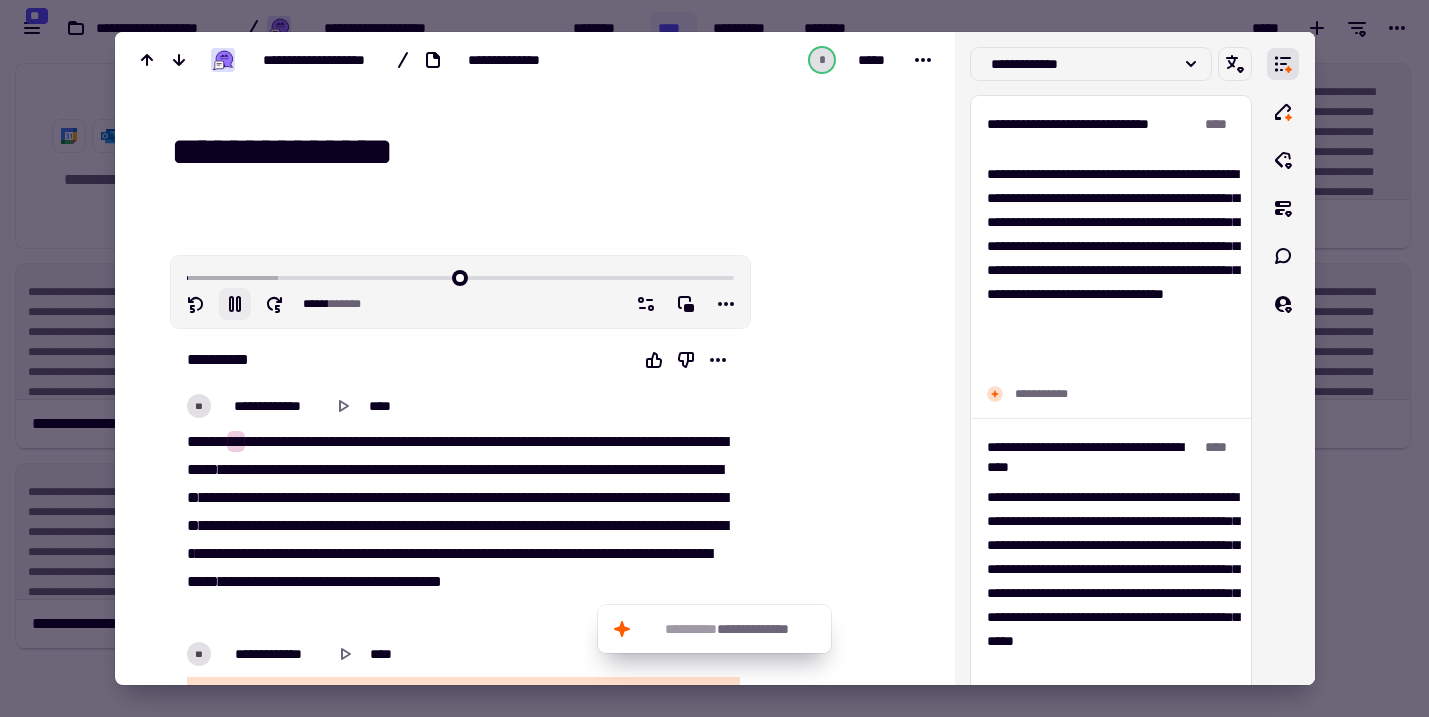click 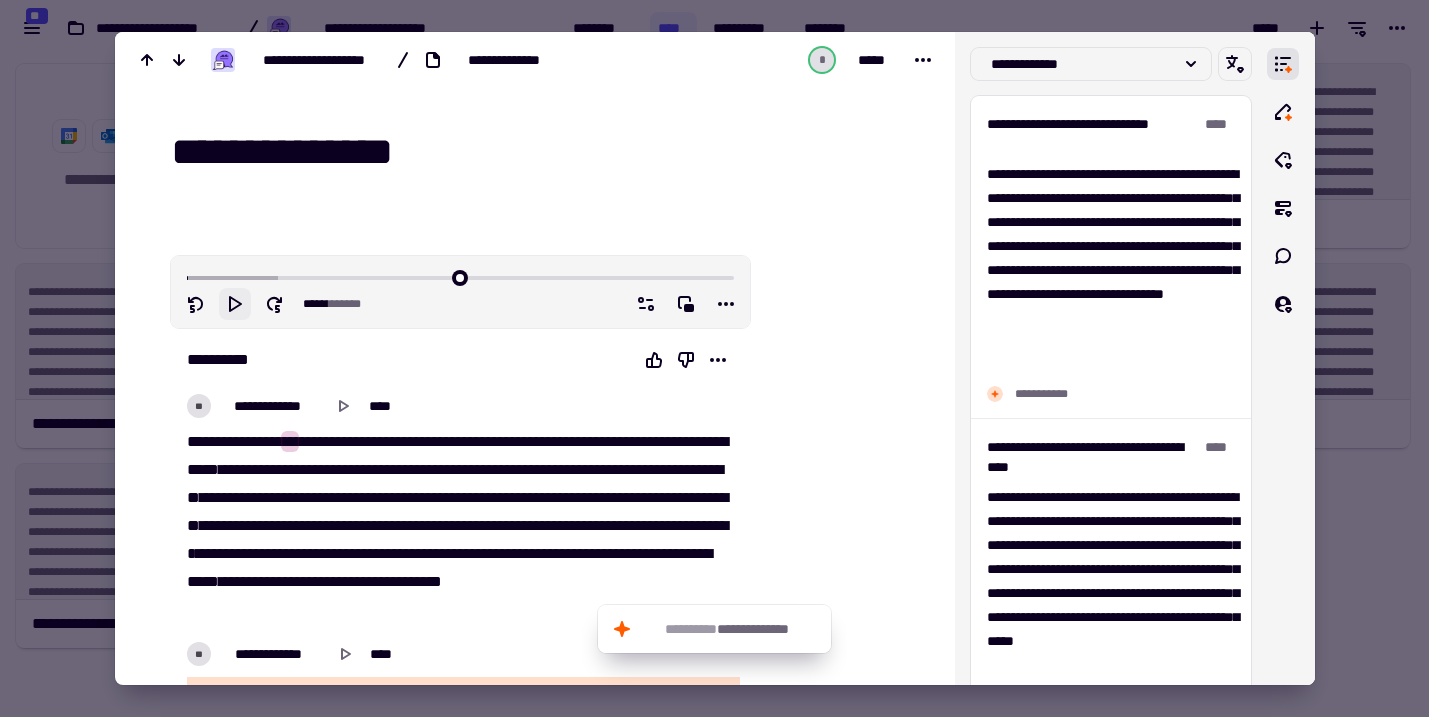 click 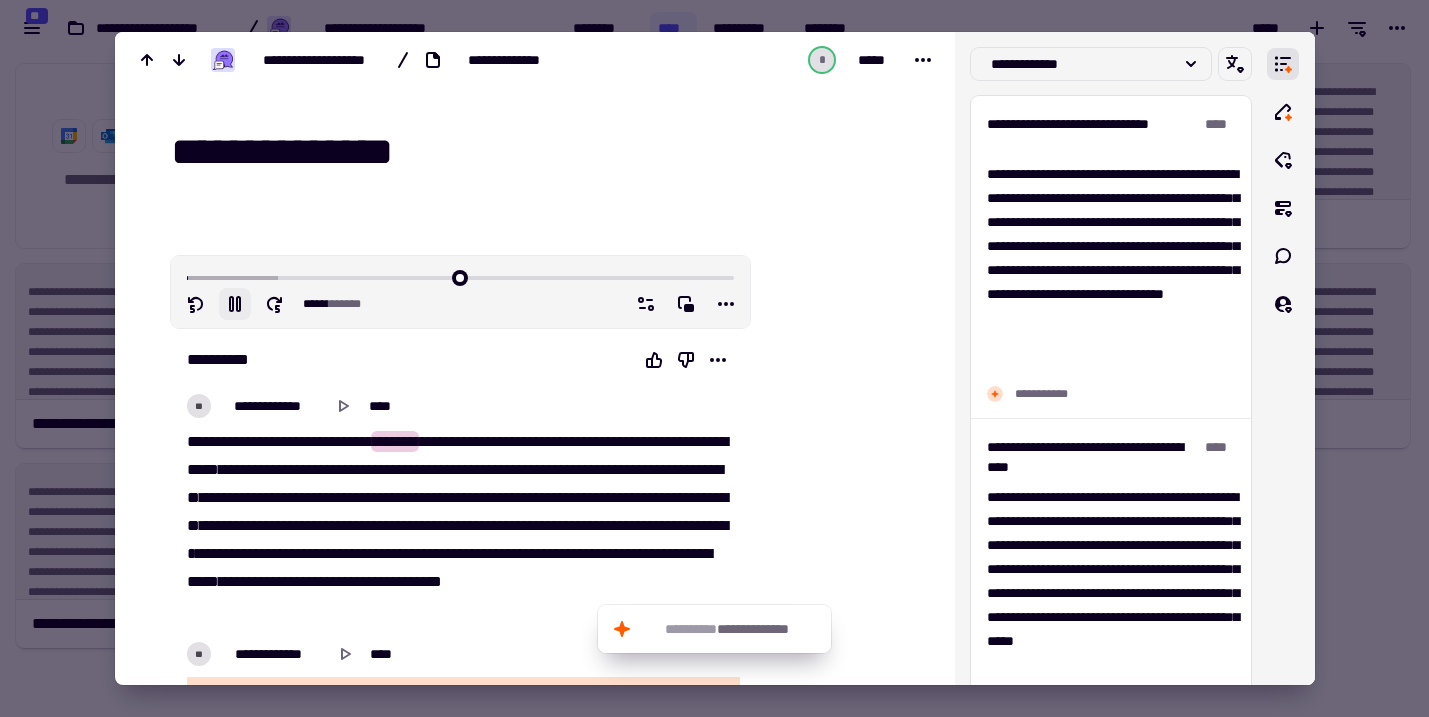 click 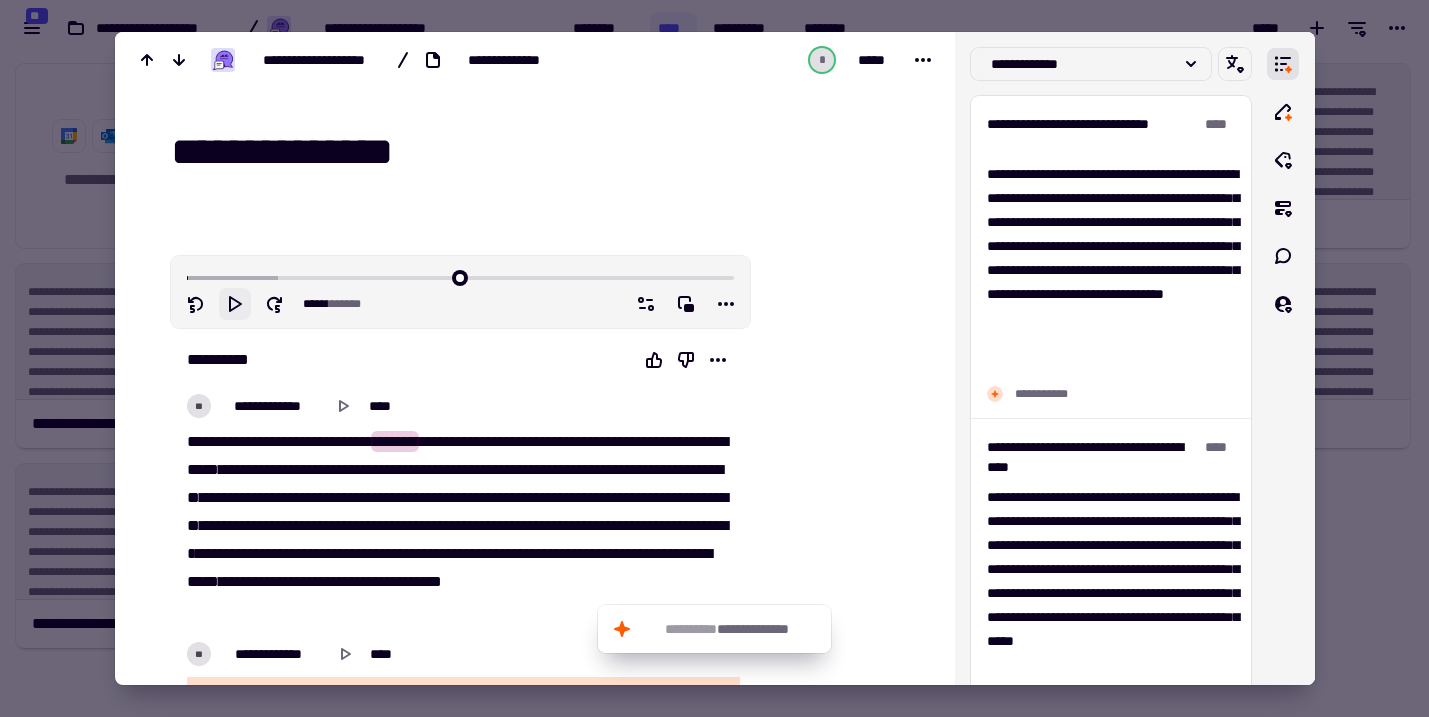 click 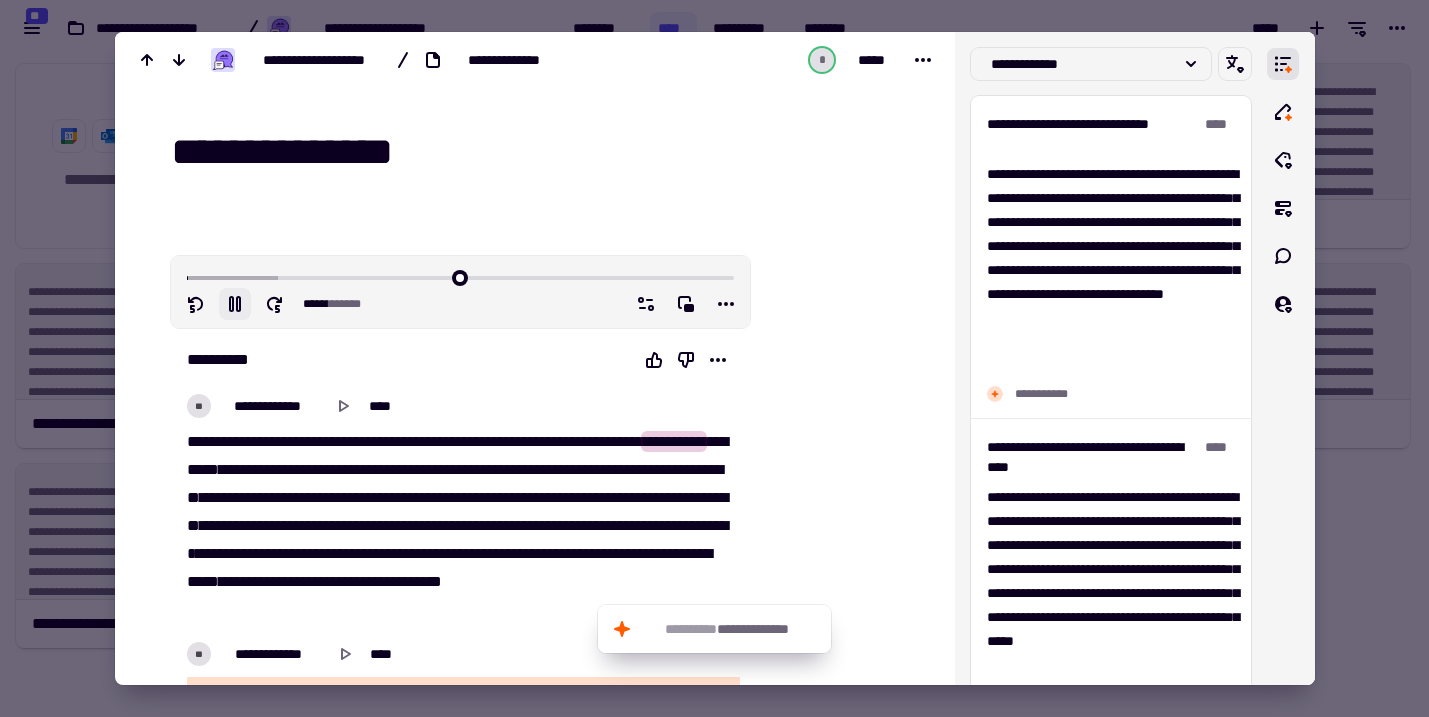 click 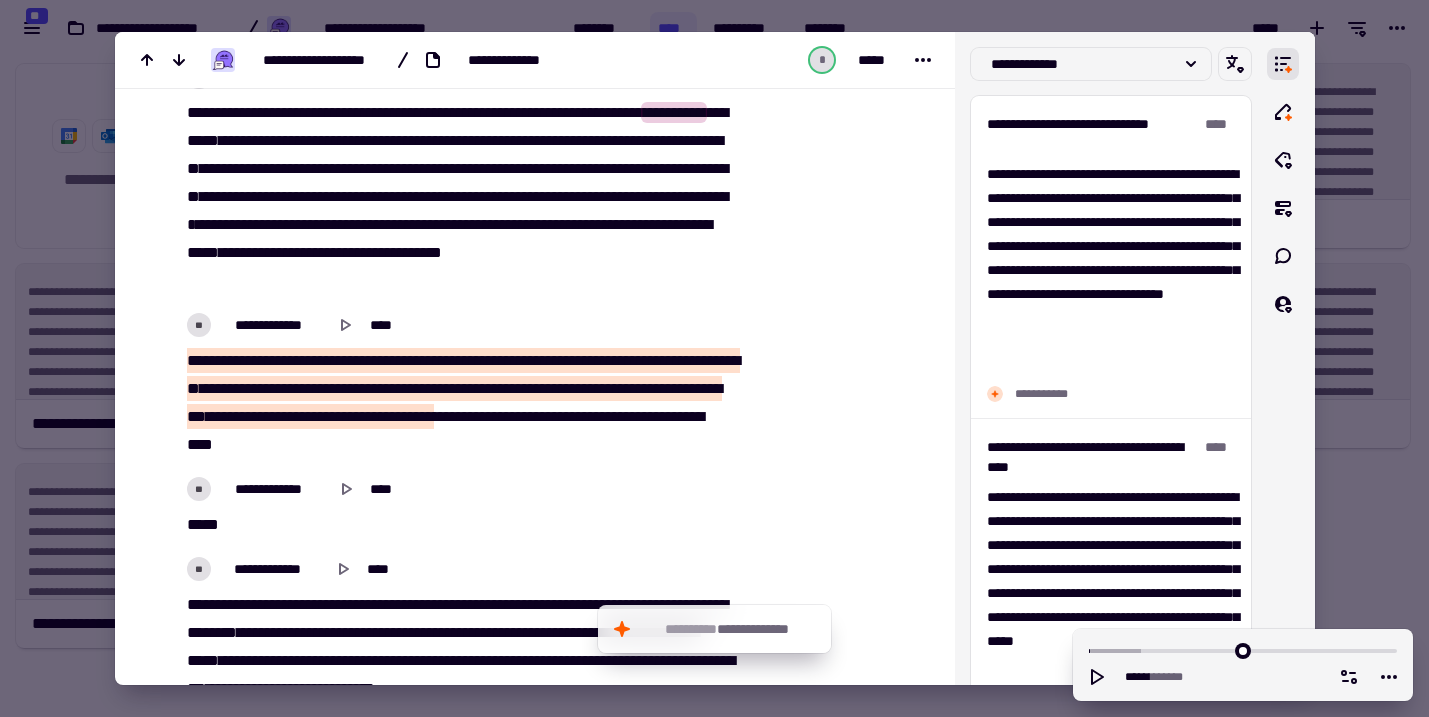 scroll, scrollTop: 327, scrollLeft: 0, axis: vertical 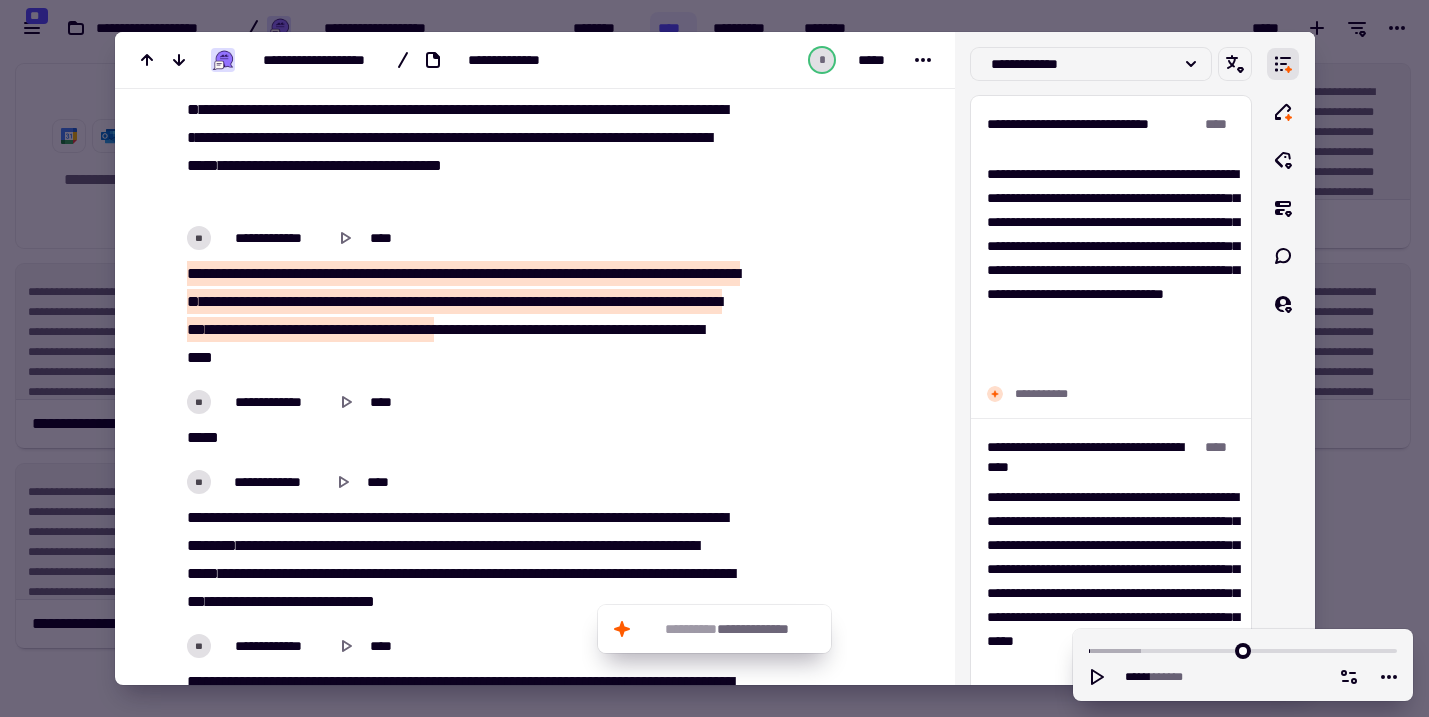 click on "**********" at bounding box center (460, 560) 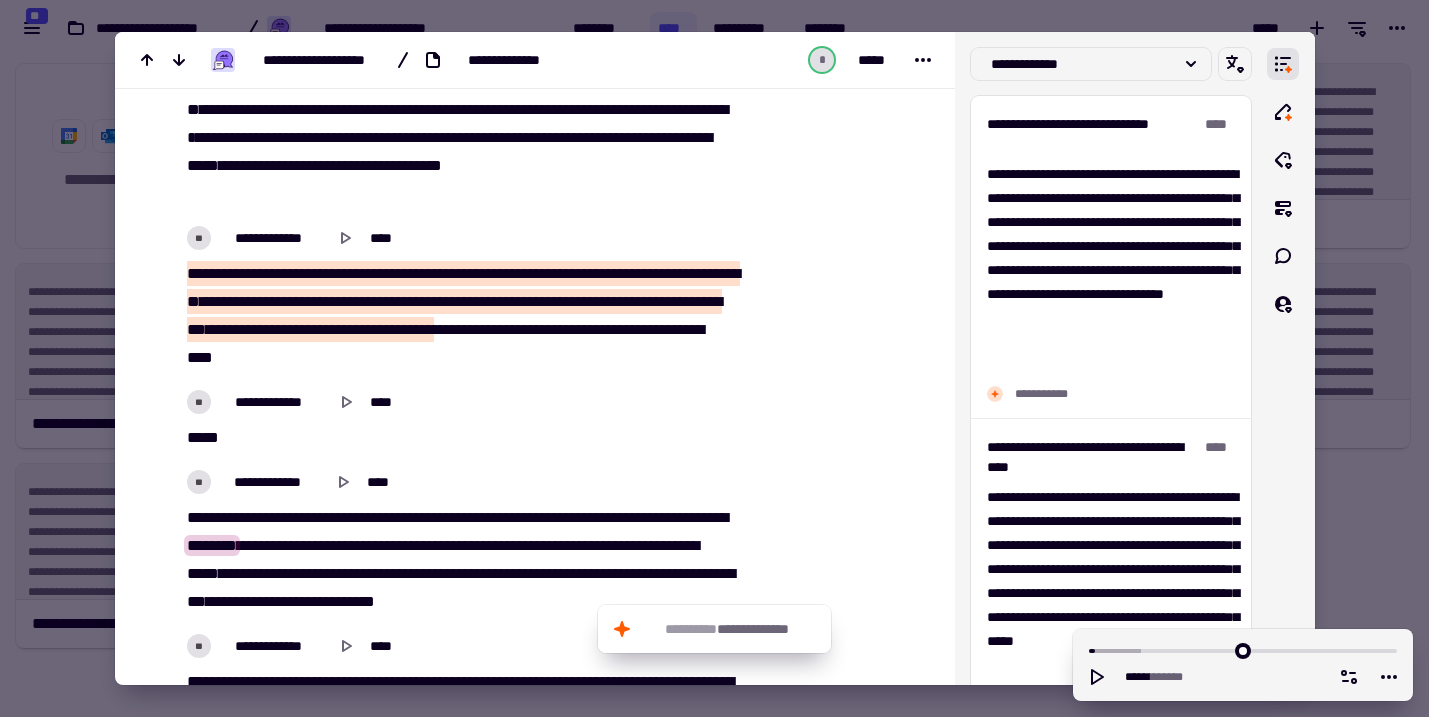 click on "******" at bounding box center (338, 517) 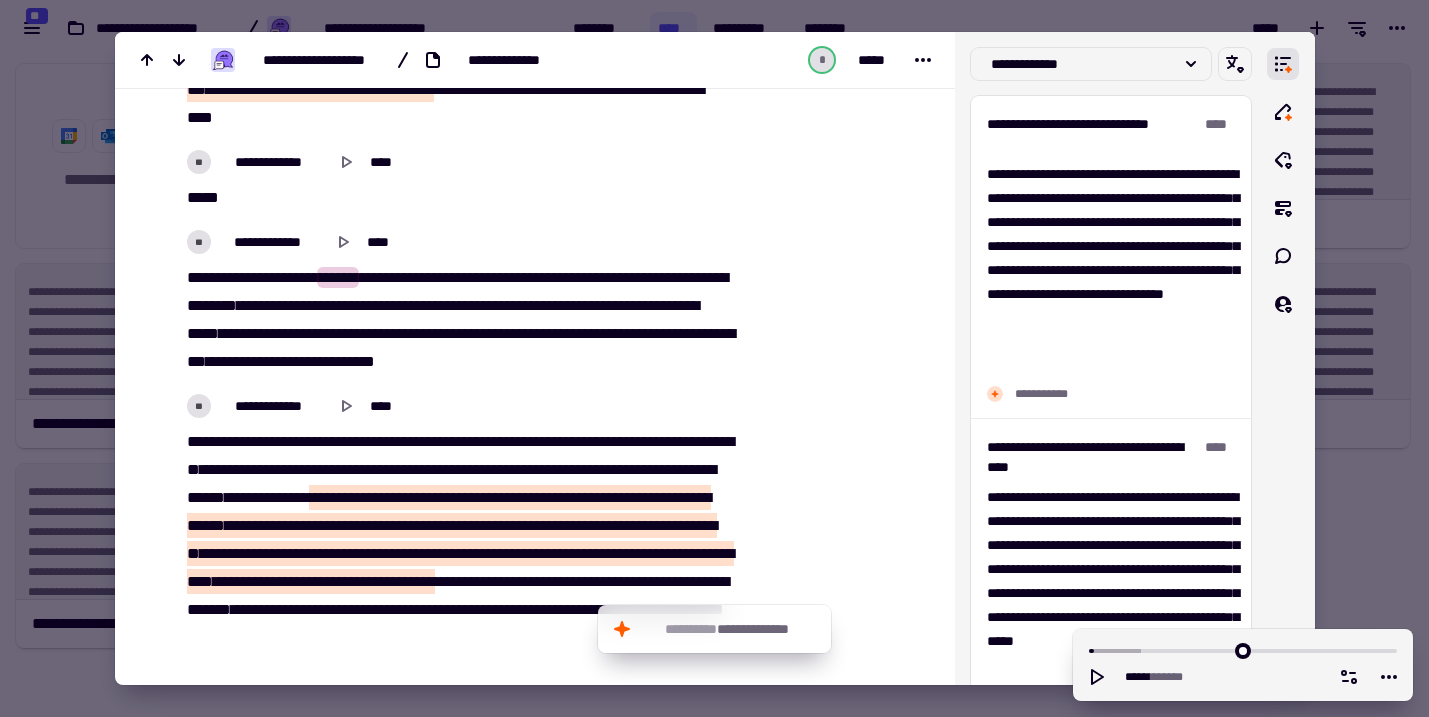 scroll, scrollTop: 685, scrollLeft: 0, axis: vertical 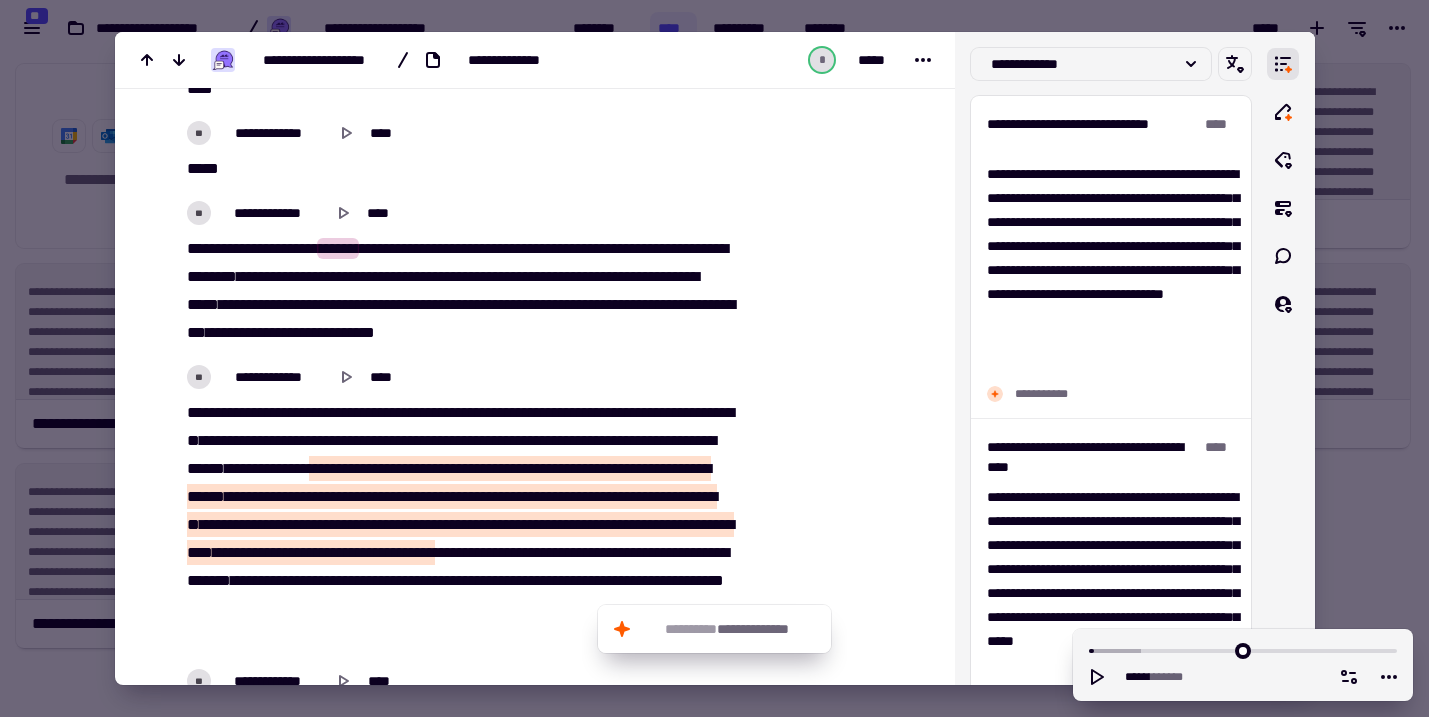 click on "**********" at bounding box center [460, 525] 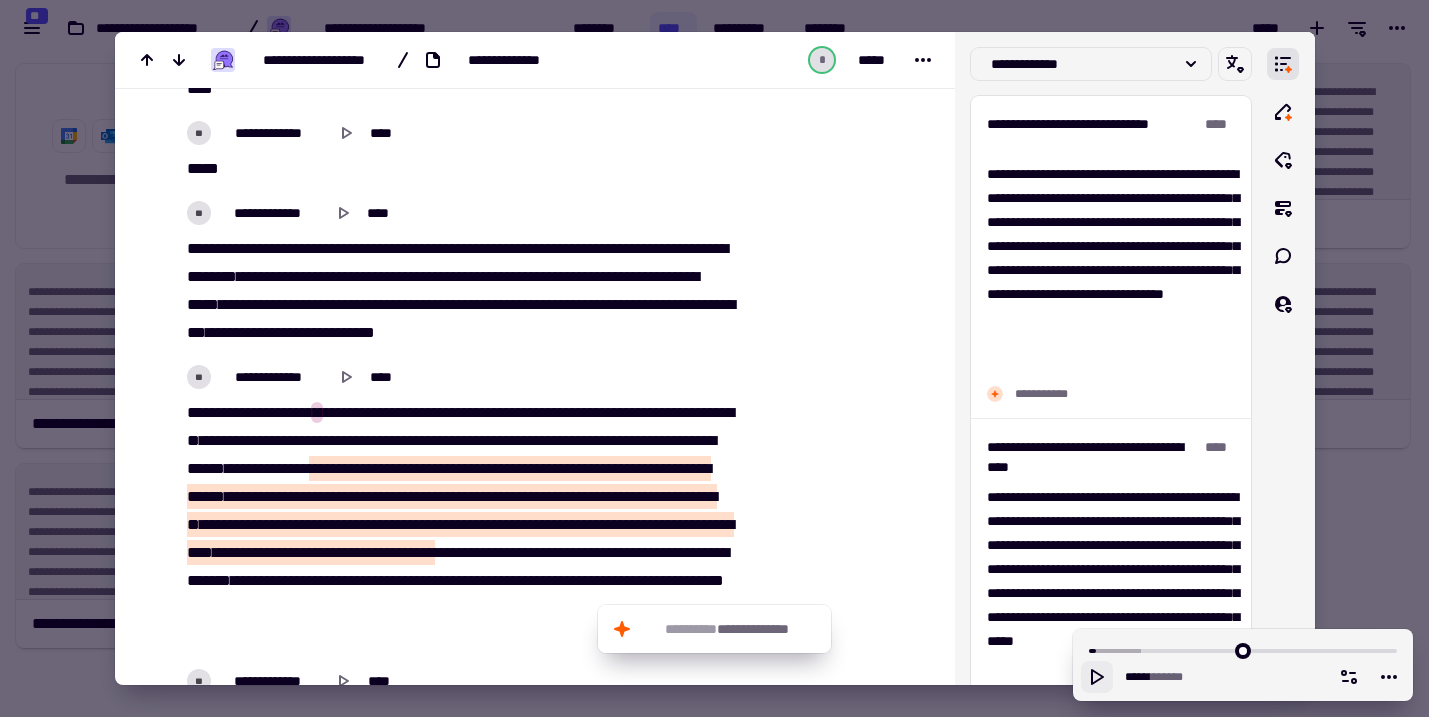 click 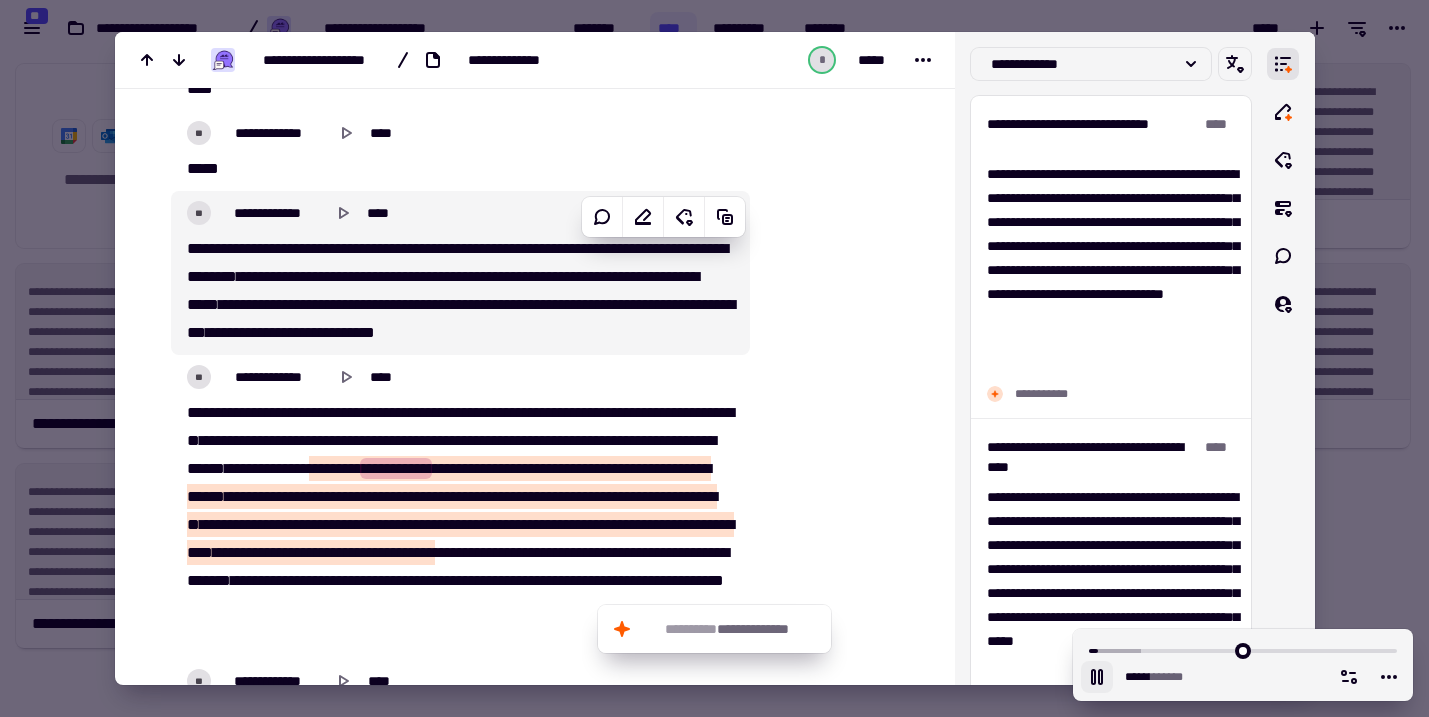 type on "******" 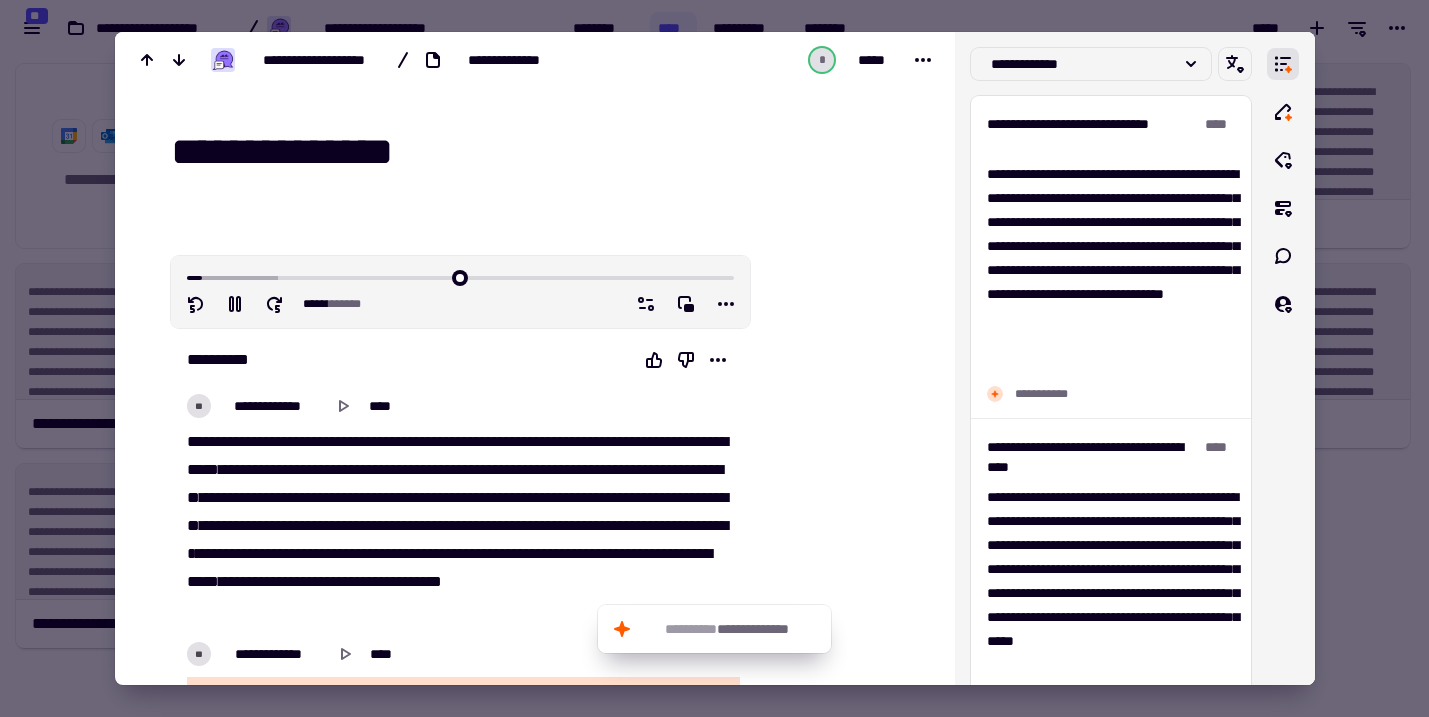 scroll, scrollTop: -1, scrollLeft: 0, axis: vertical 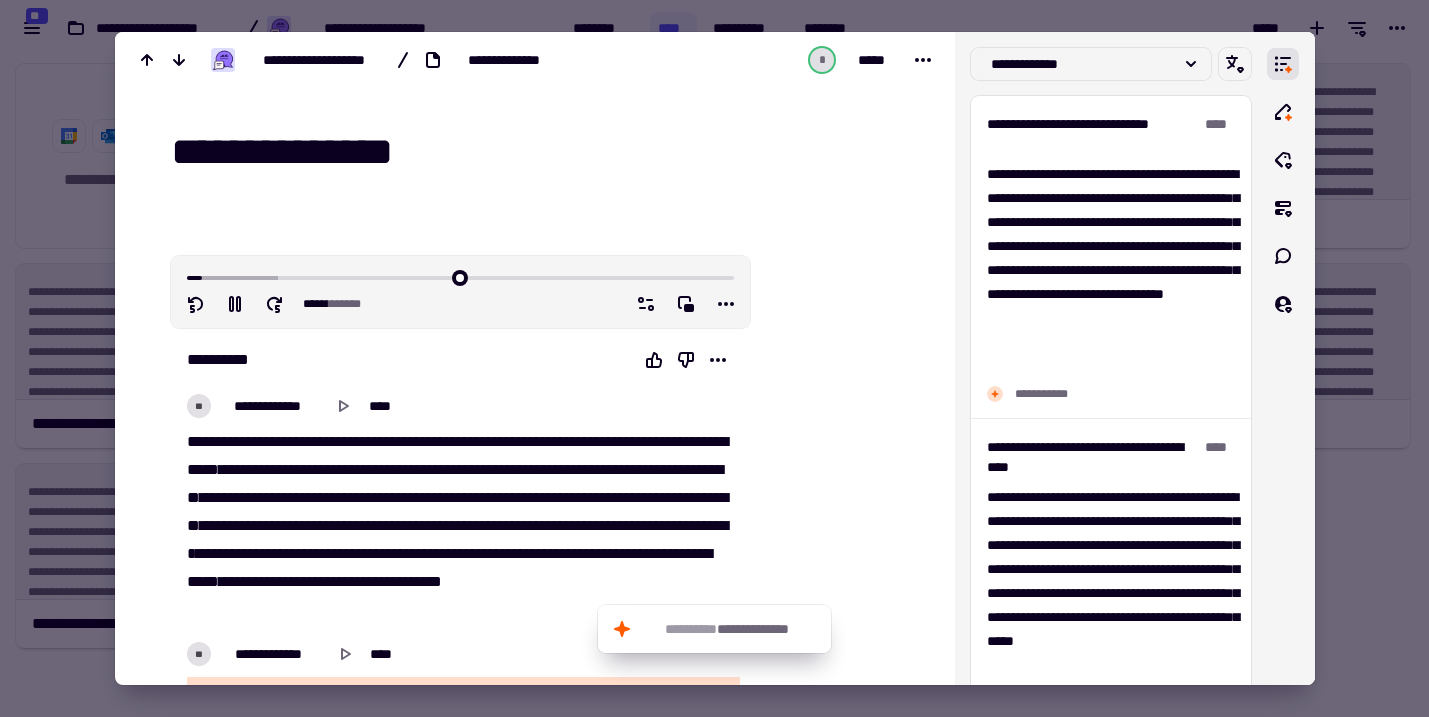click on "**********" at bounding box center [547, 152] 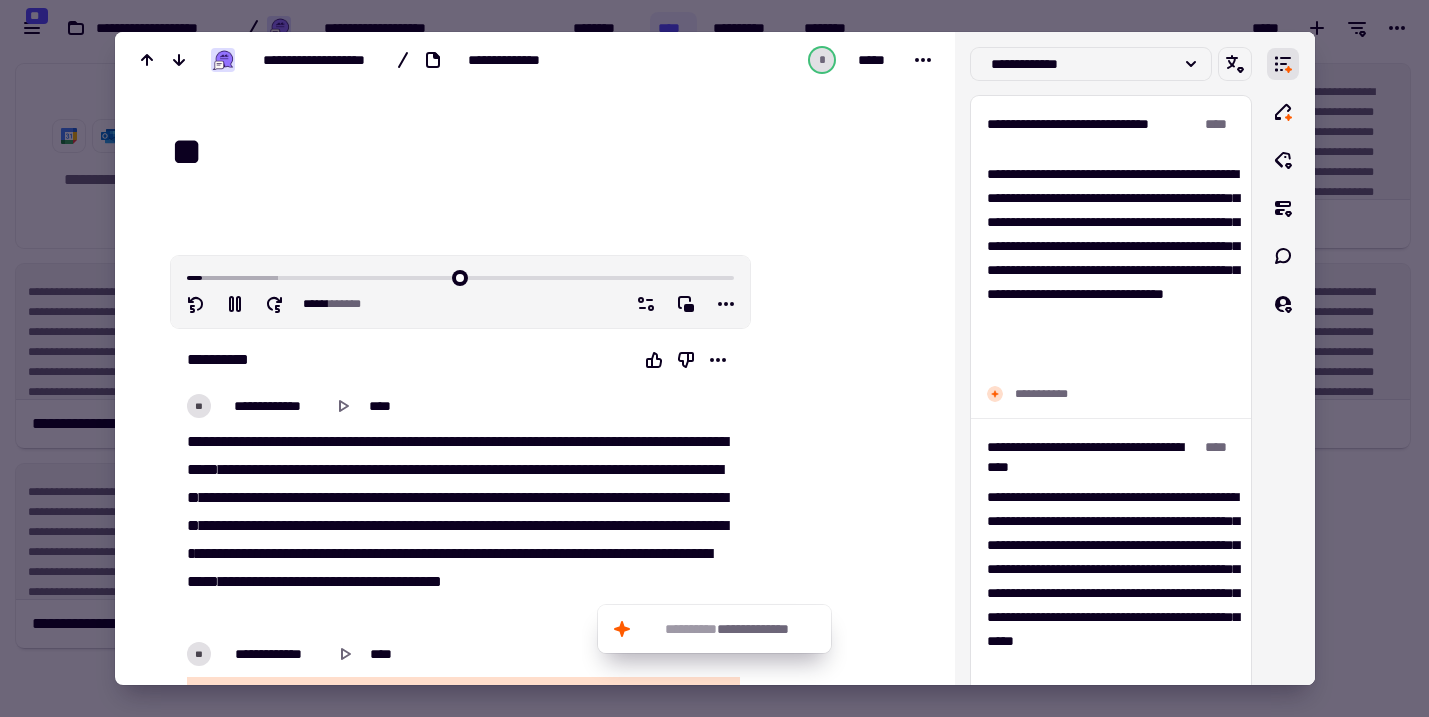 type on "***" 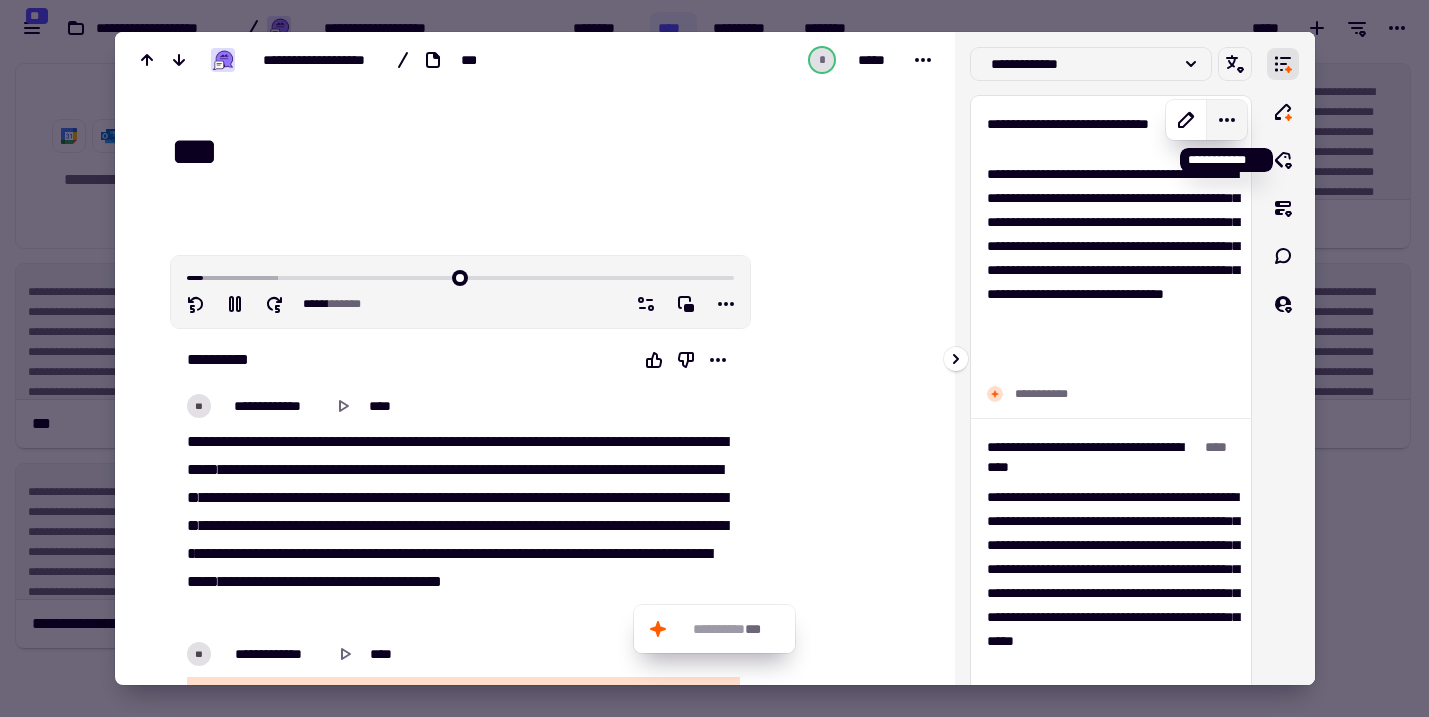 type on "******" 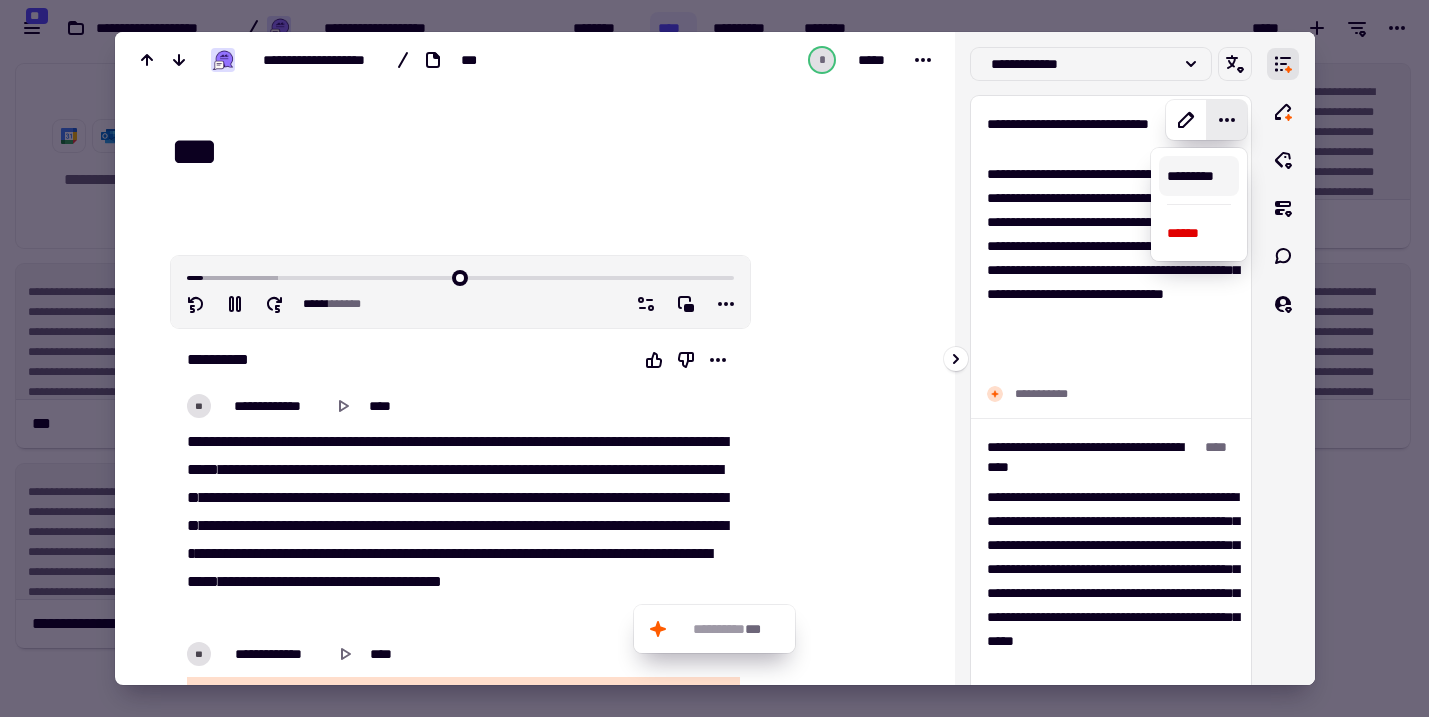 click on "**********" at bounding box center [1092, 134] 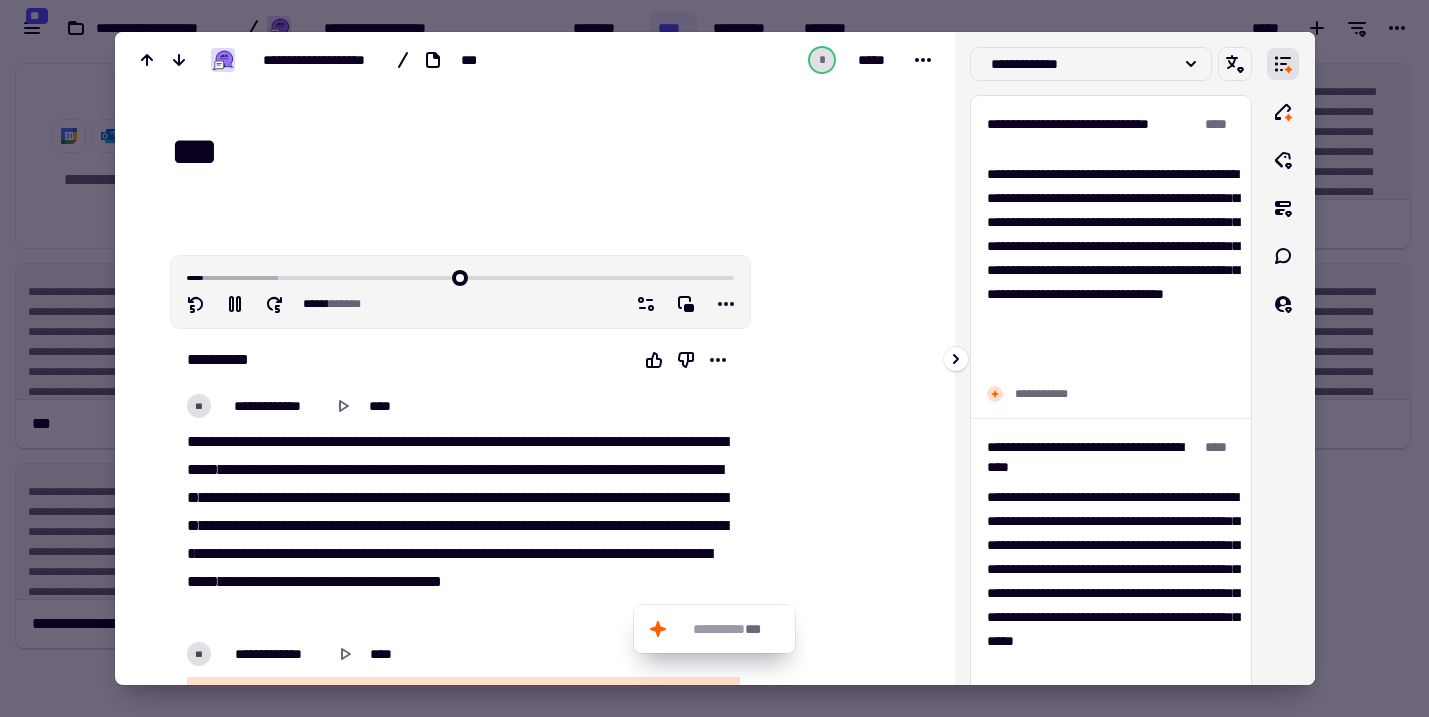 type on "******" 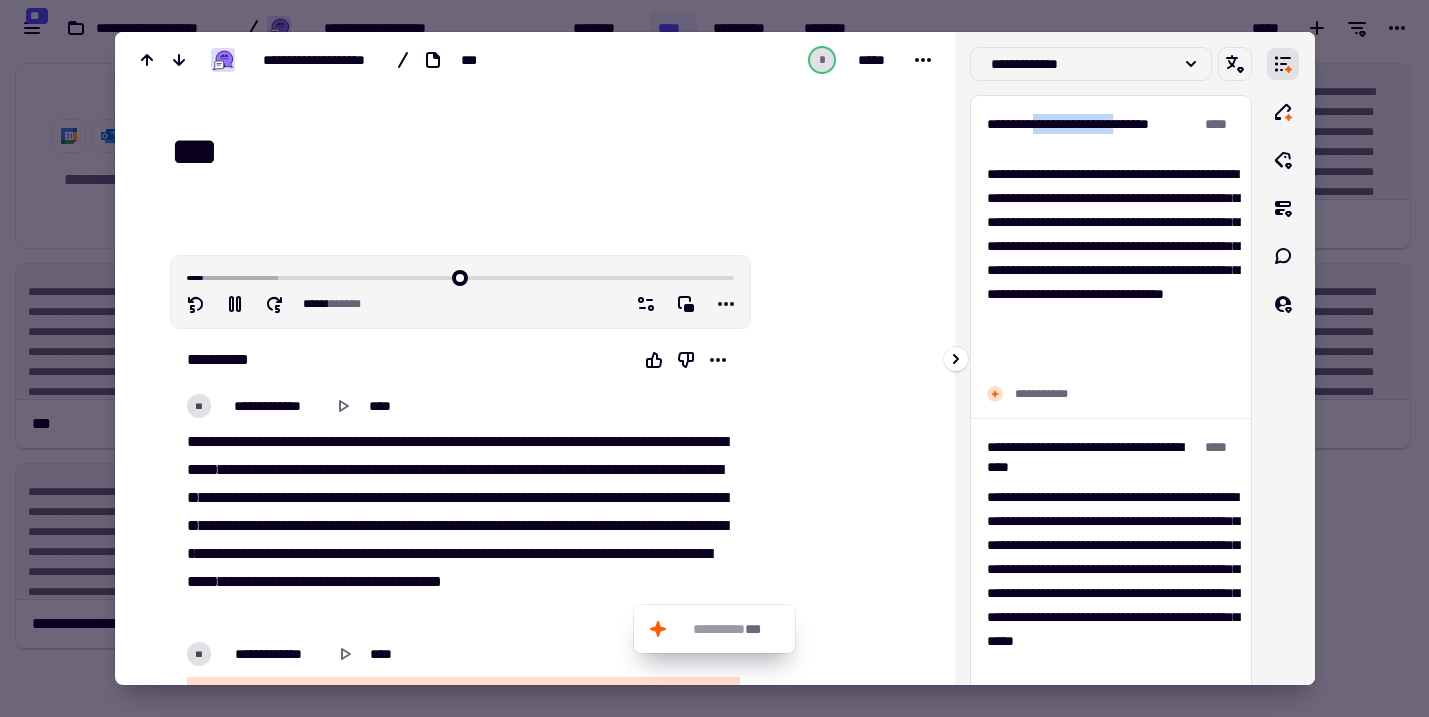 click on "**********" at bounding box center (1092, 134) 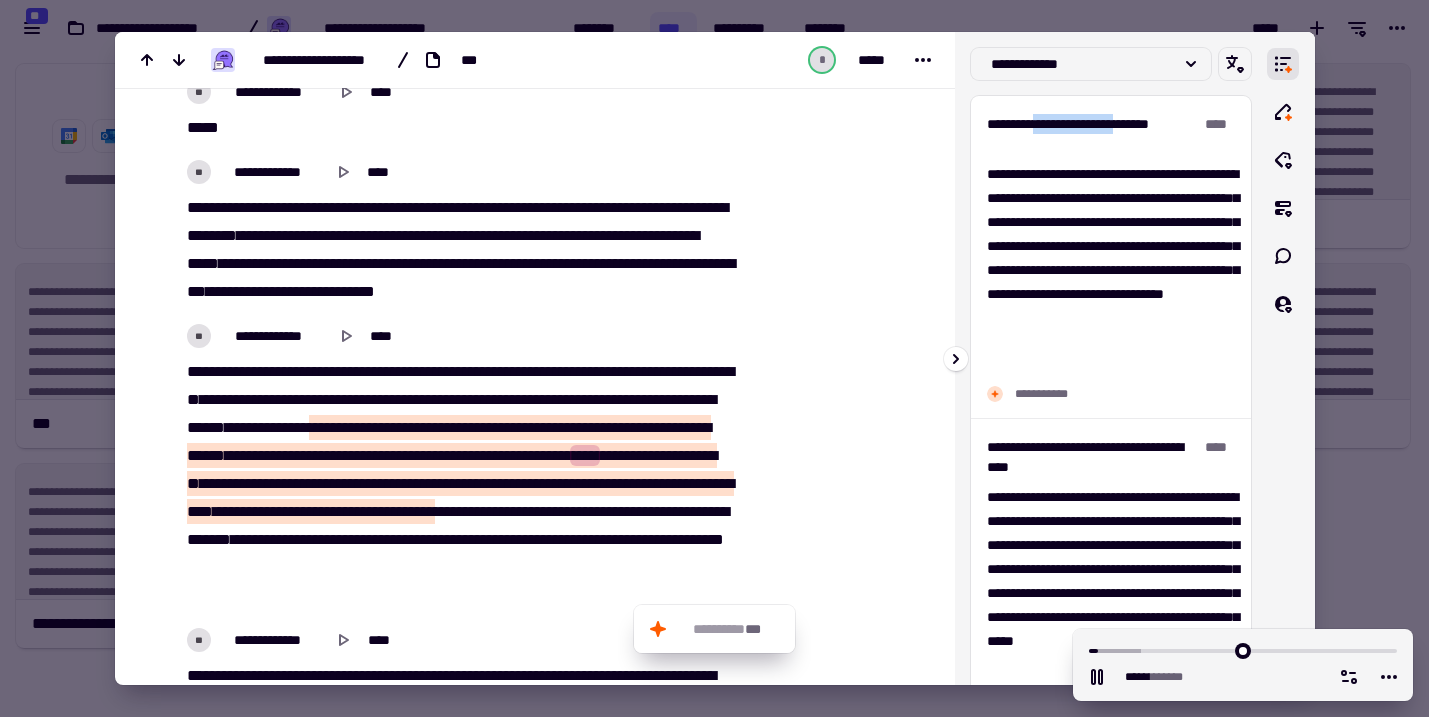 scroll, scrollTop: 728, scrollLeft: 0, axis: vertical 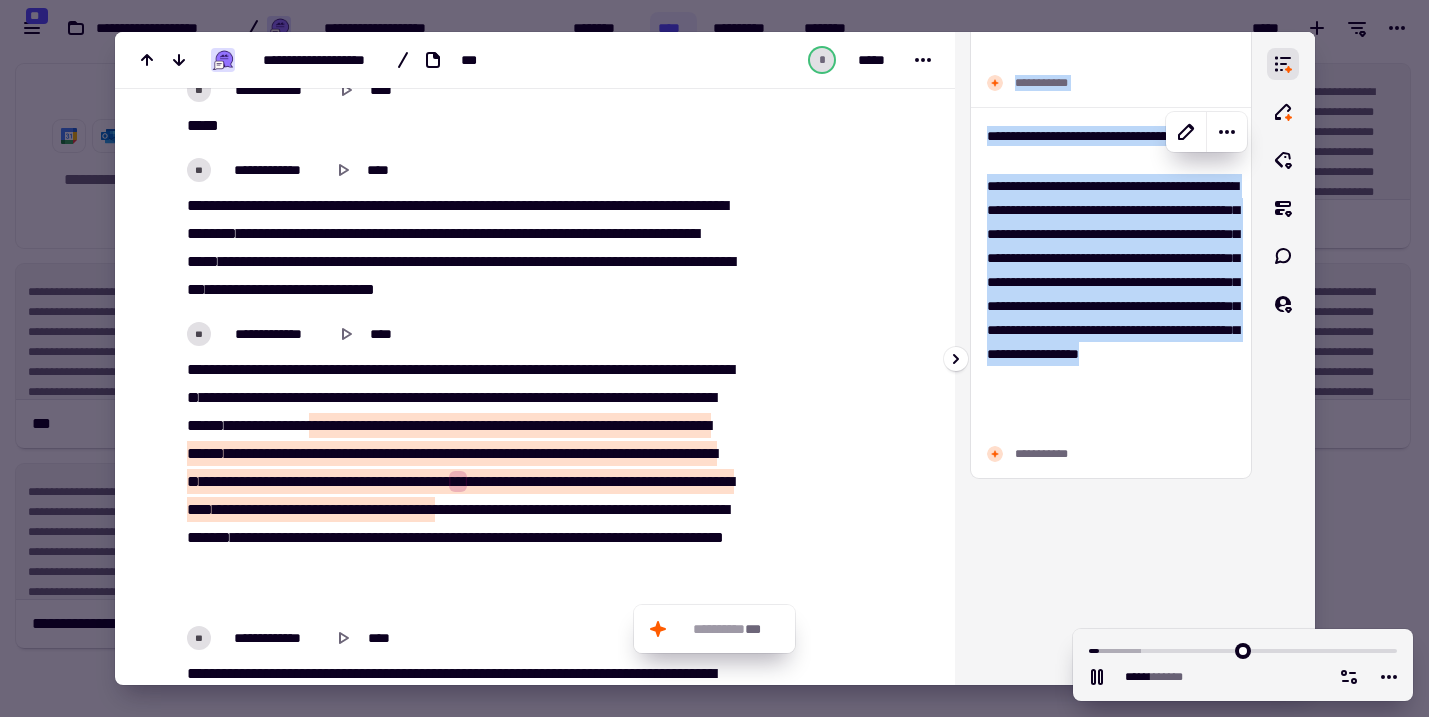 drag, startPoint x: 989, startPoint y: 112, endPoint x: 1110, endPoint y: 427, distance: 337.44037 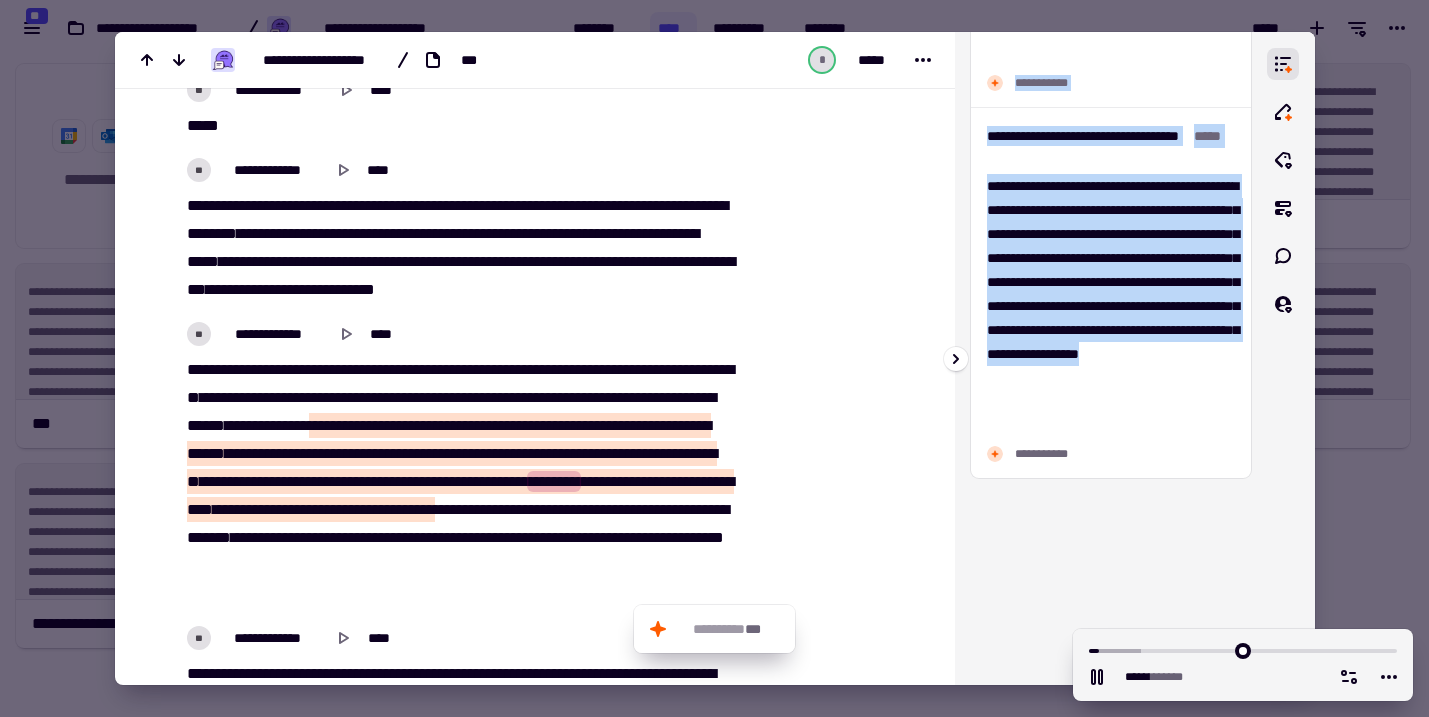 copy on "**********" 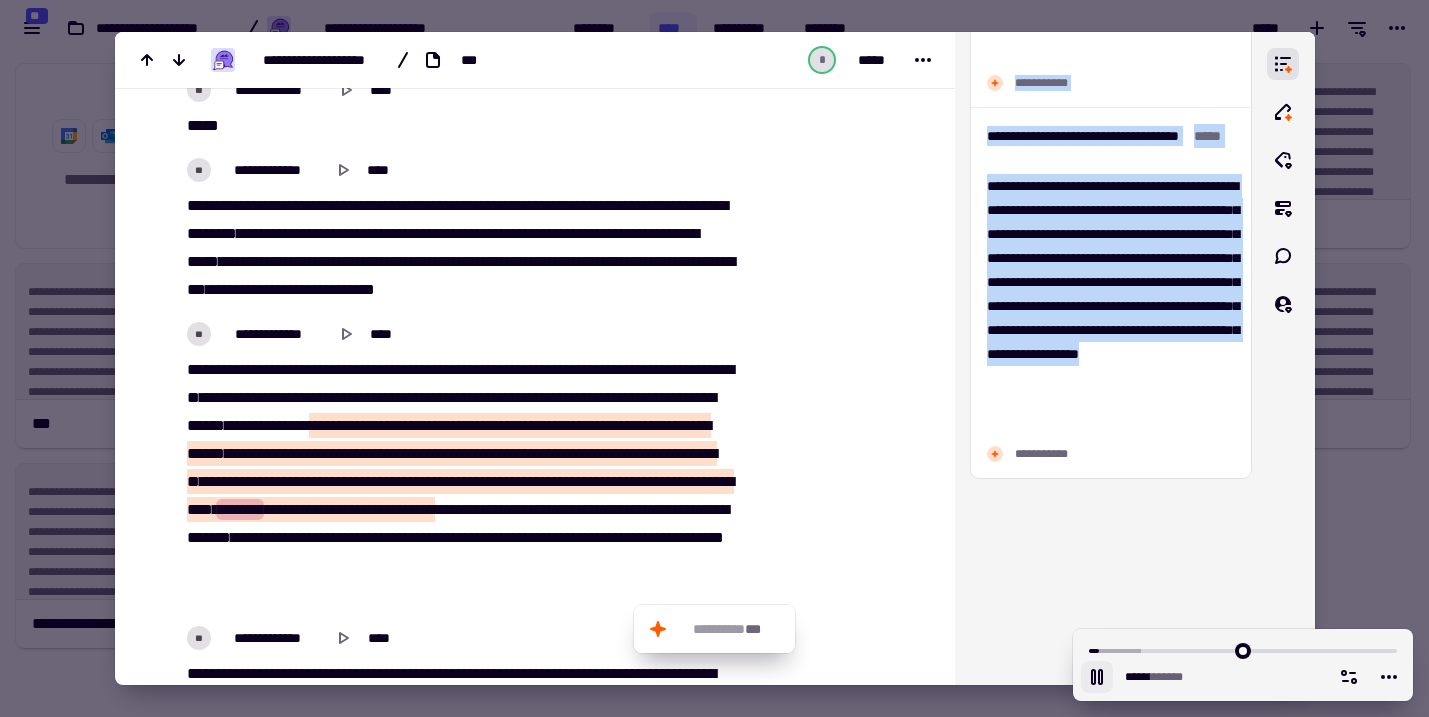 click 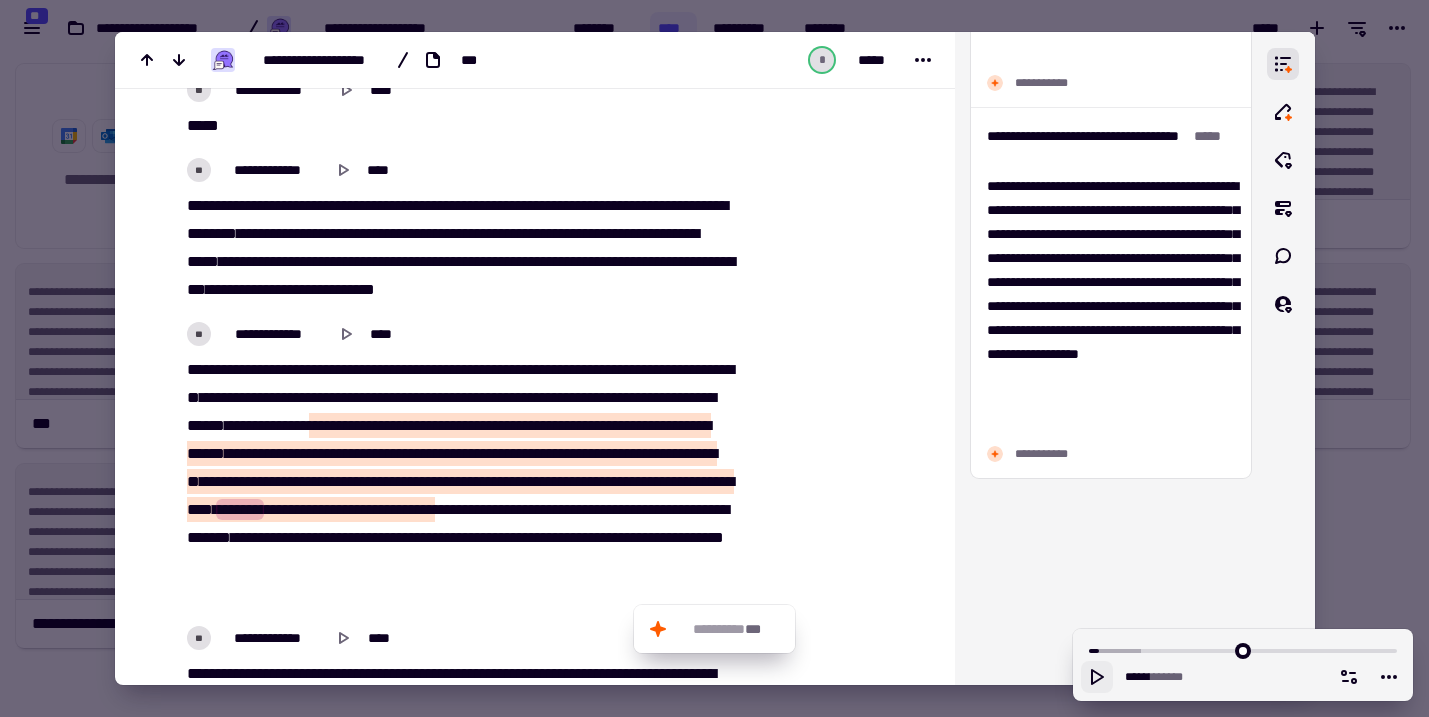 click at bounding box center [714, 358] 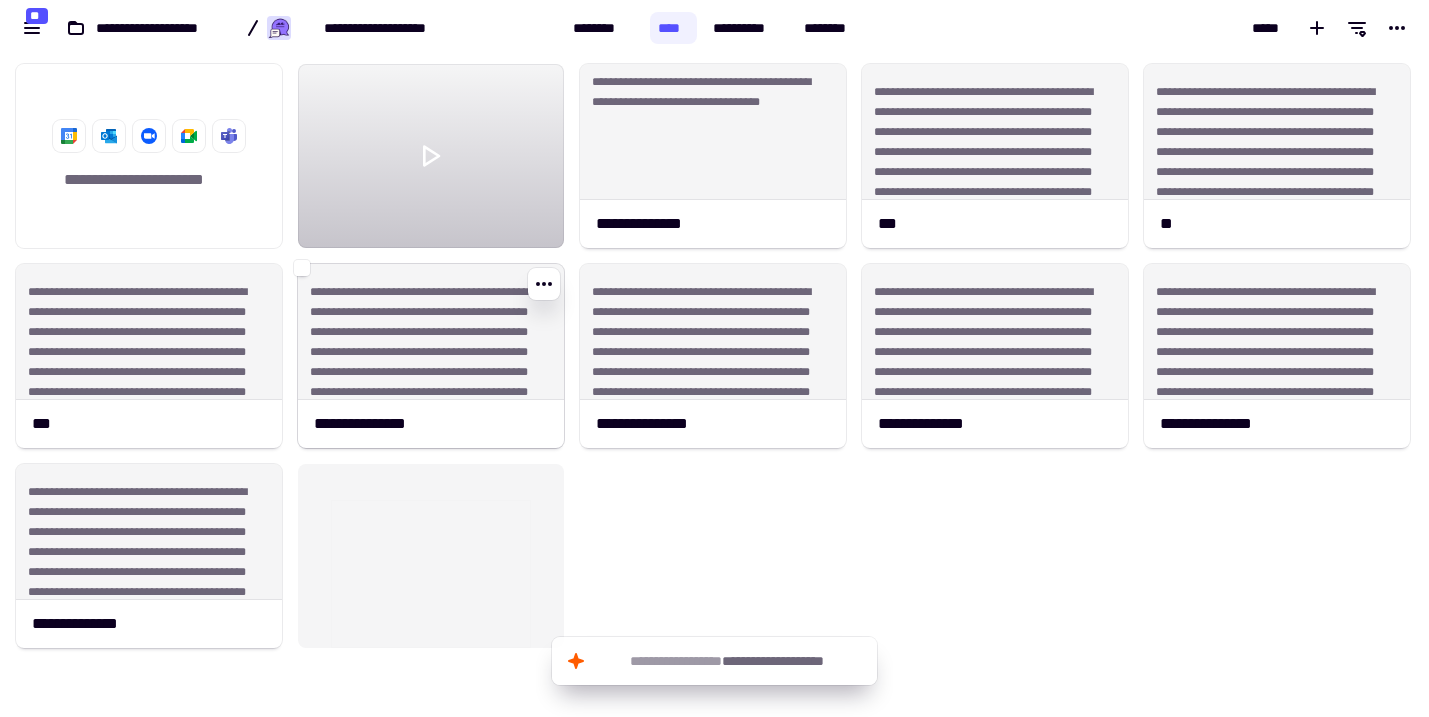 click on "**********" 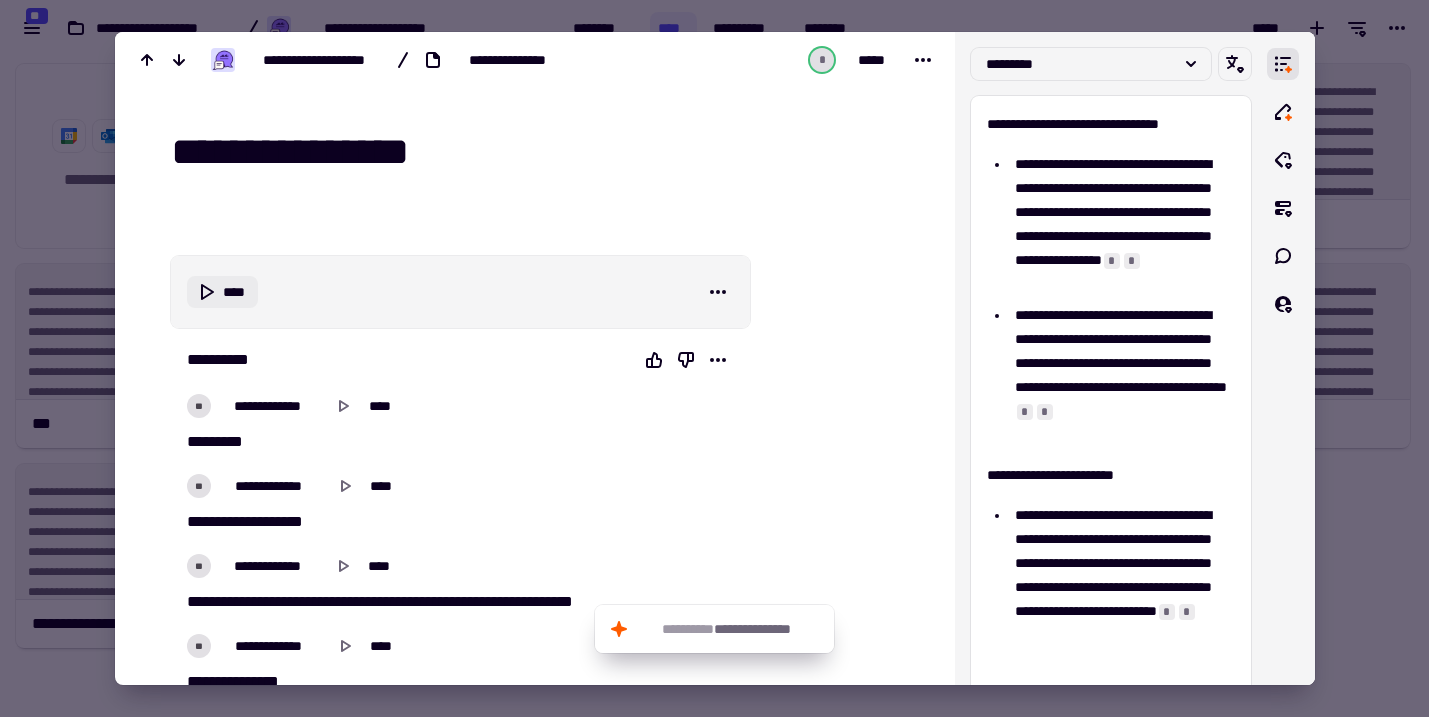 click 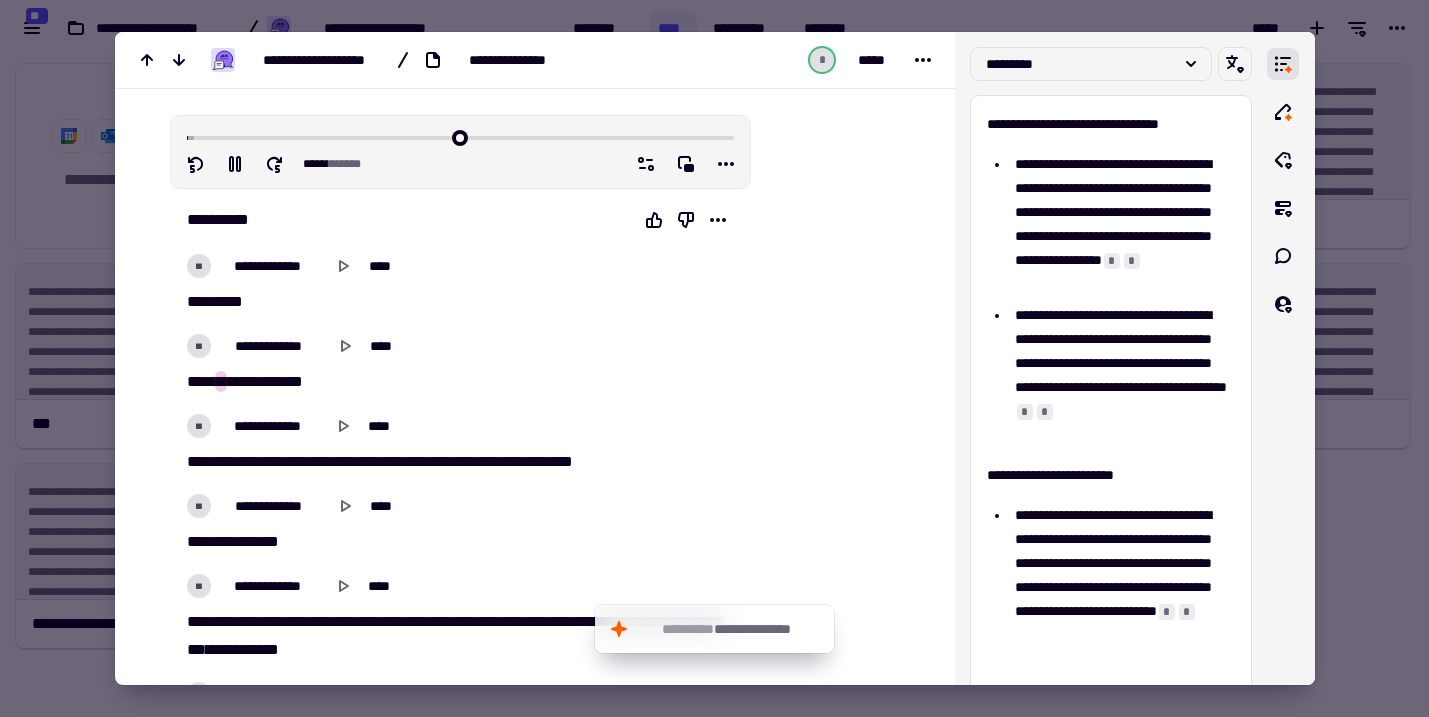 type on "****" 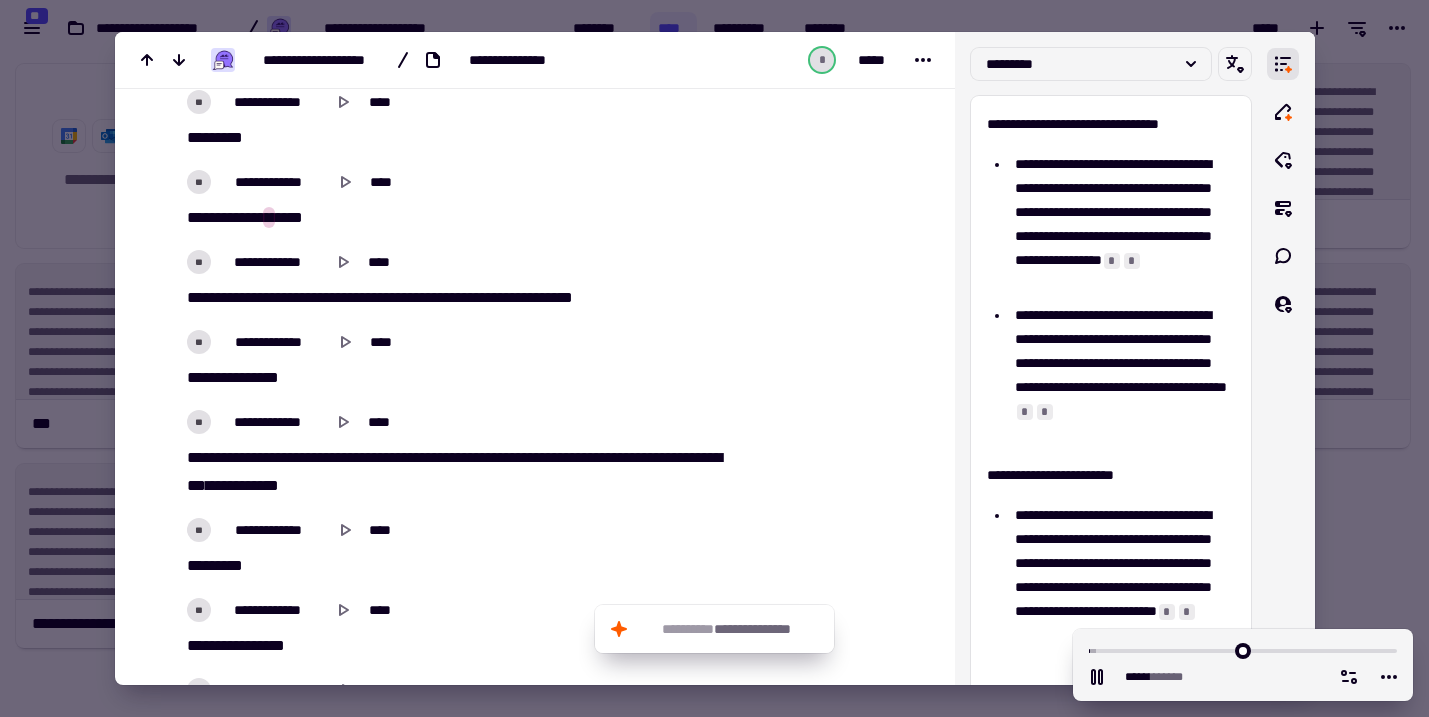 scroll, scrollTop: 311, scrollLeft: 0, axis: vertical 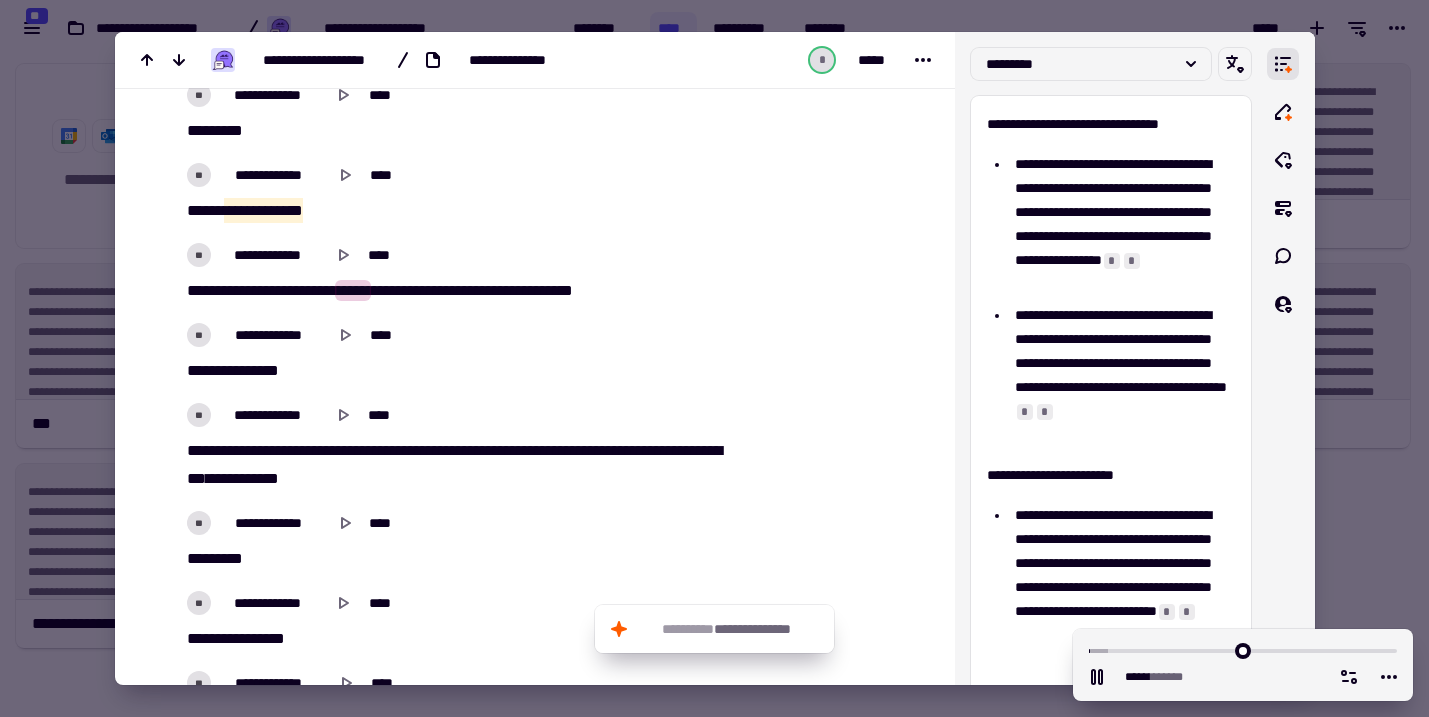 drag, startPoint x: 223, startPoint y: 209, endPoint x: 311, endPoint y: 203, distance: 88.20431 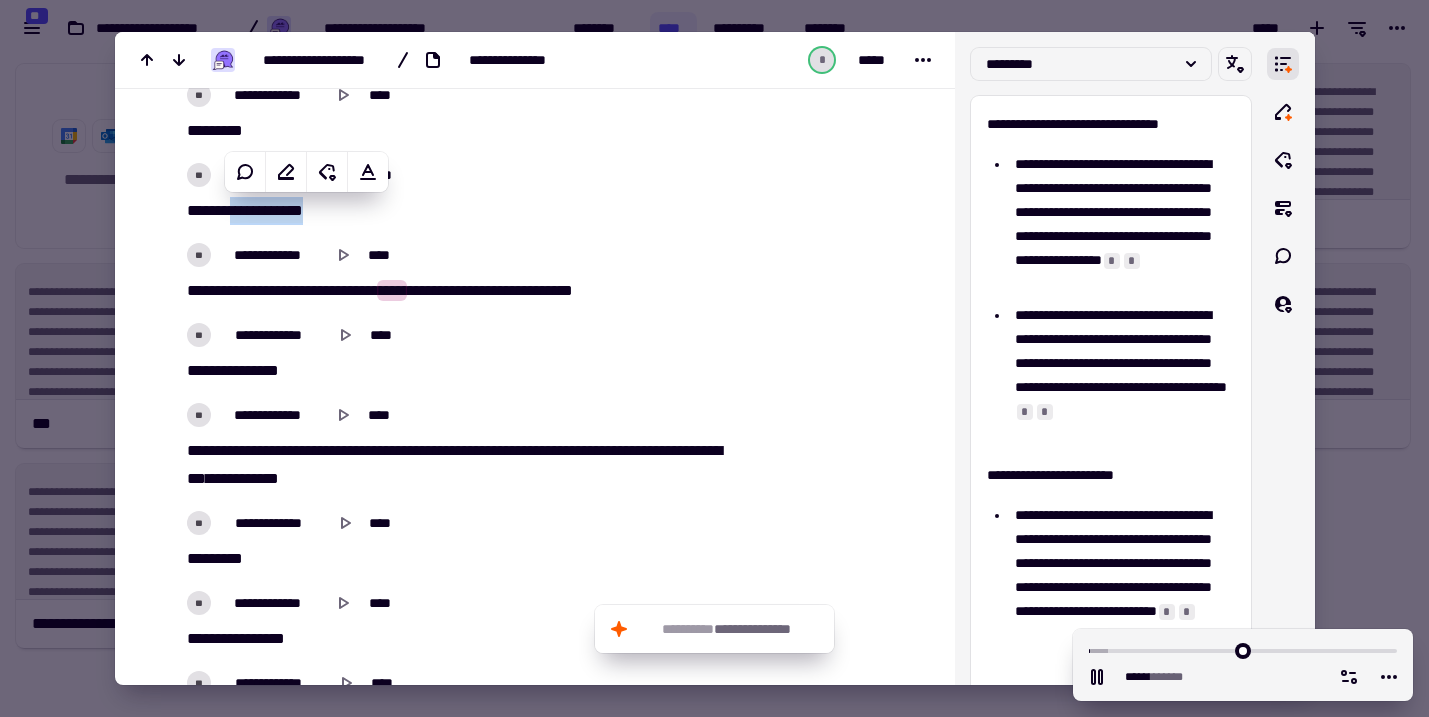 copy on "*   *   *   *   *   * *" 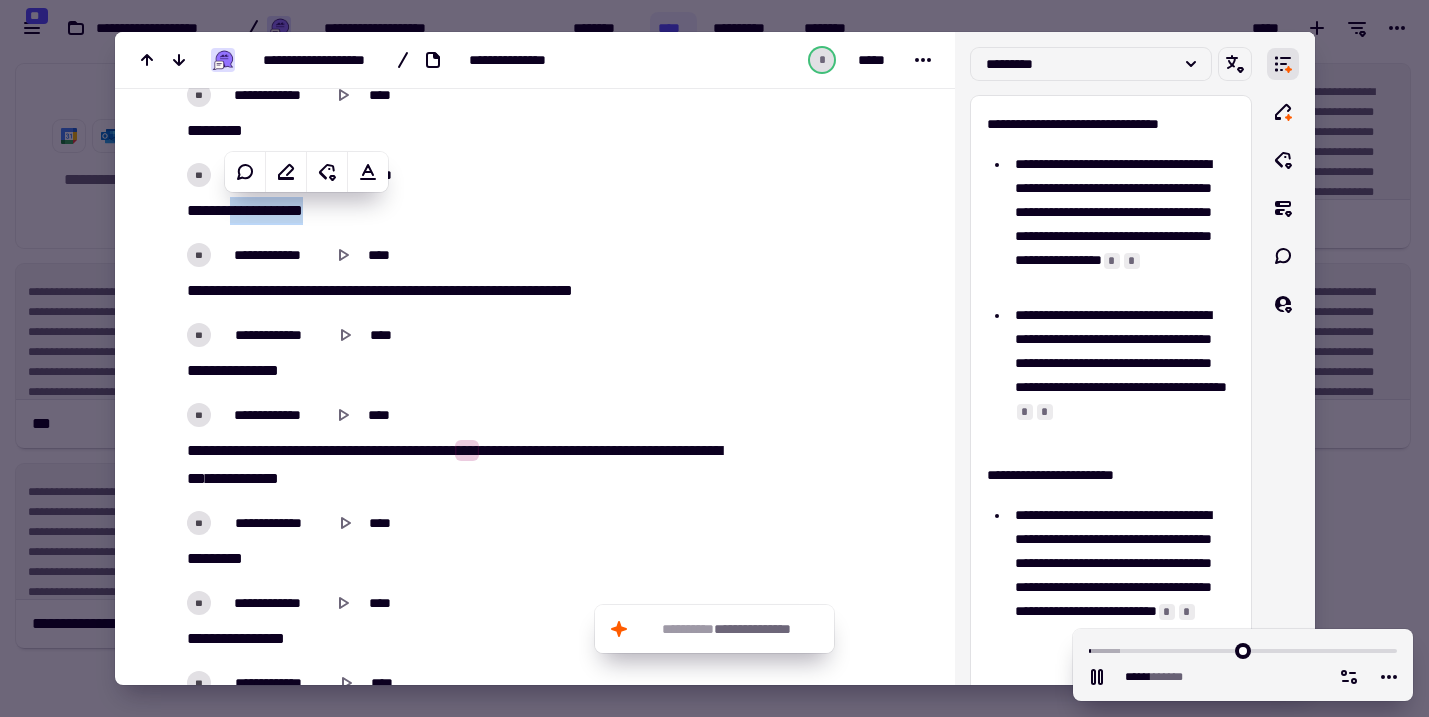 scroll, scrollTop: 0, scrollLeft: 0, axis: both 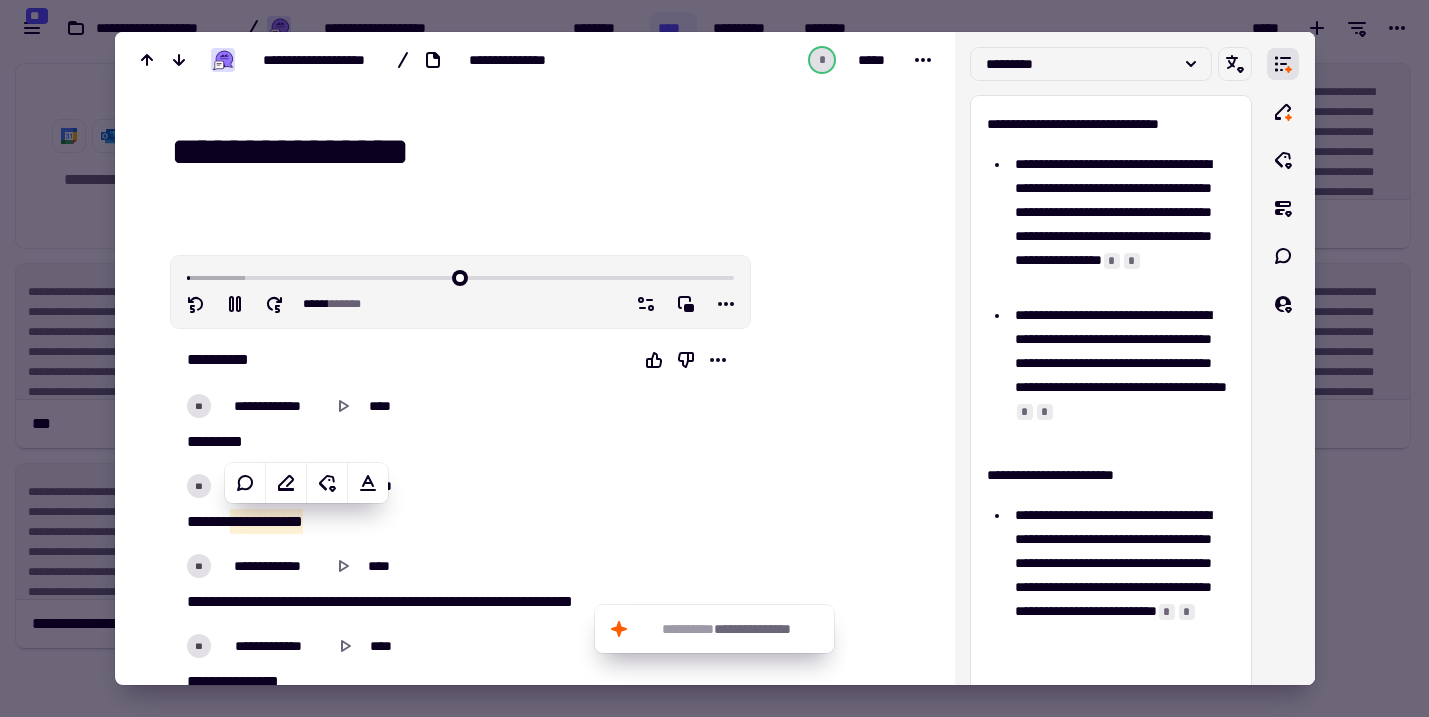 click on "**********" at bounding box center (547, 152) 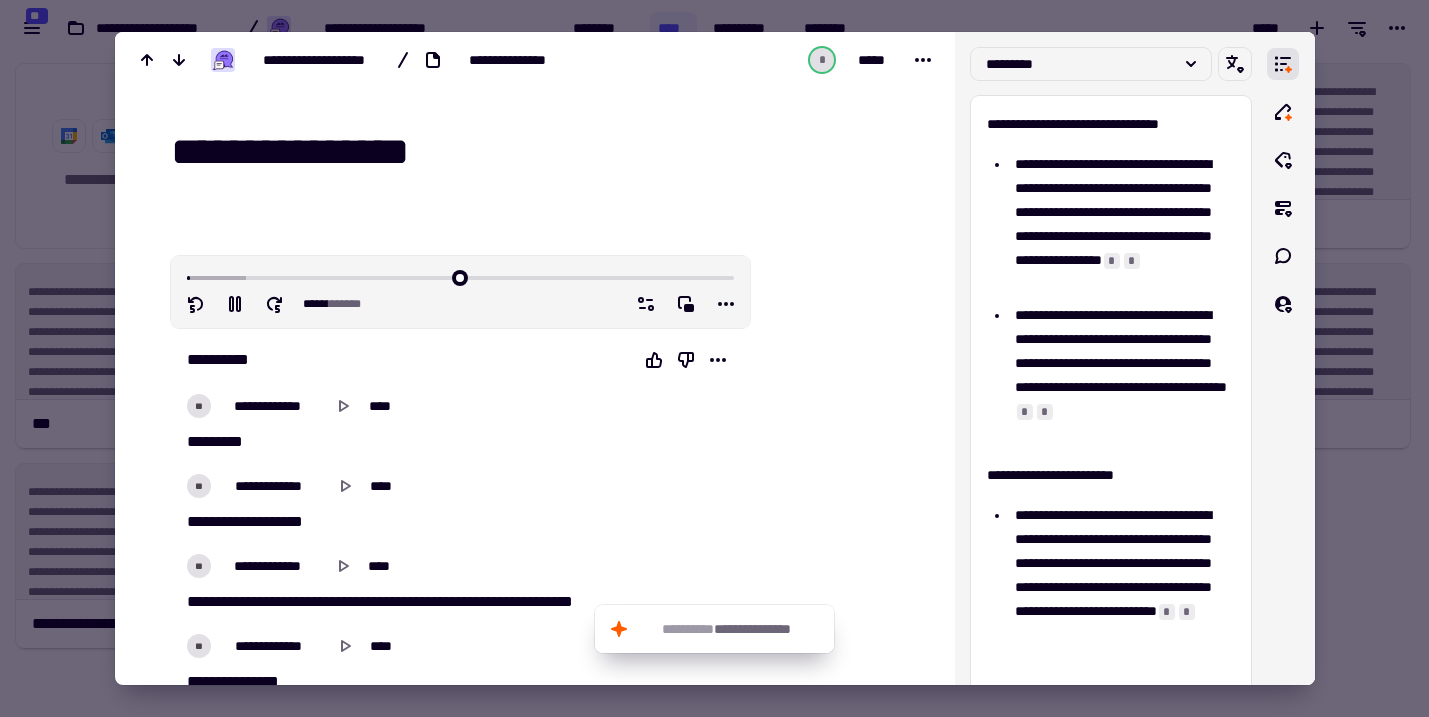 click on "**********" at bounding box center [547, 152] 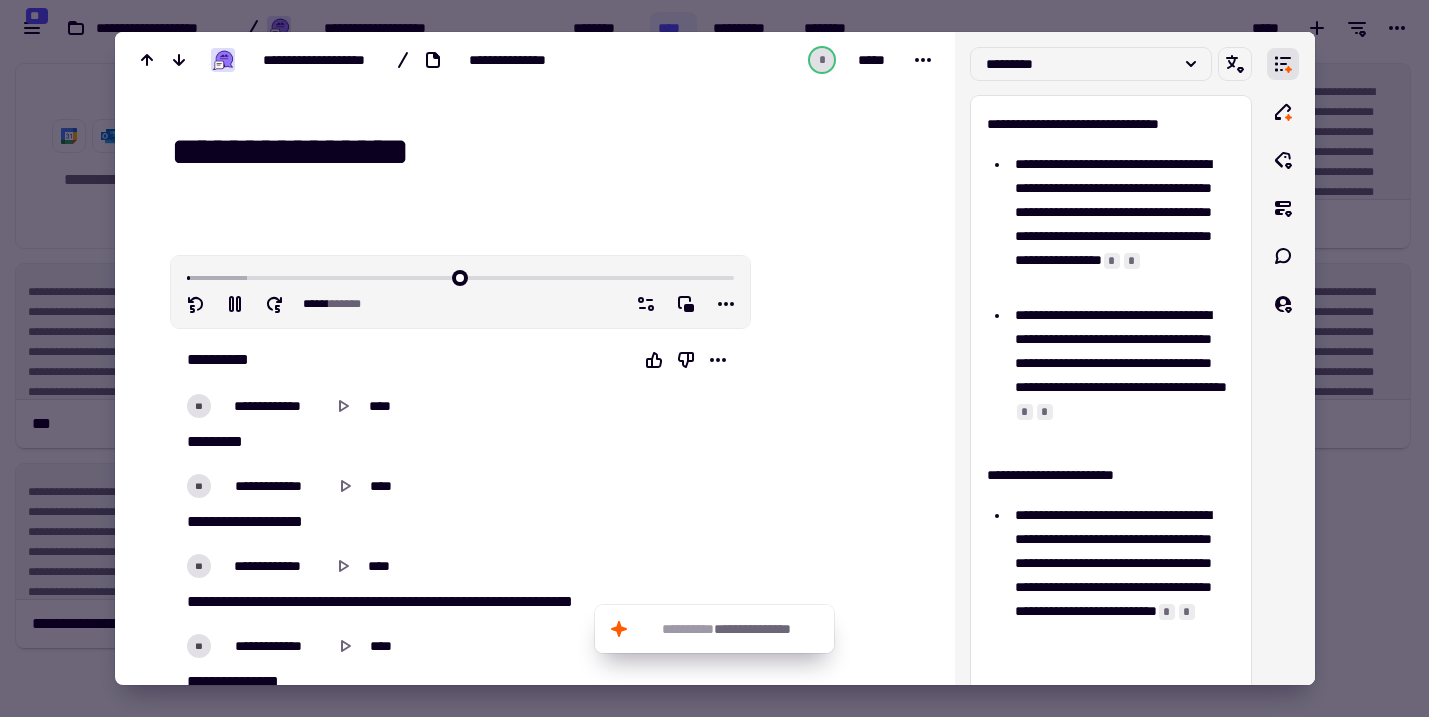 type on "*****" 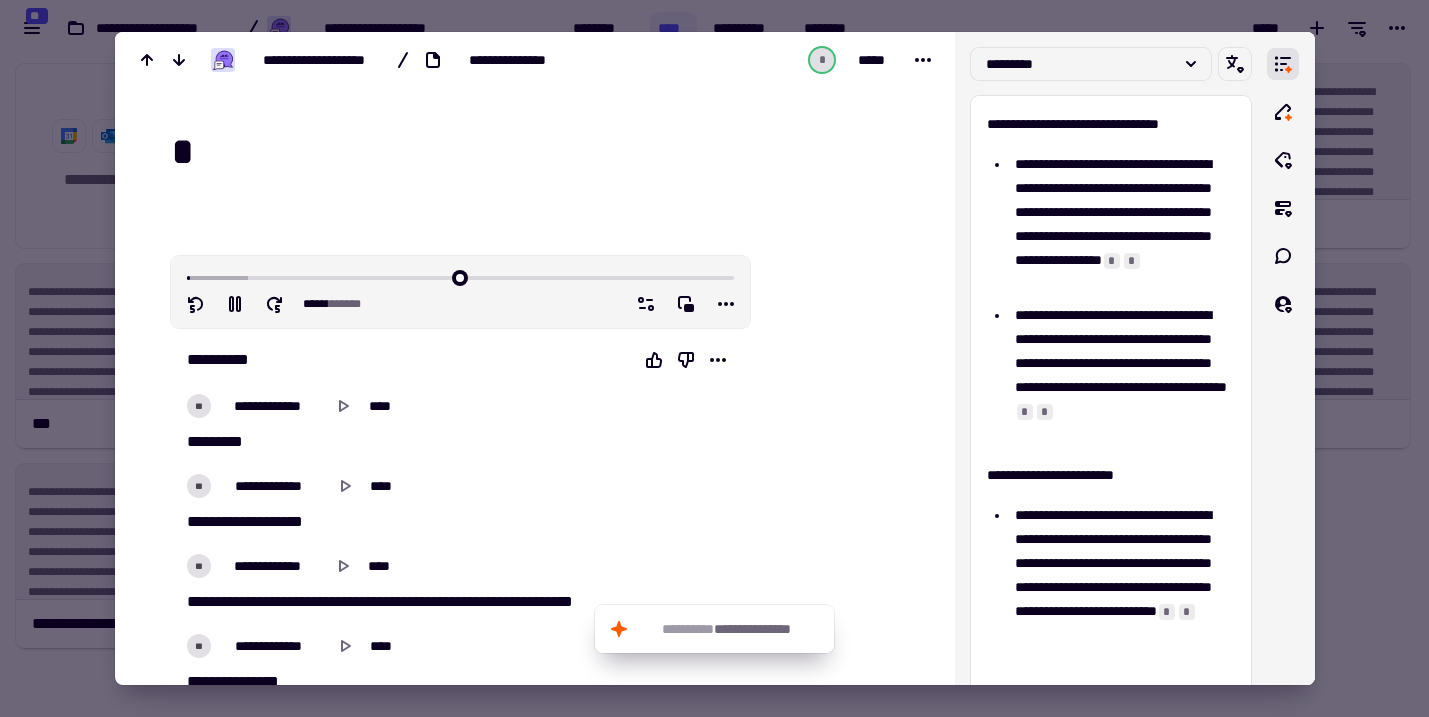 type on "****" 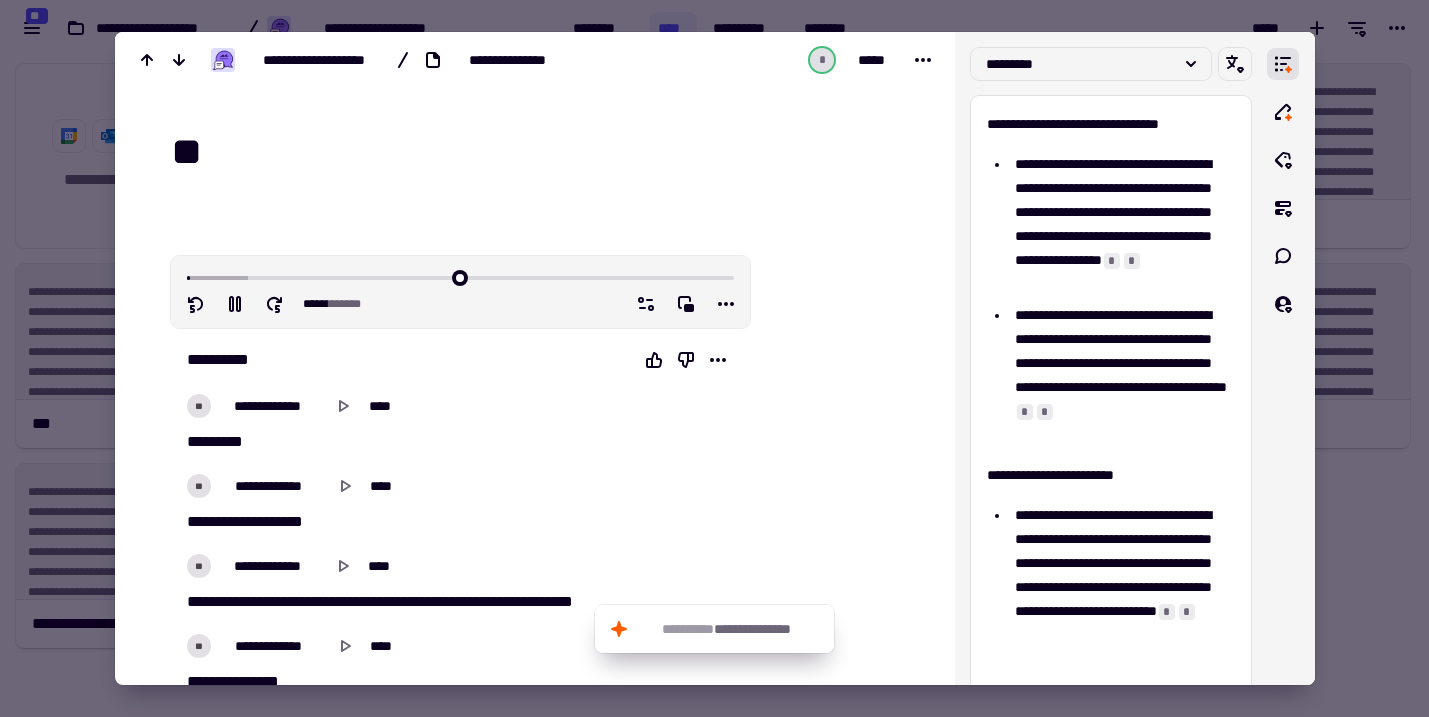 type on "***" 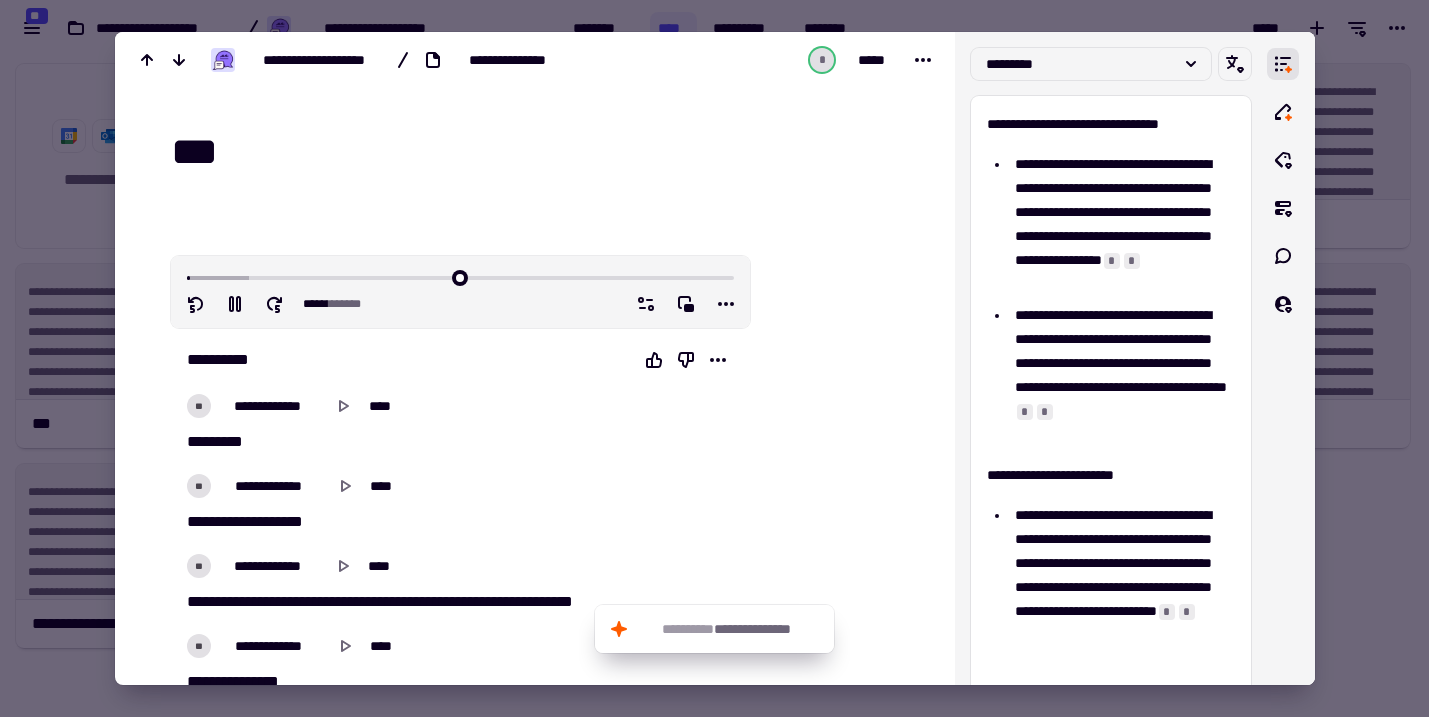 type on "*****" 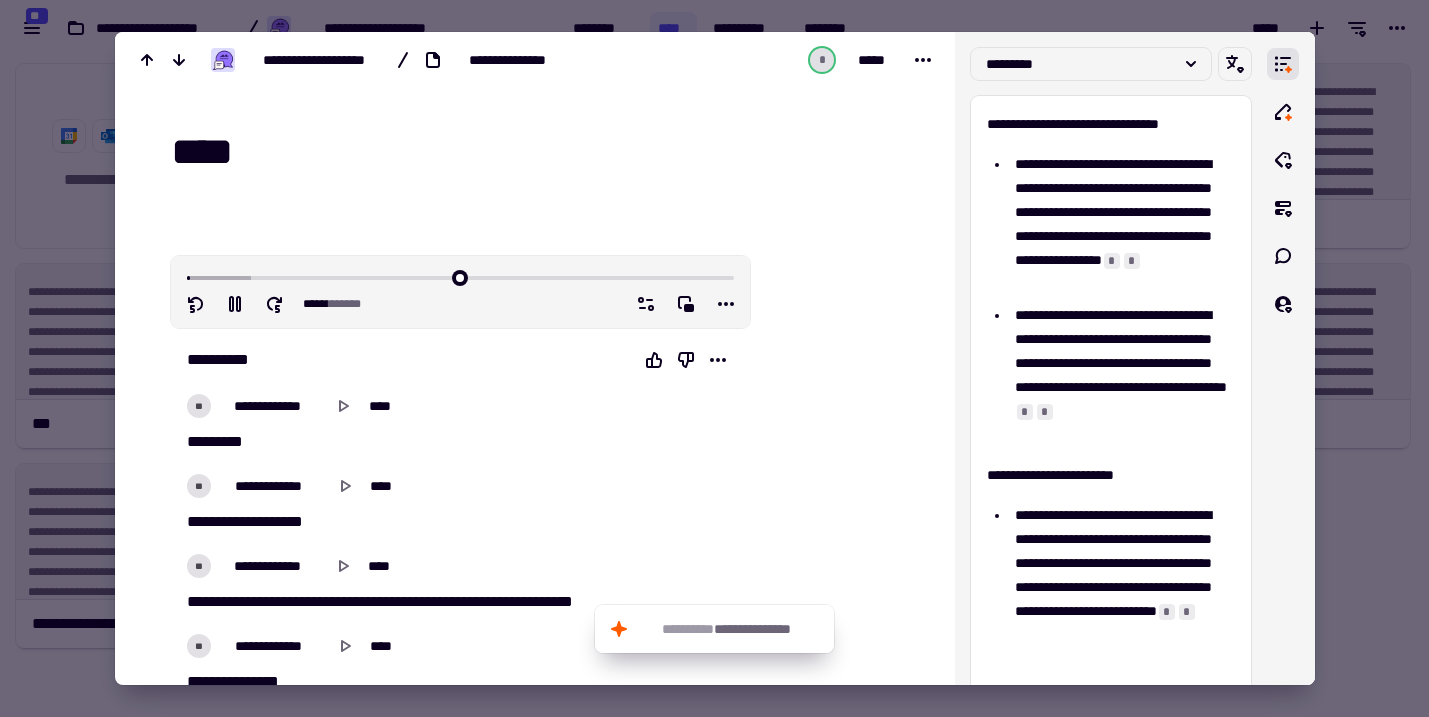 type on "**" 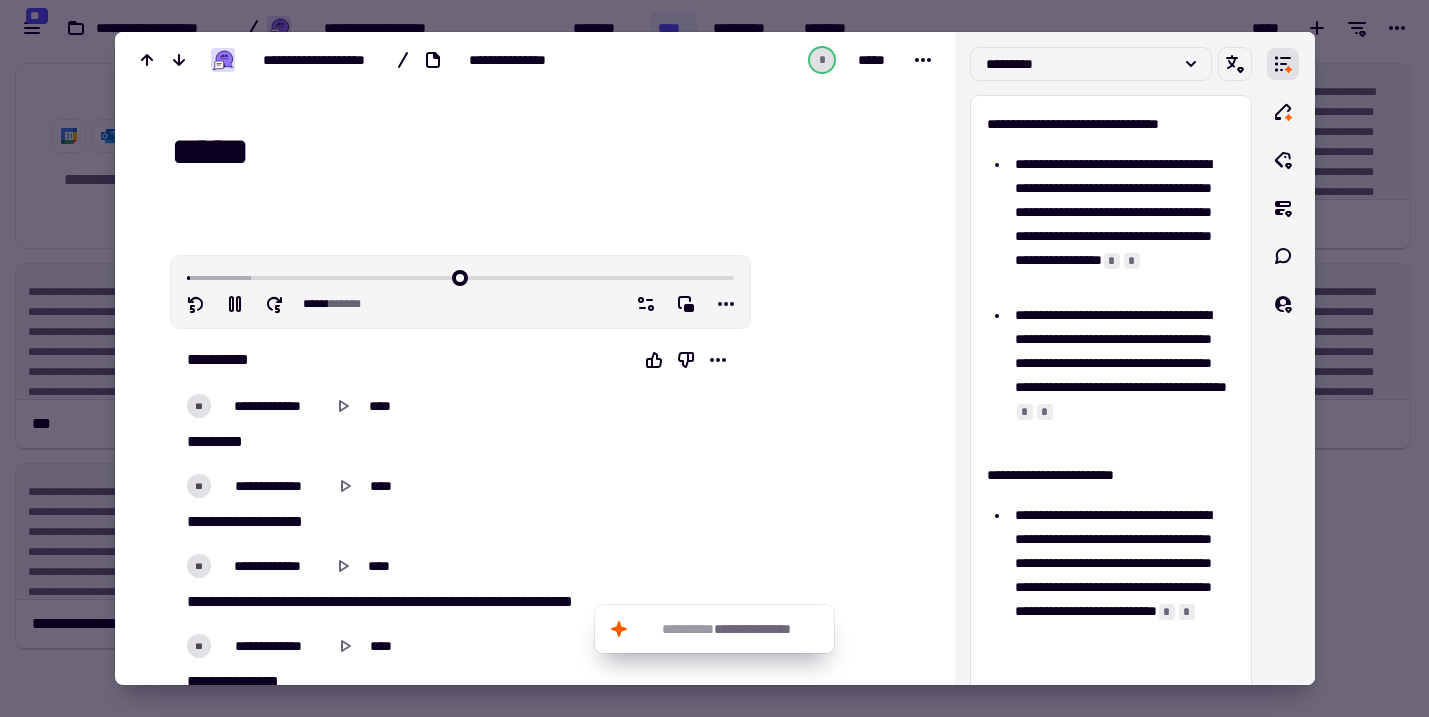 type on "******" 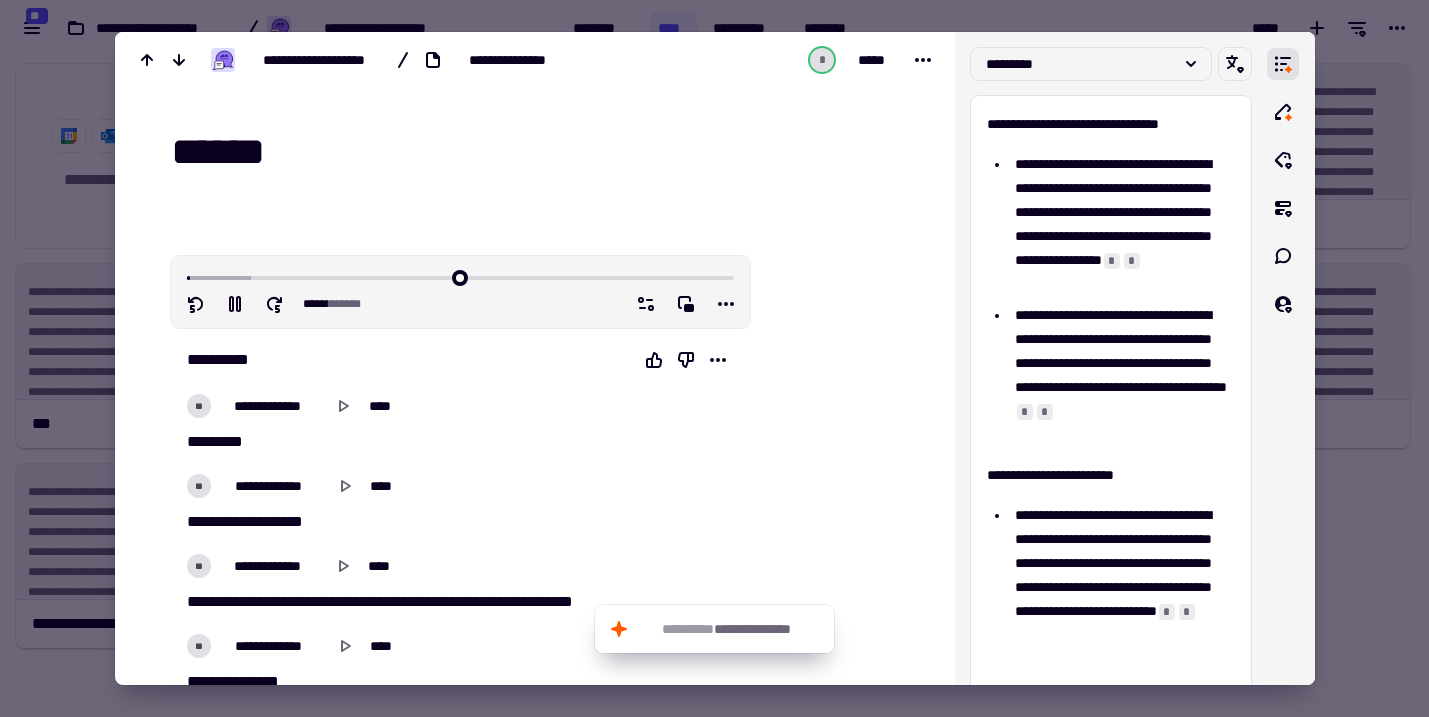 type on "*****" 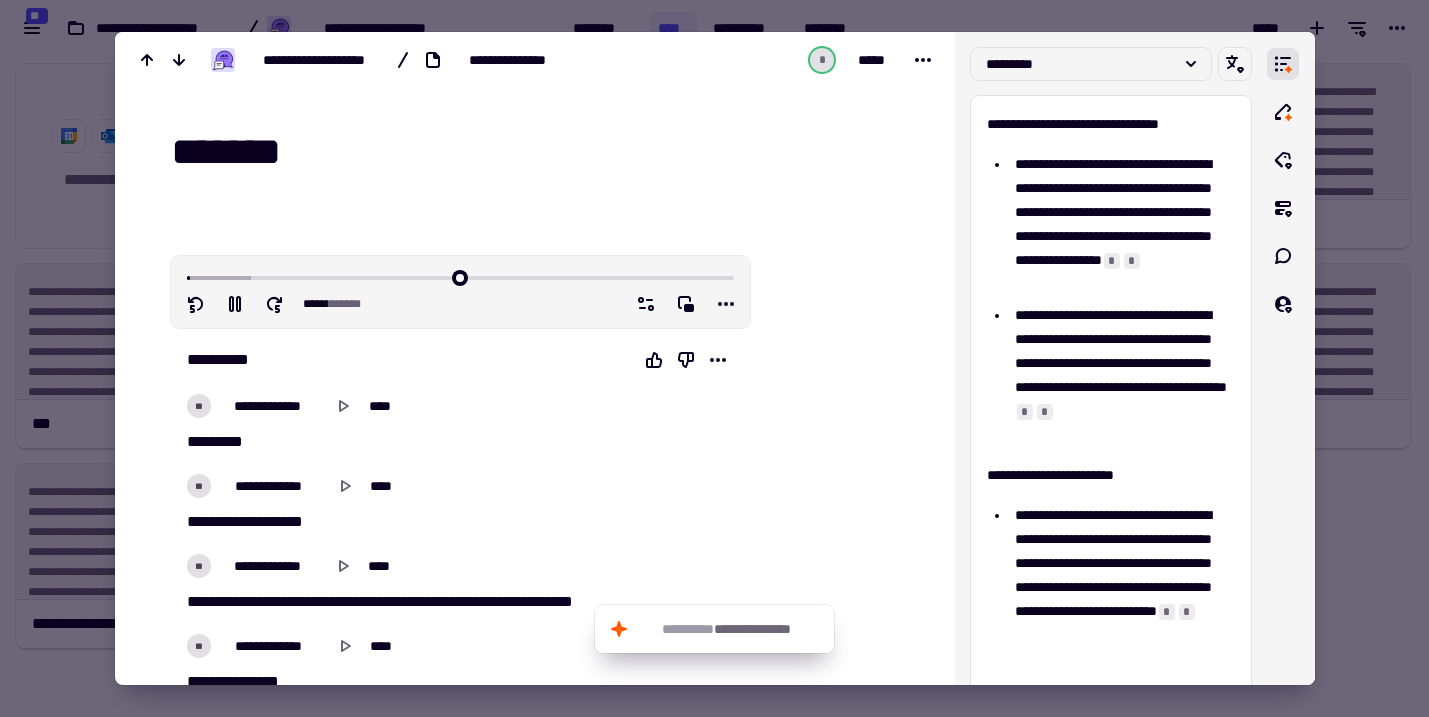 type on "*****" 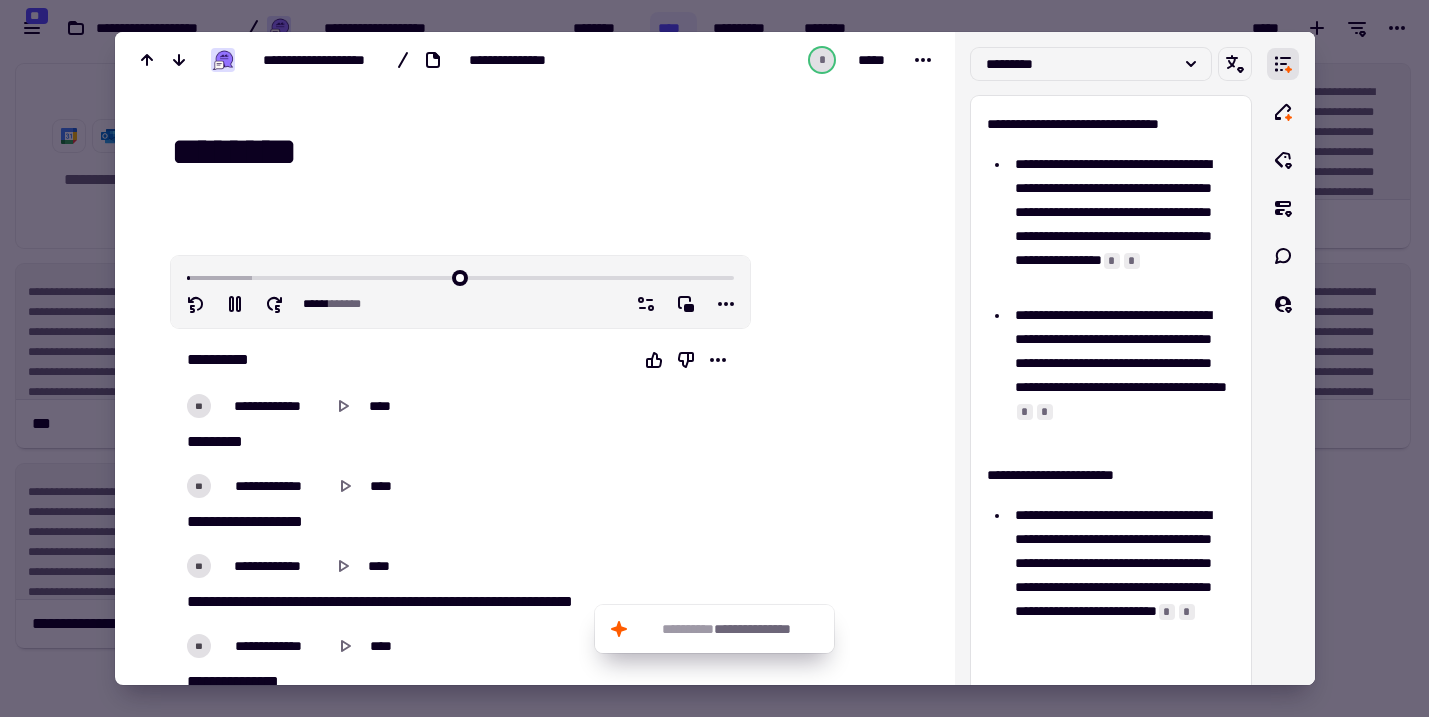 type on "****" 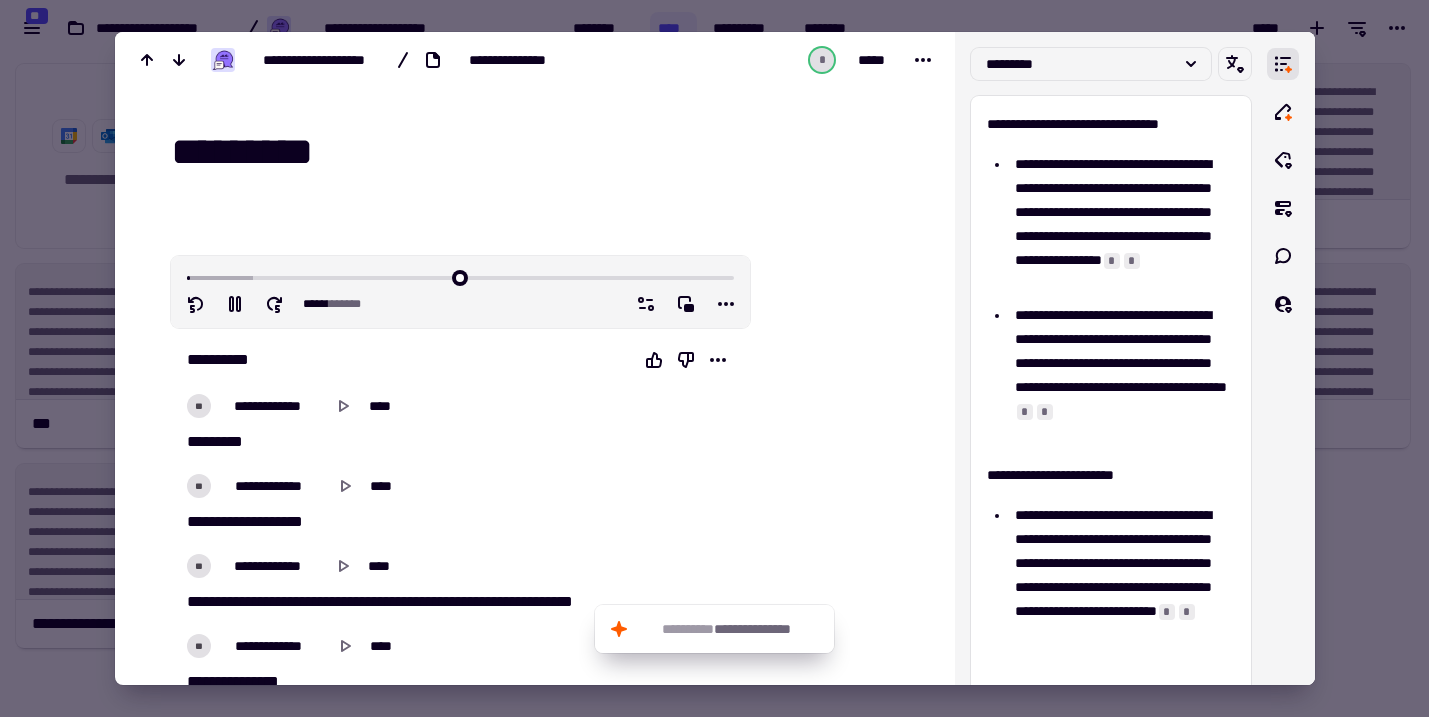 type on "*****" 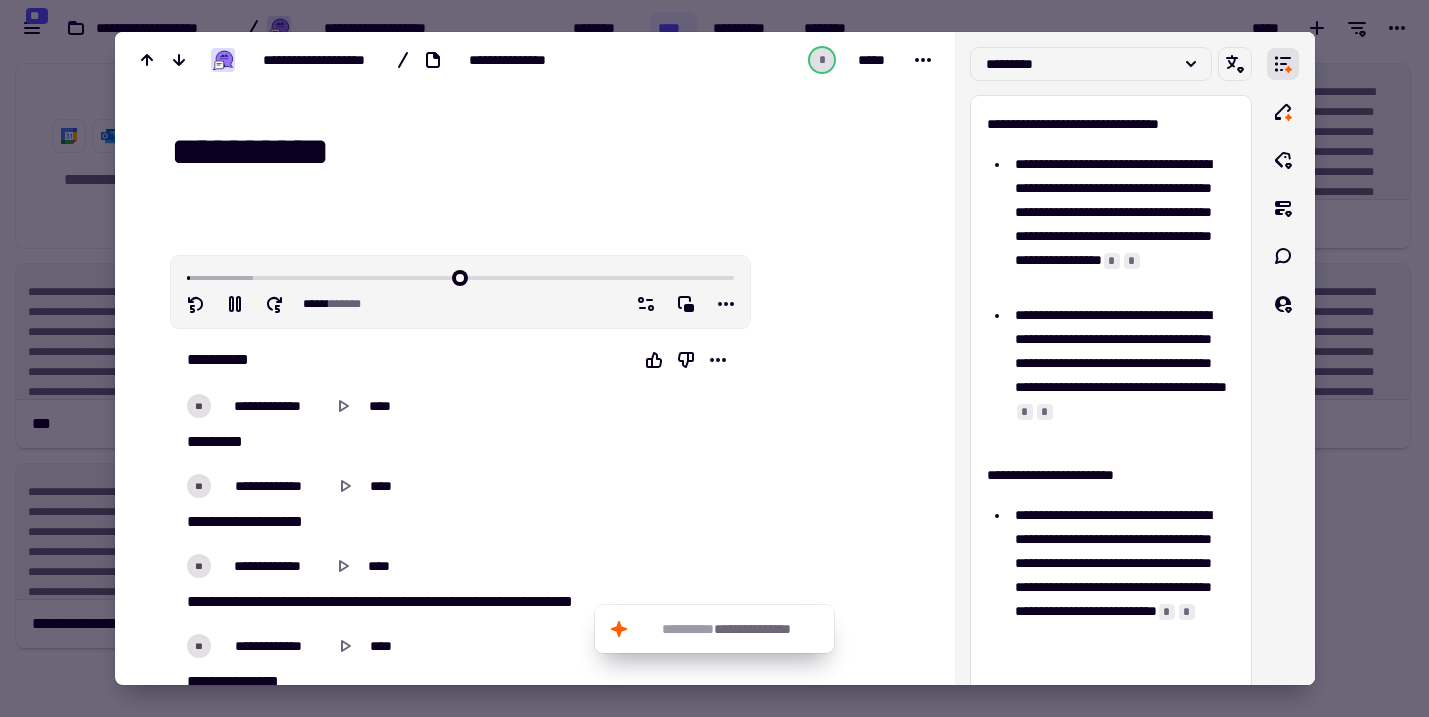 type on "**" 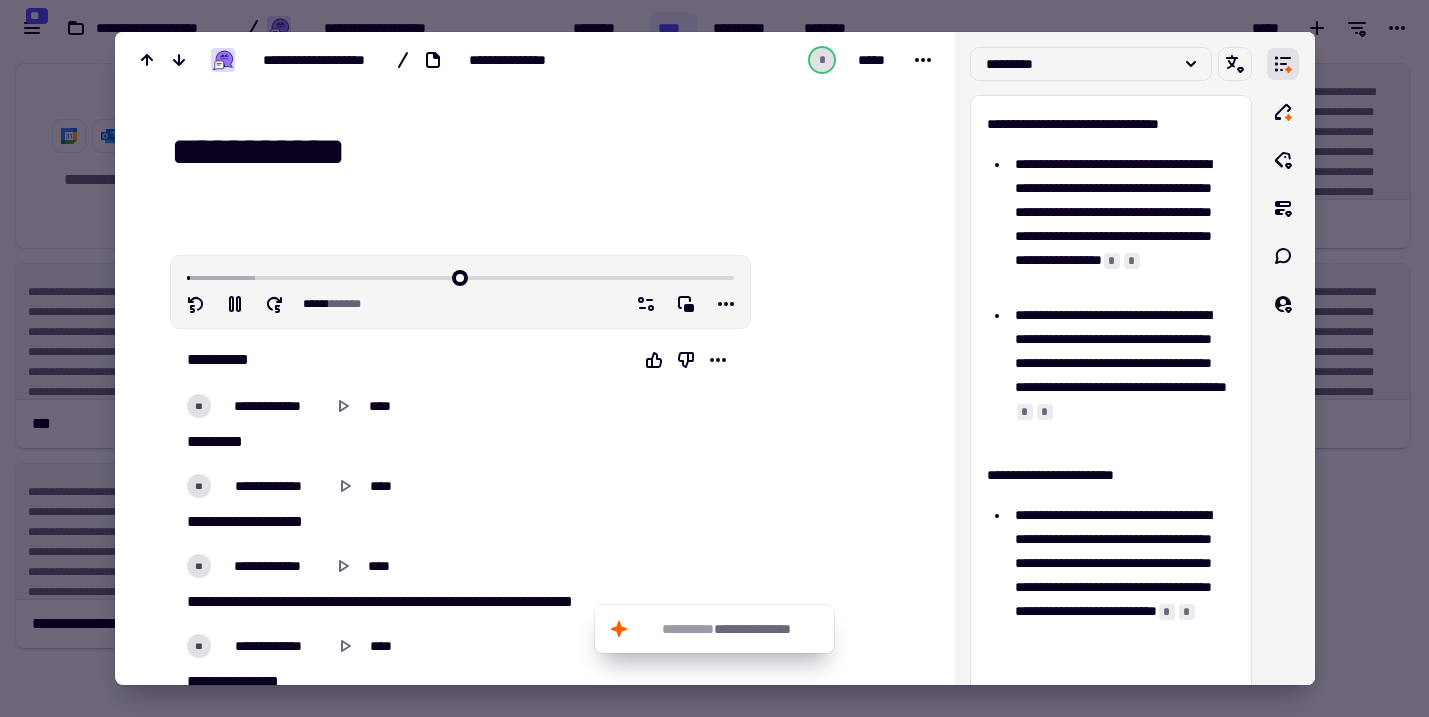 type on "*****" 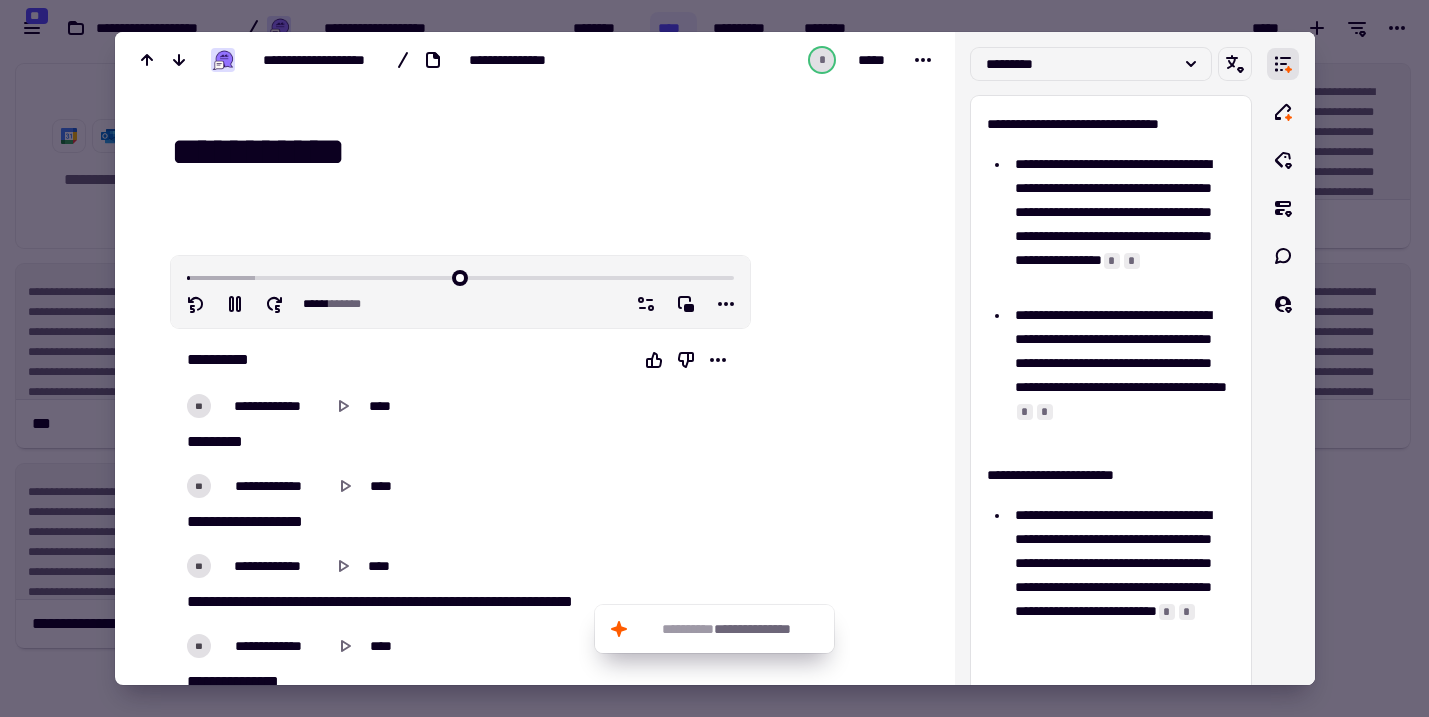 type on "**********" 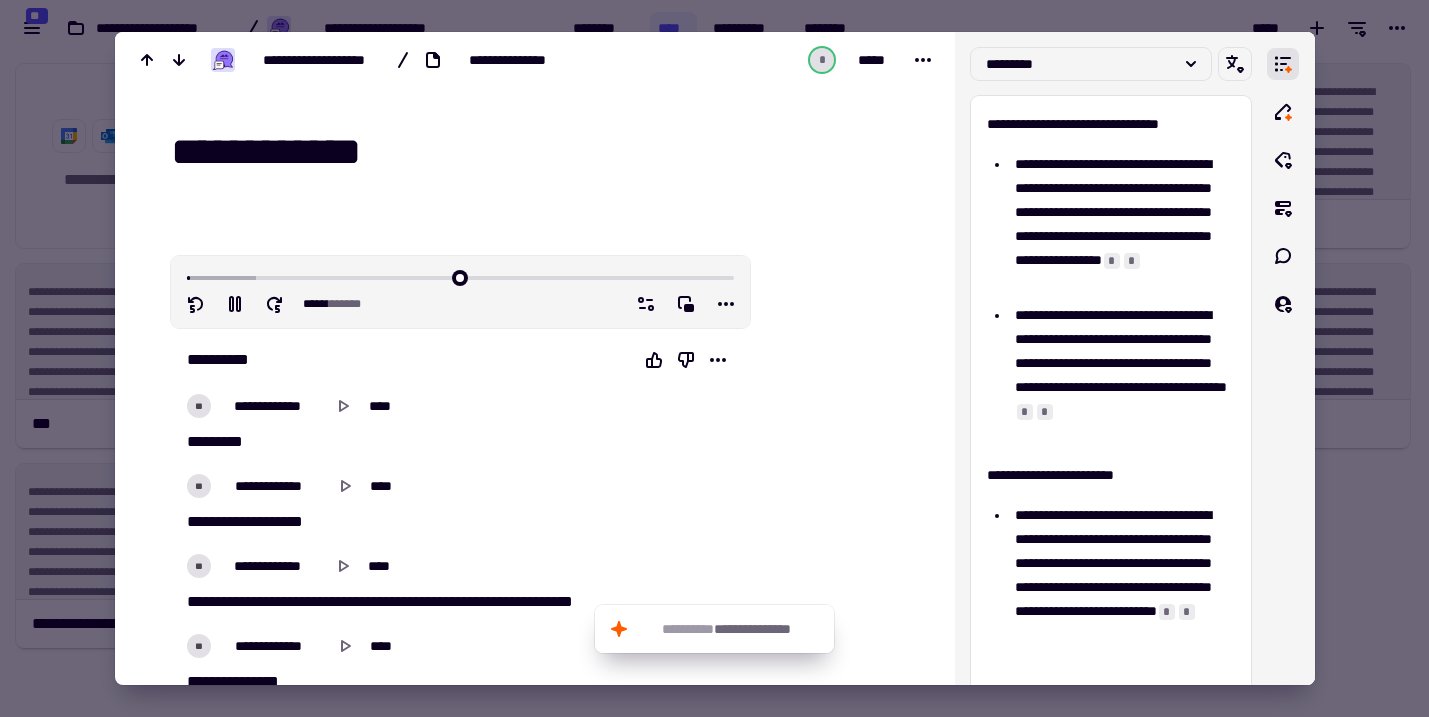 type on "****" 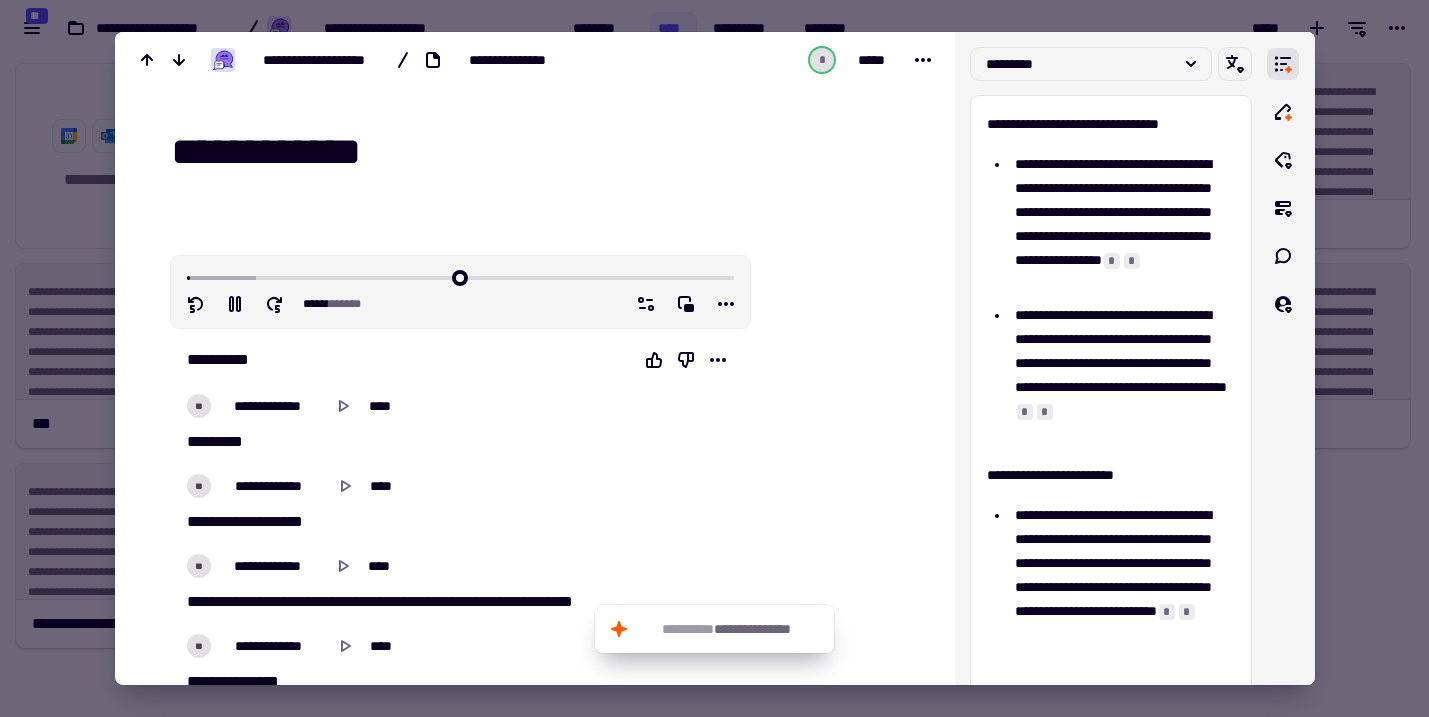 type on "**********" 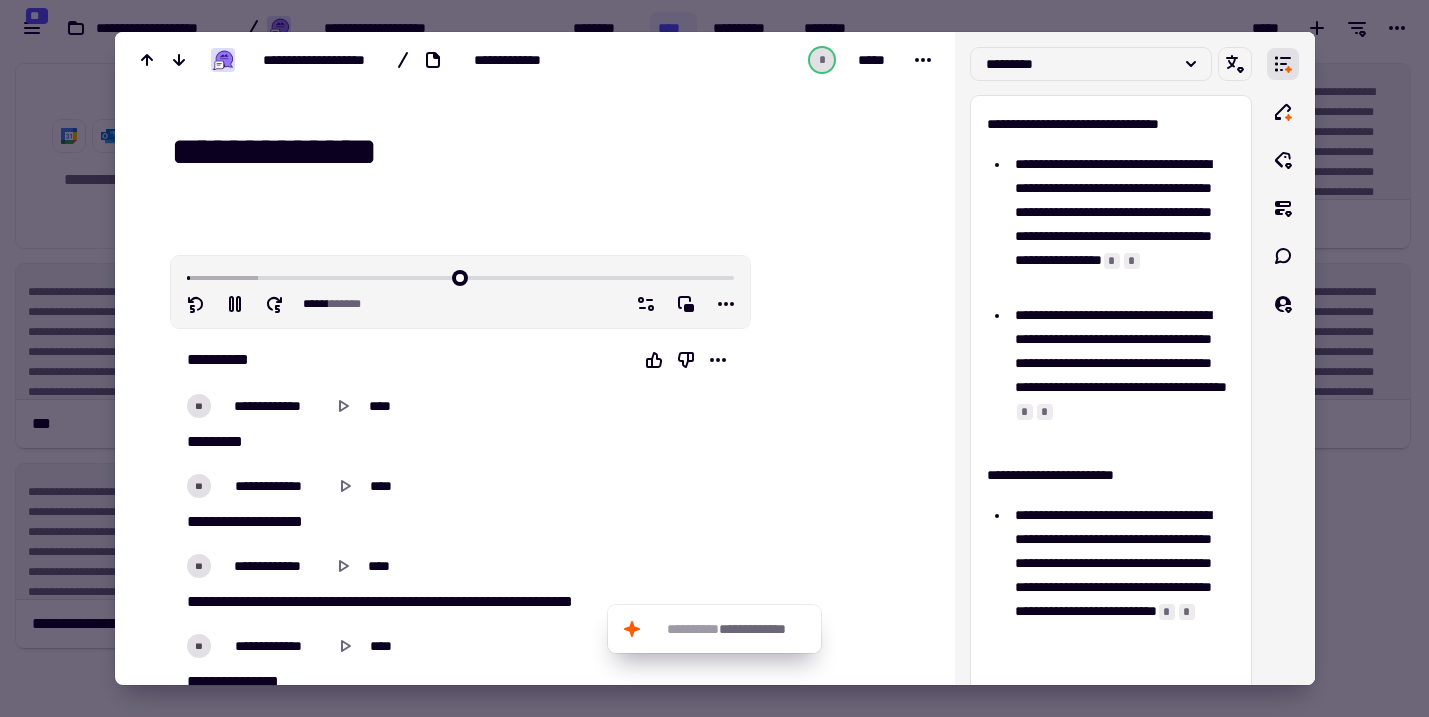type on "*****" 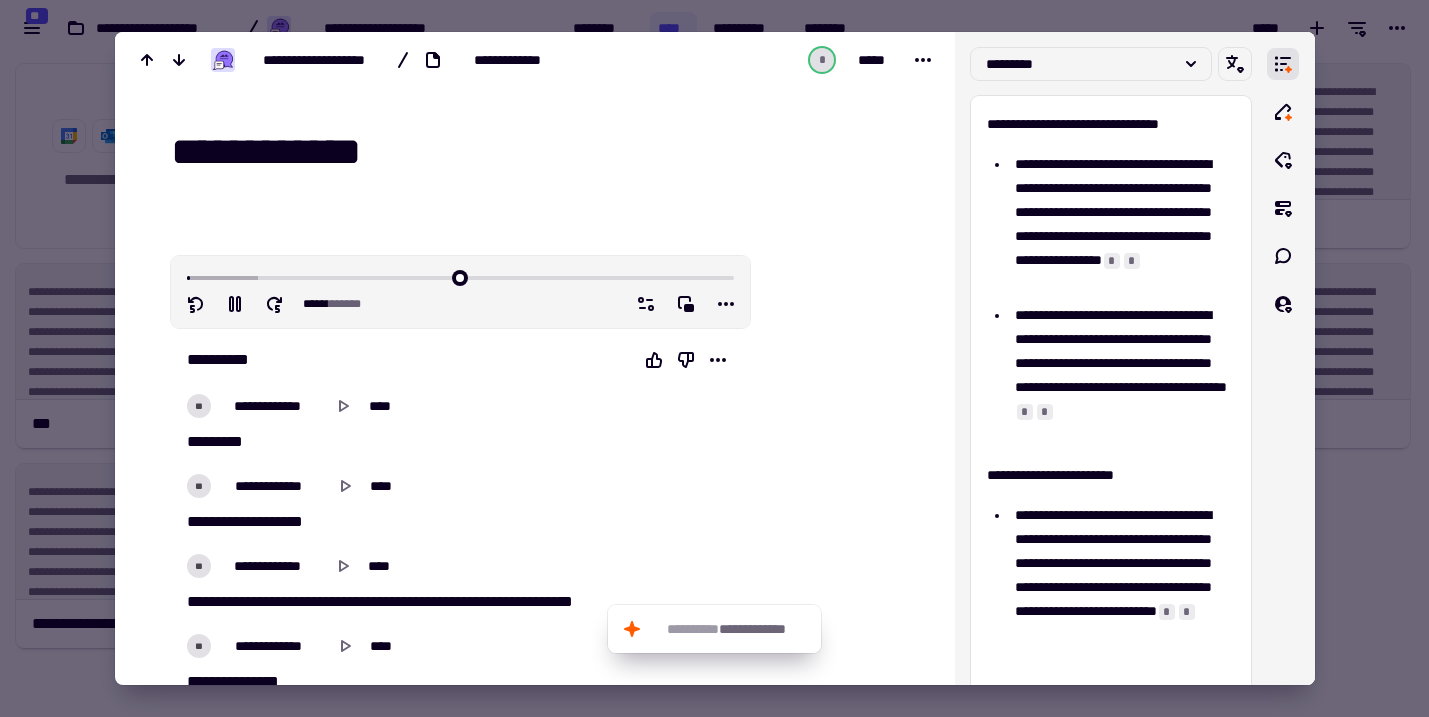 type on "*****" 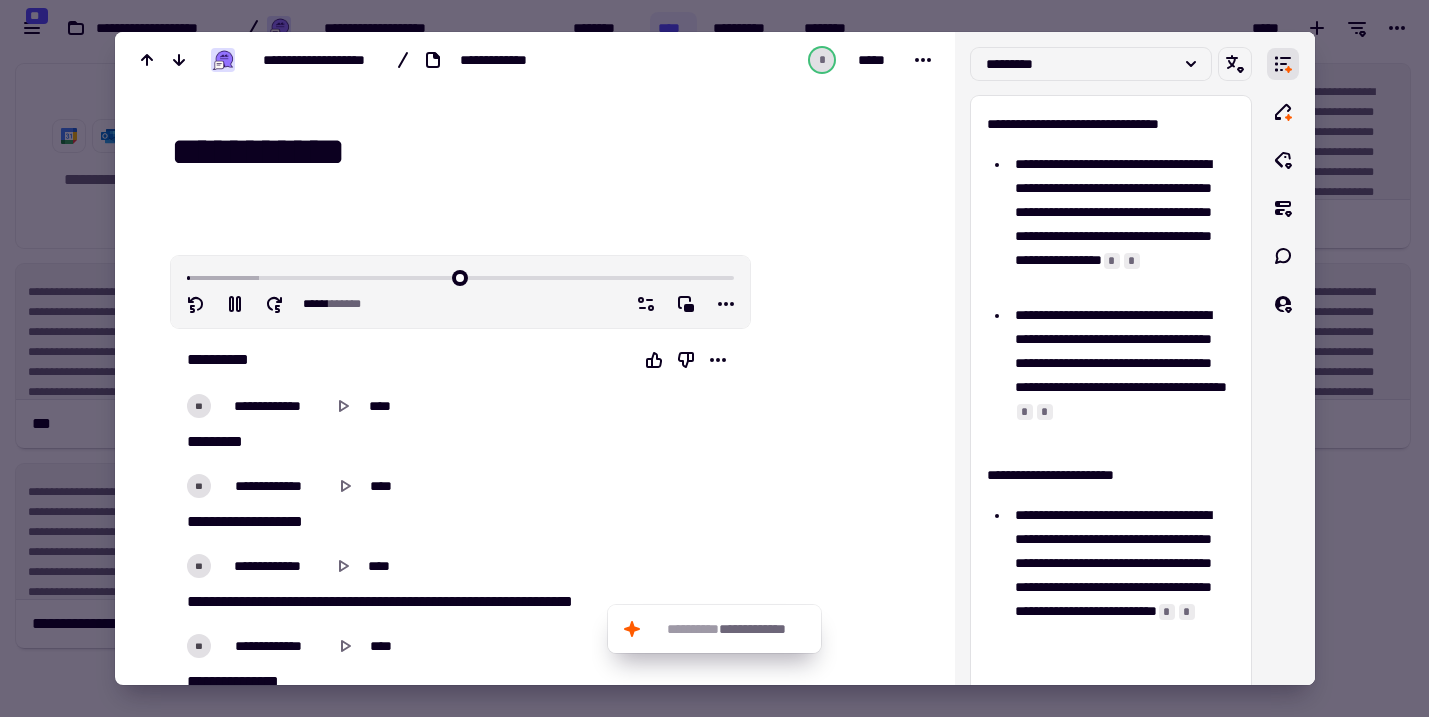 type on "*****" 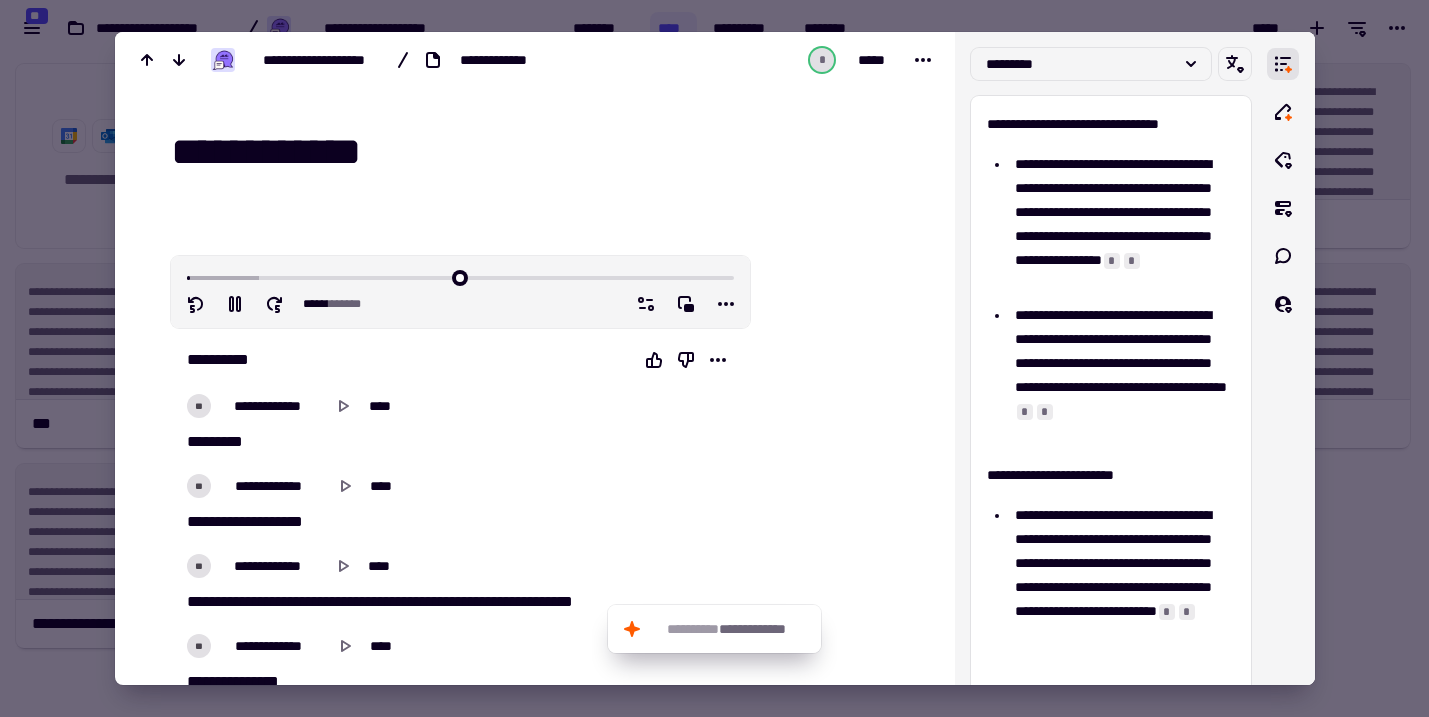 type on "**********" 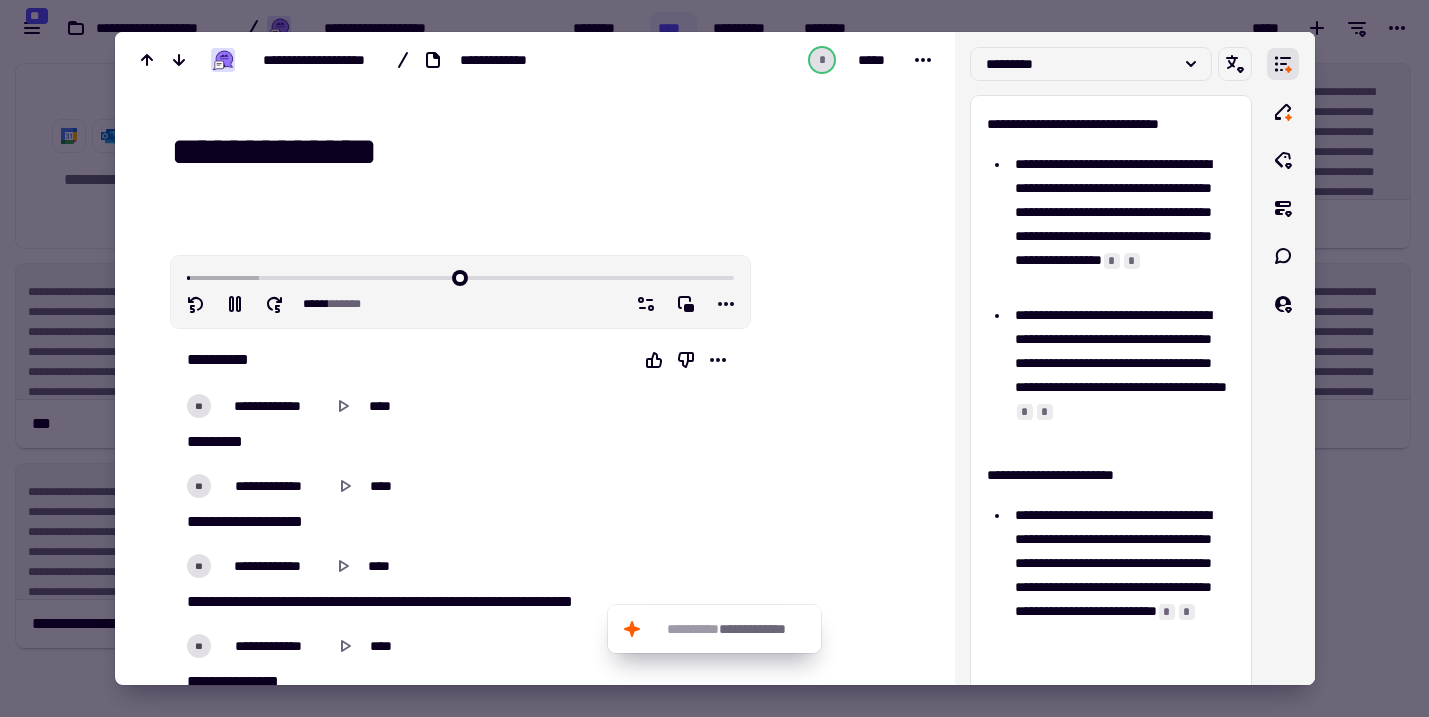 type on "*****" 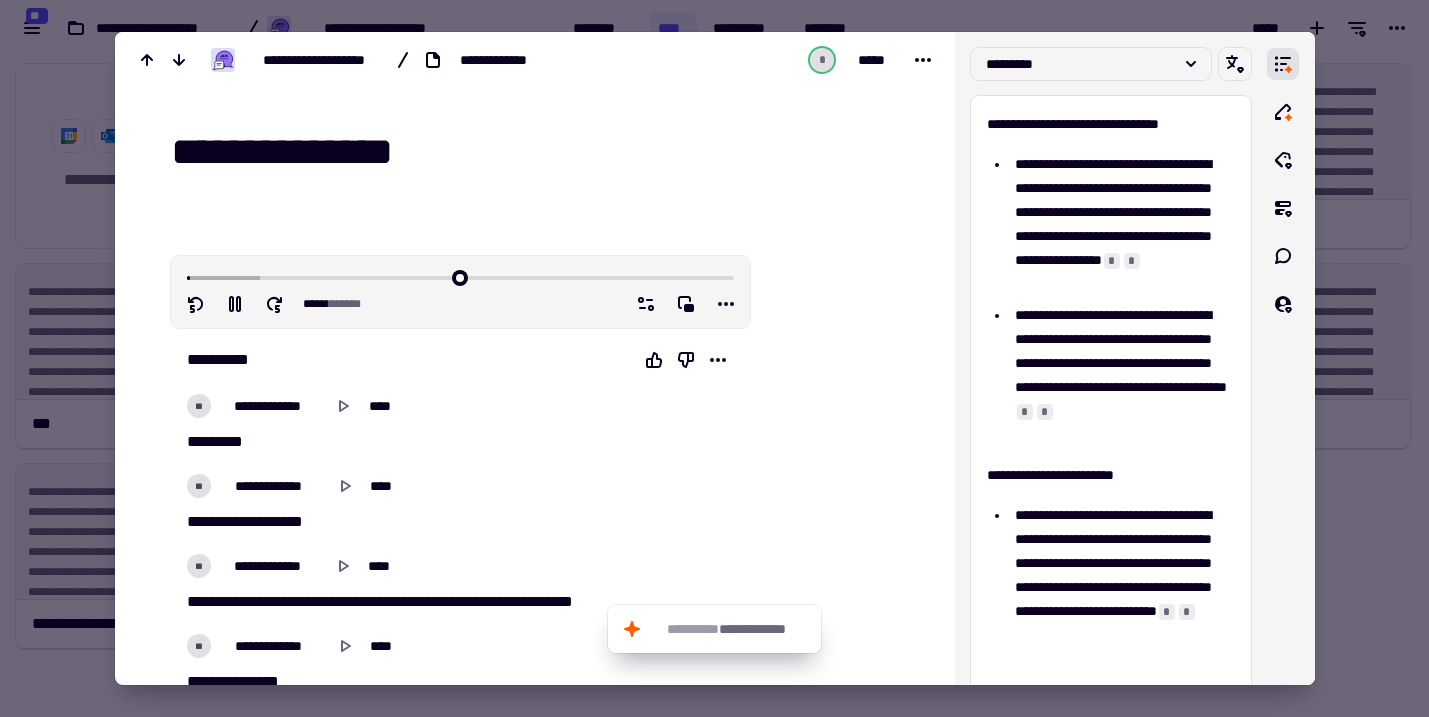 type on "*****" 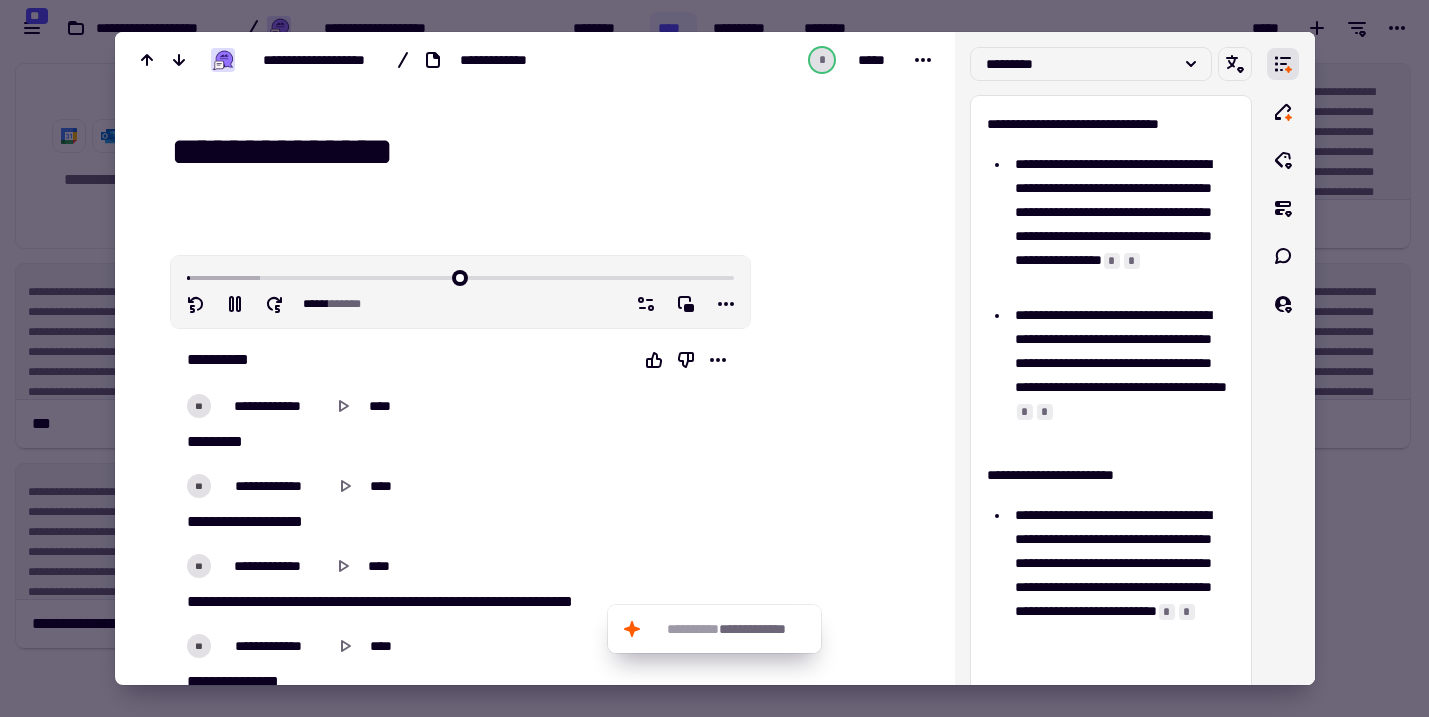 type on "**********" 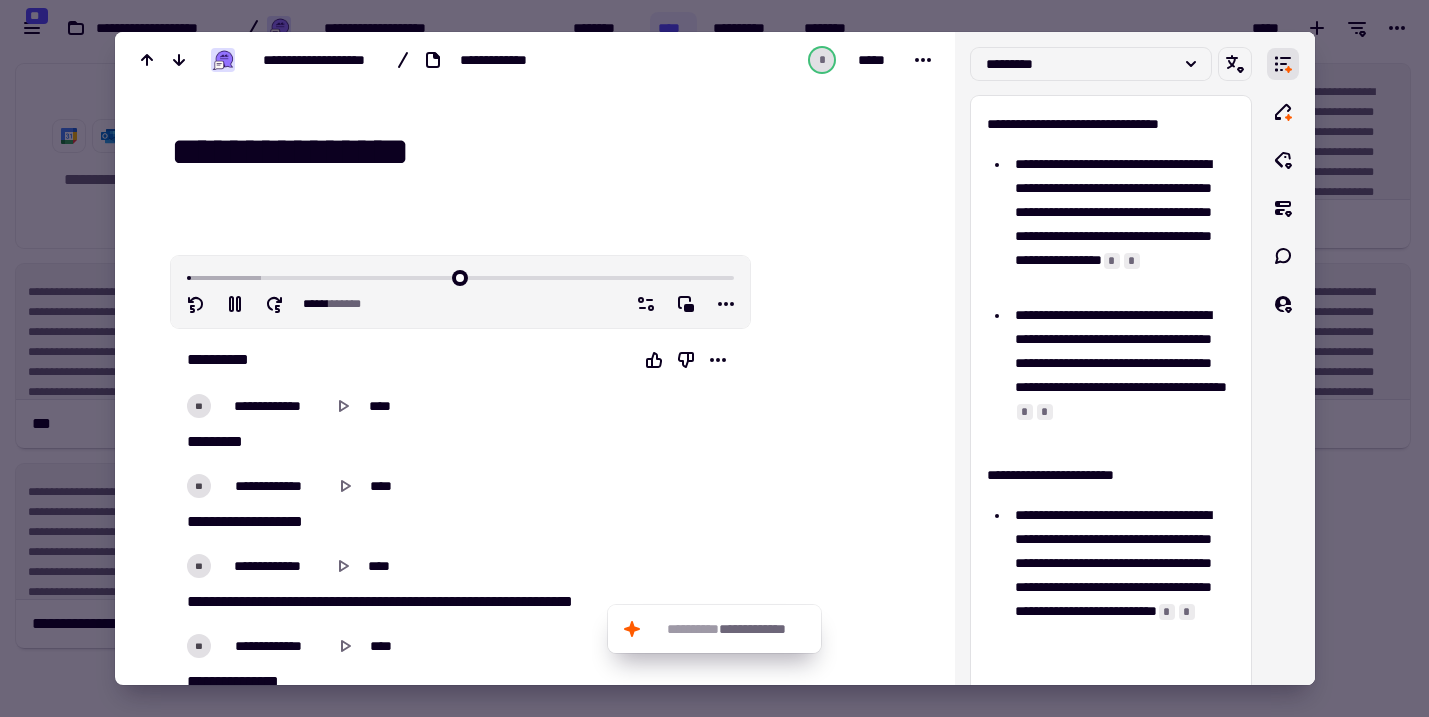type on "*****" 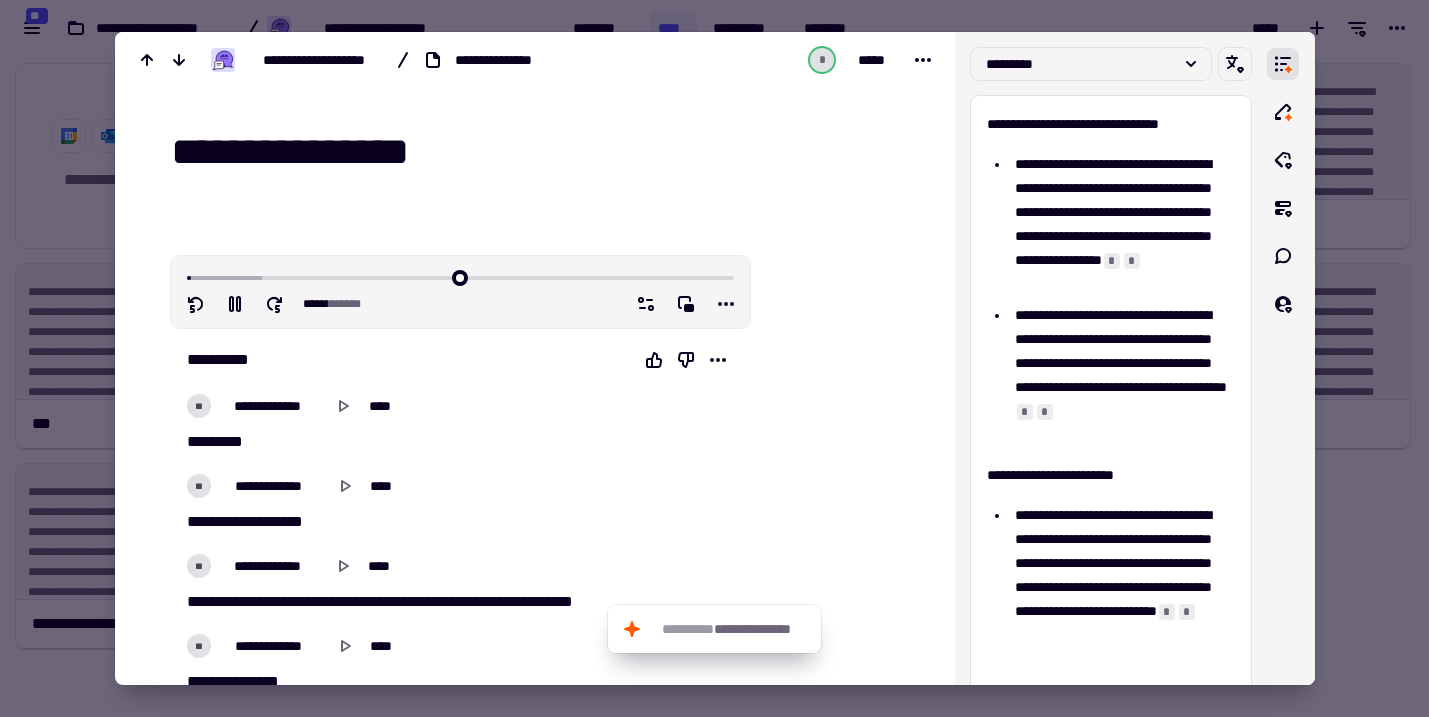 type on "**********" 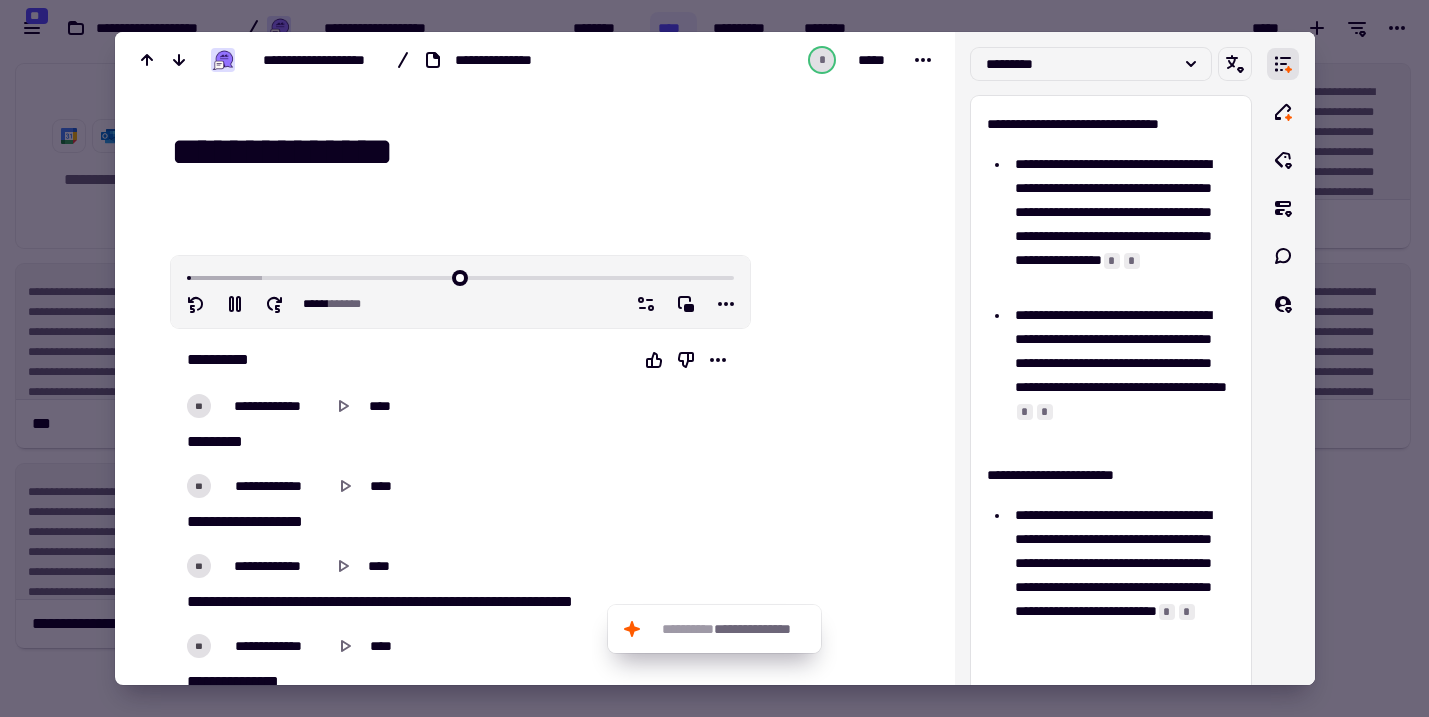 type on "*****" 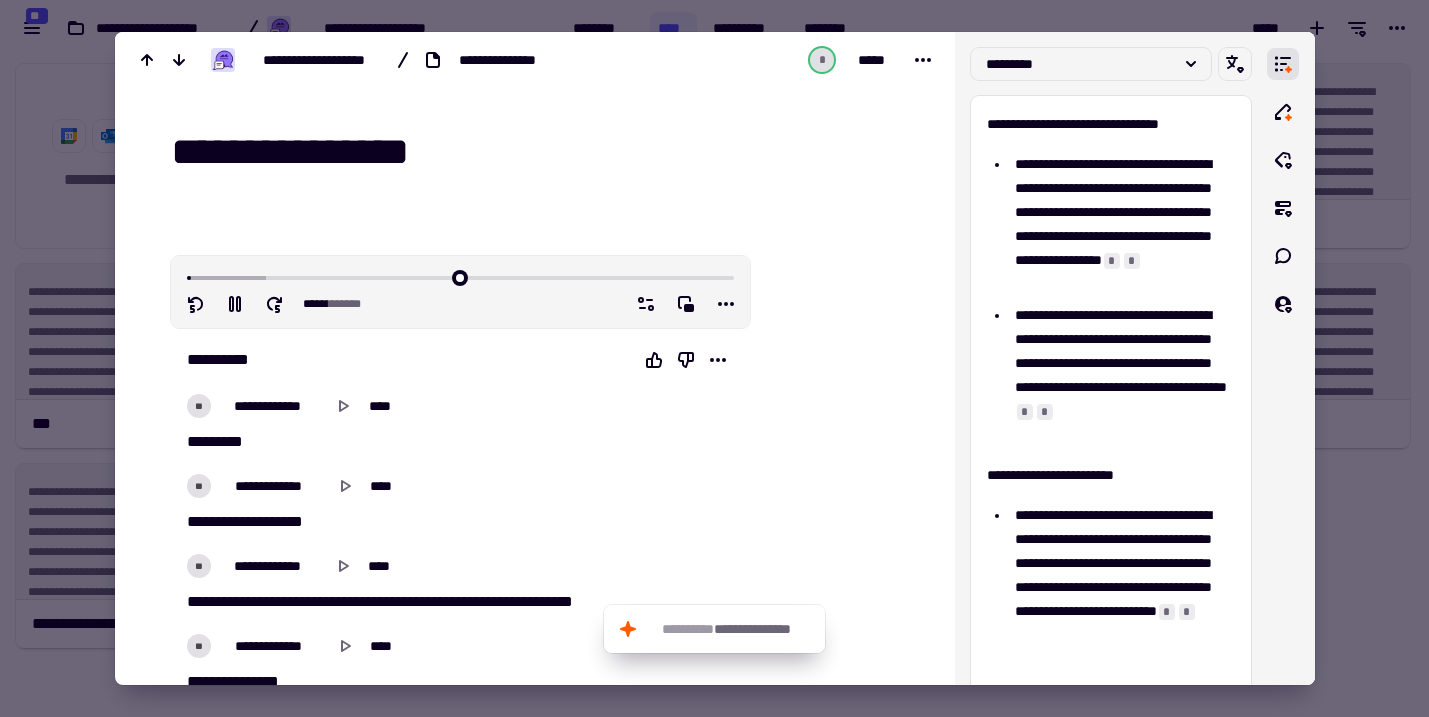 type on "*****" 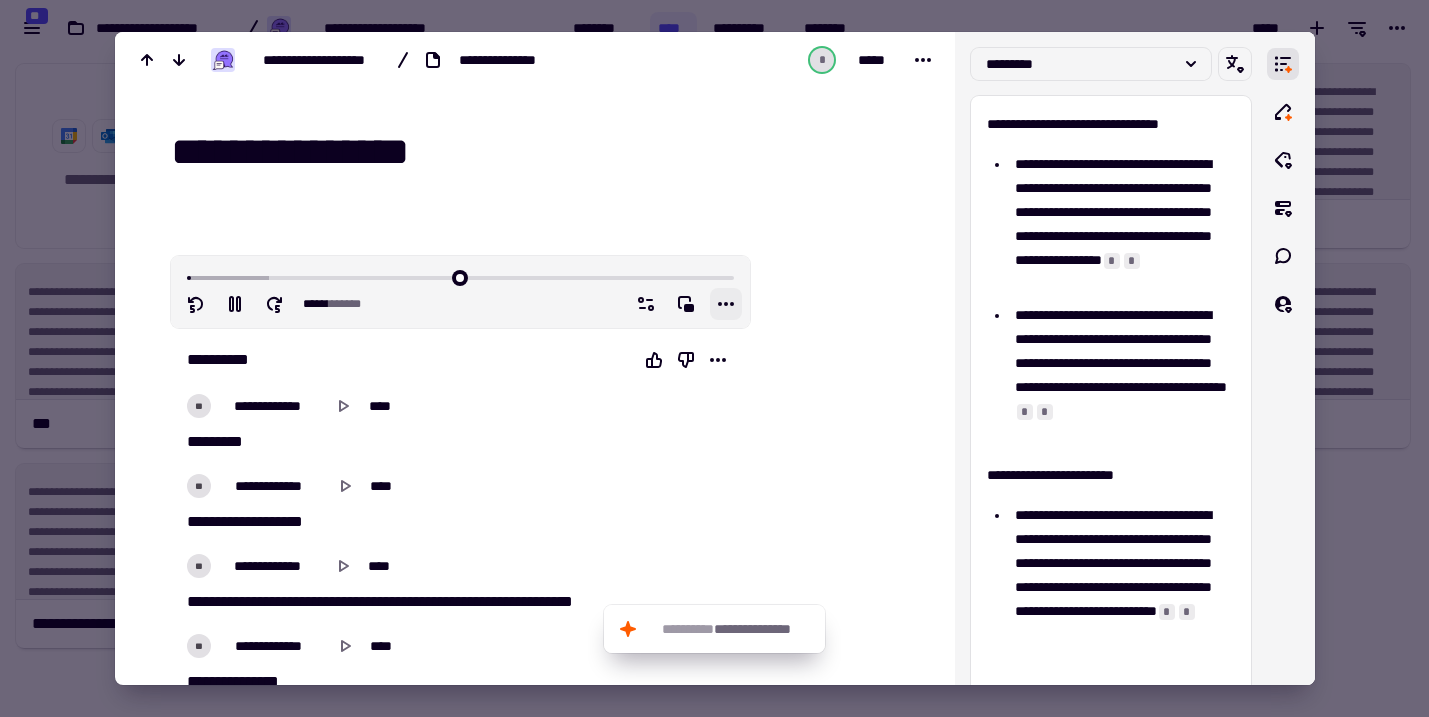 click 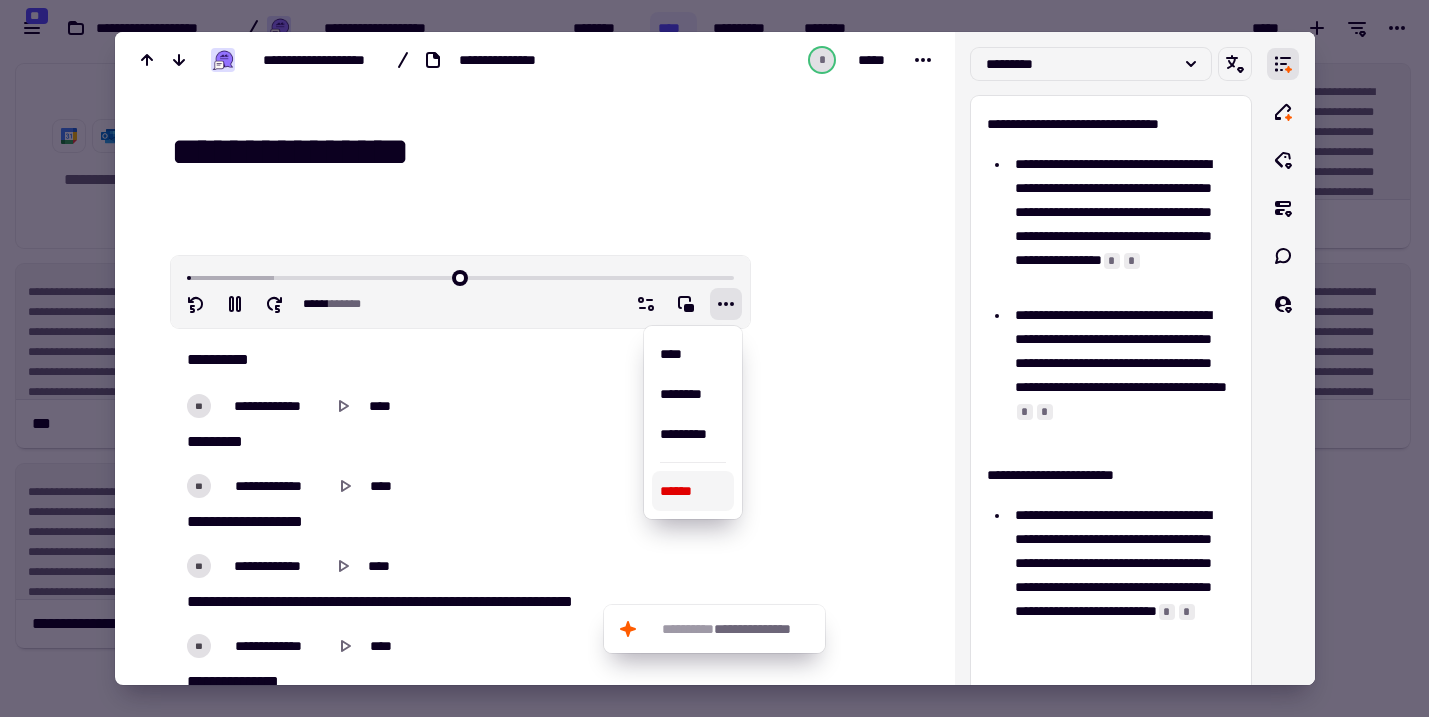 type on "*****" 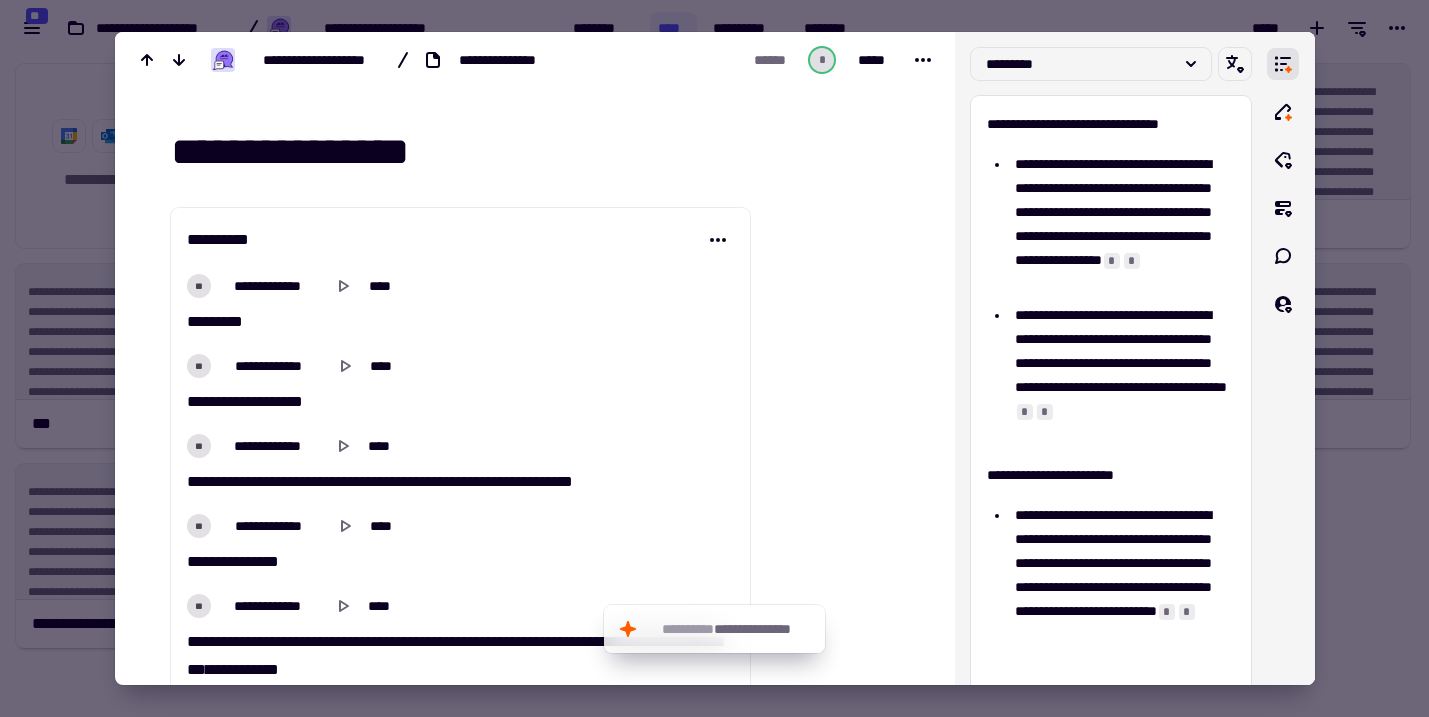 click at bounding box center [714, 358] 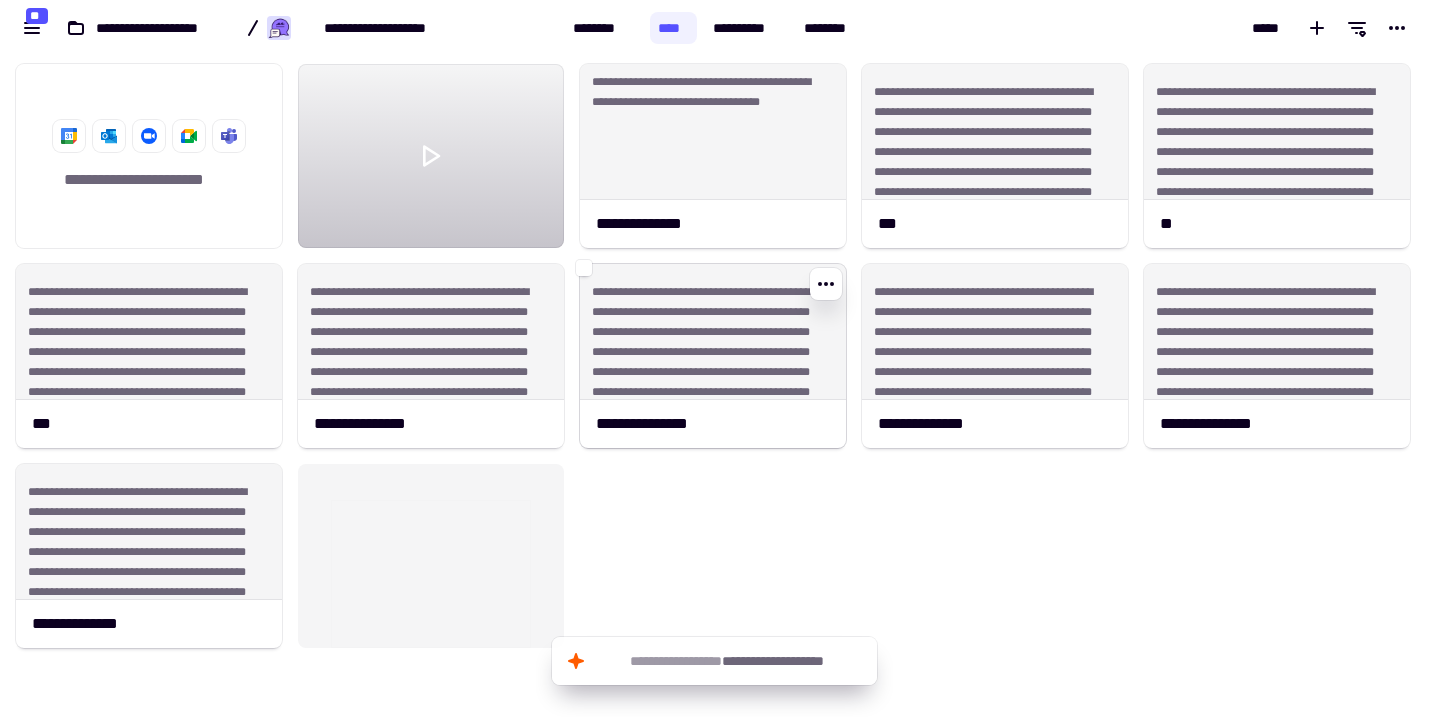 click on "**********" 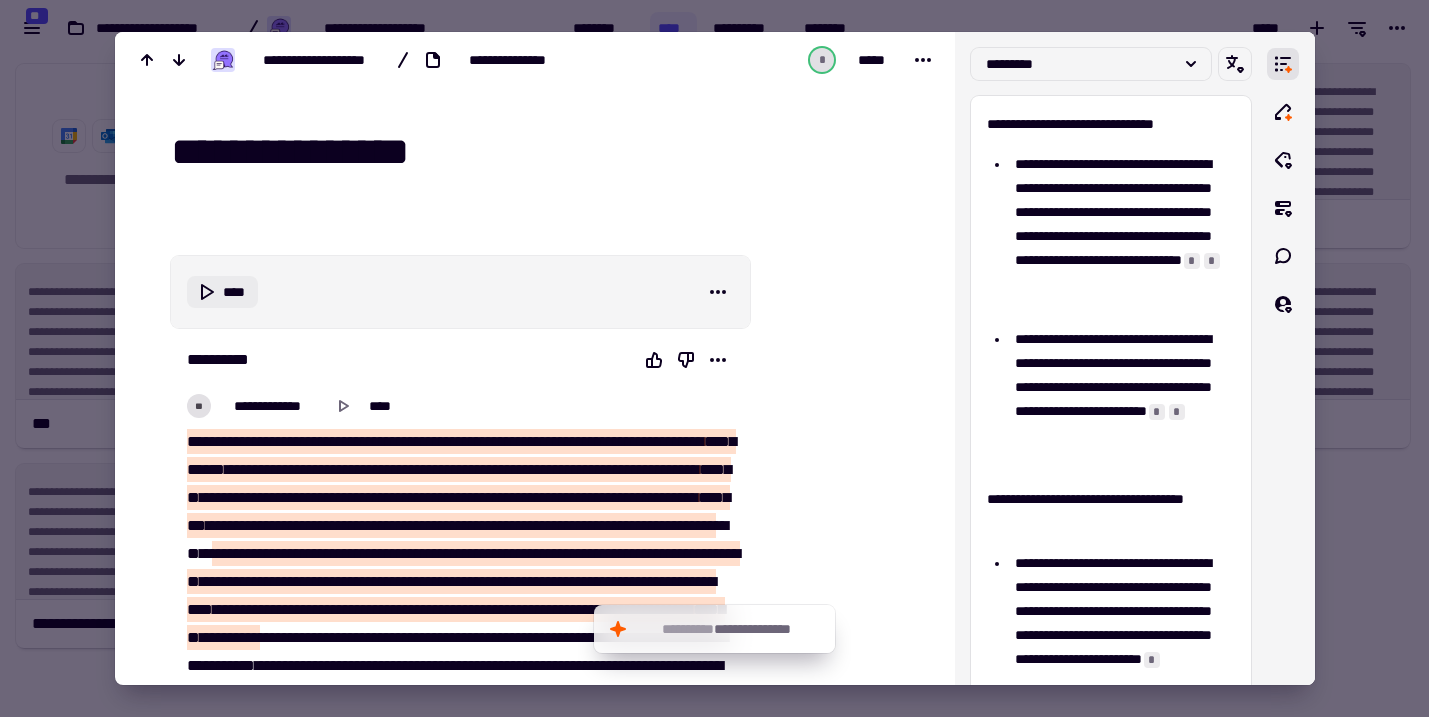click 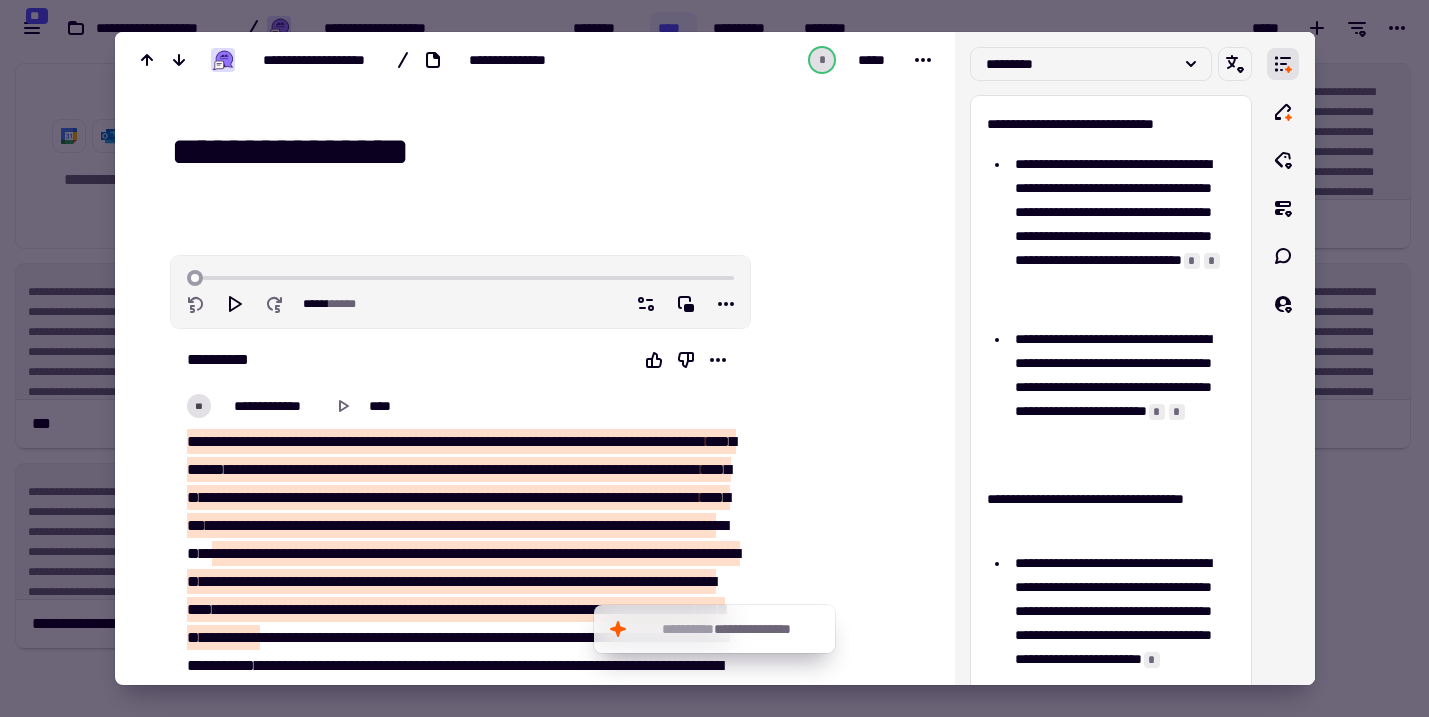 click on "**********" at bounding box center [547, 152] 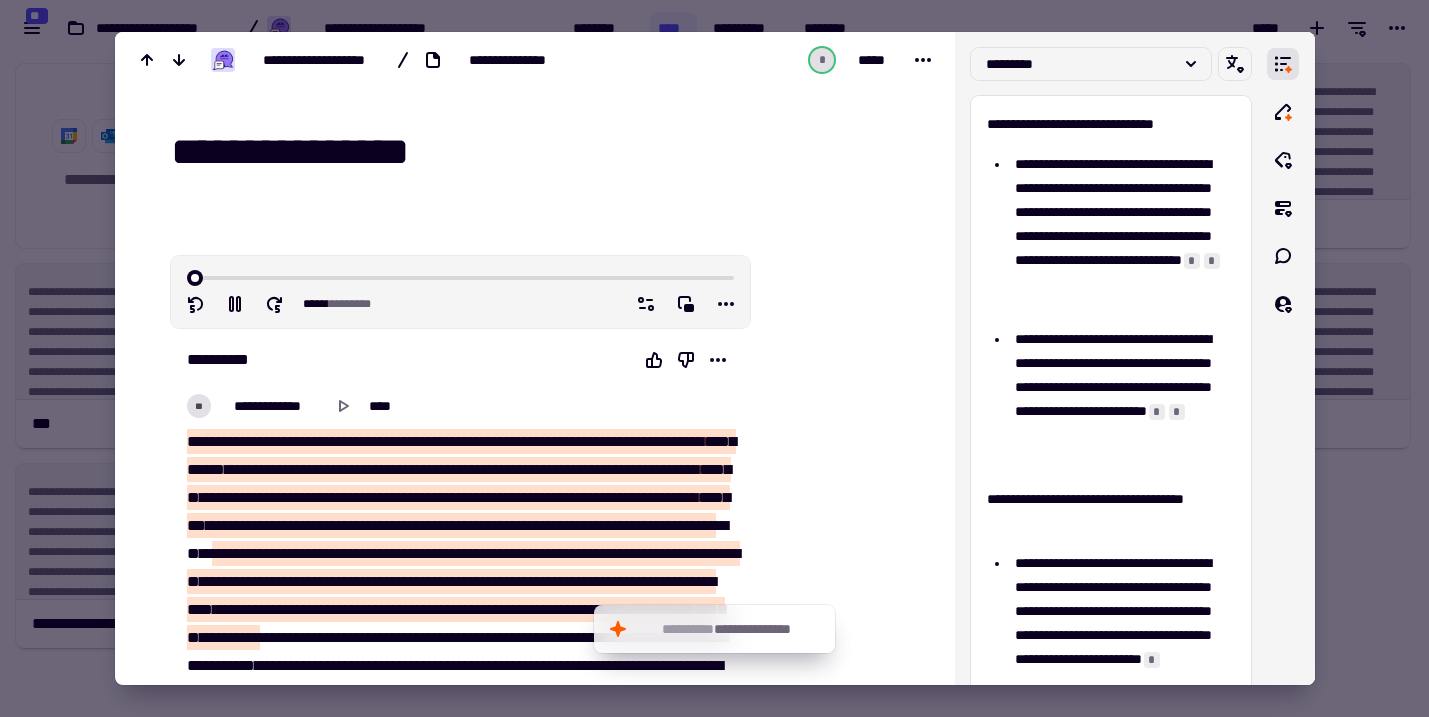 click on "**********" at bounding box center (547, 152) 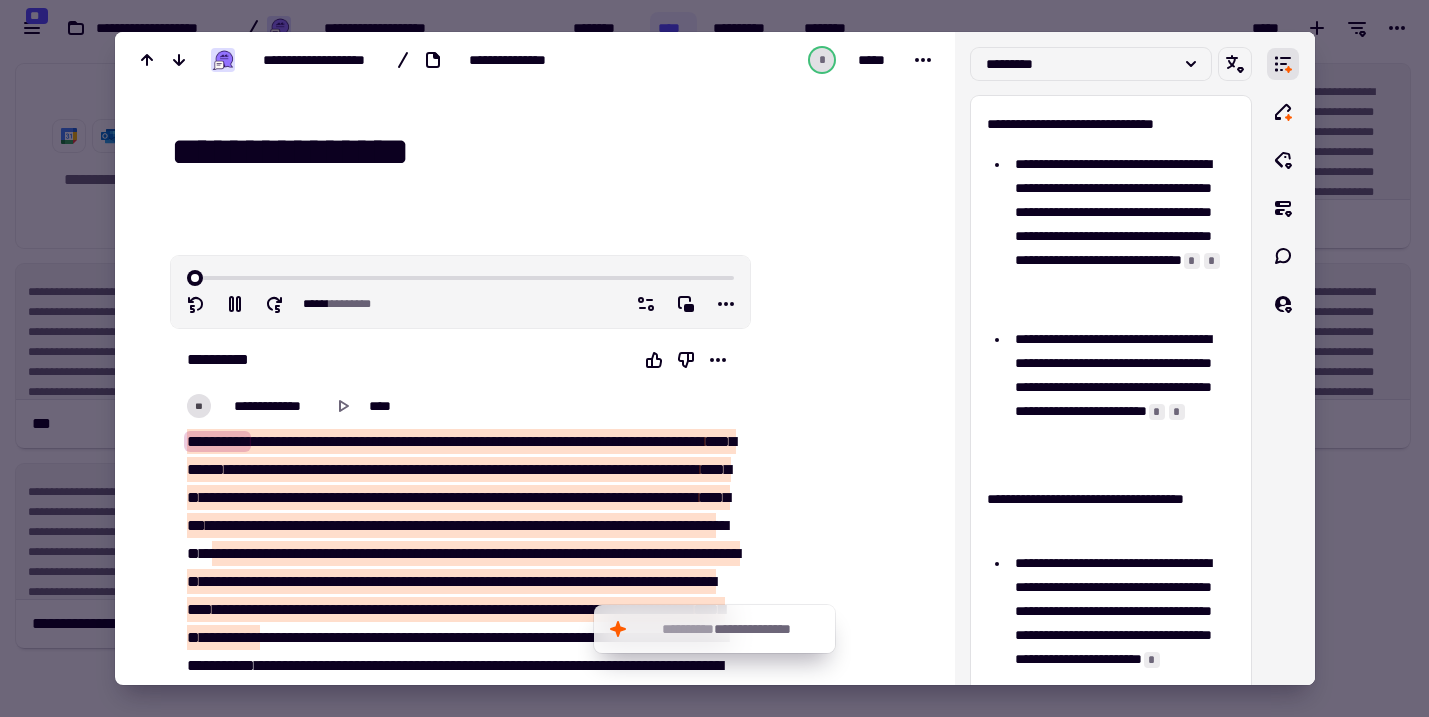 click on "**********" at bounding box center (547, 152) 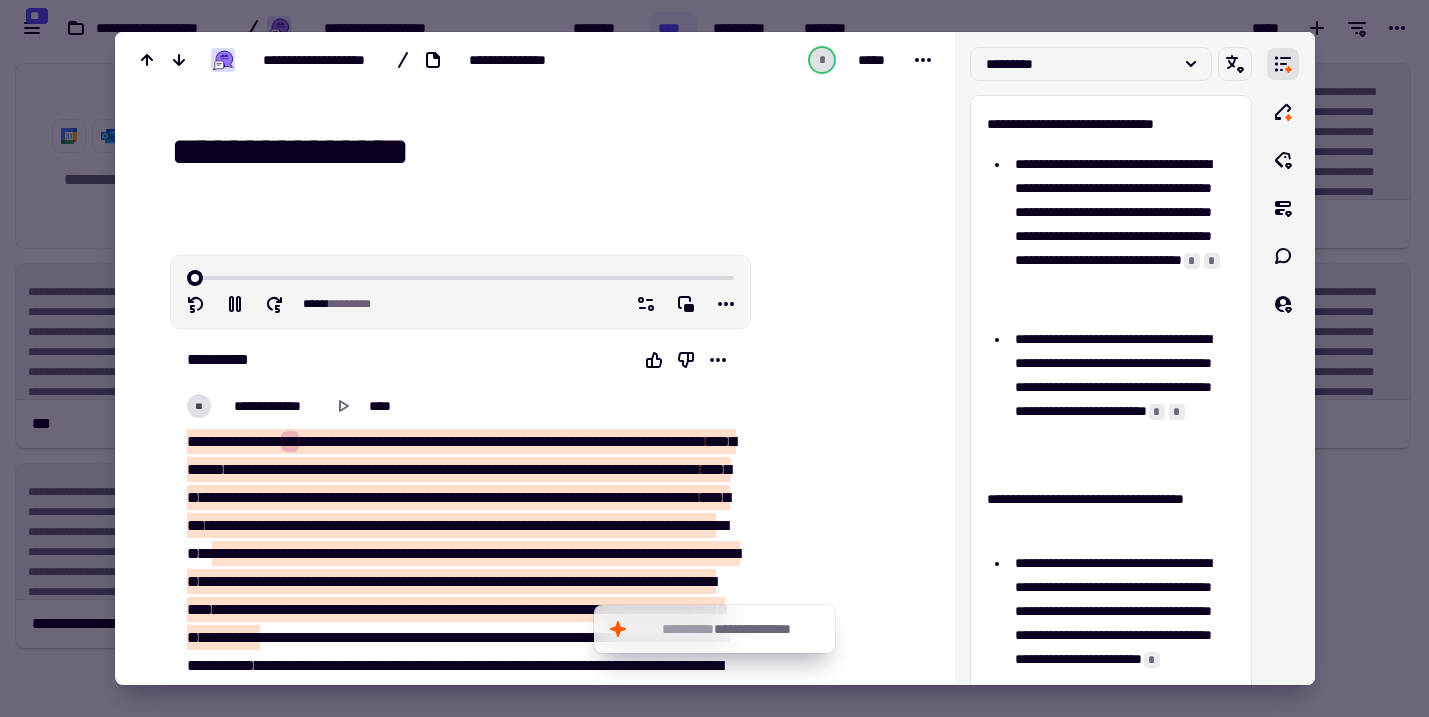 type on "***" 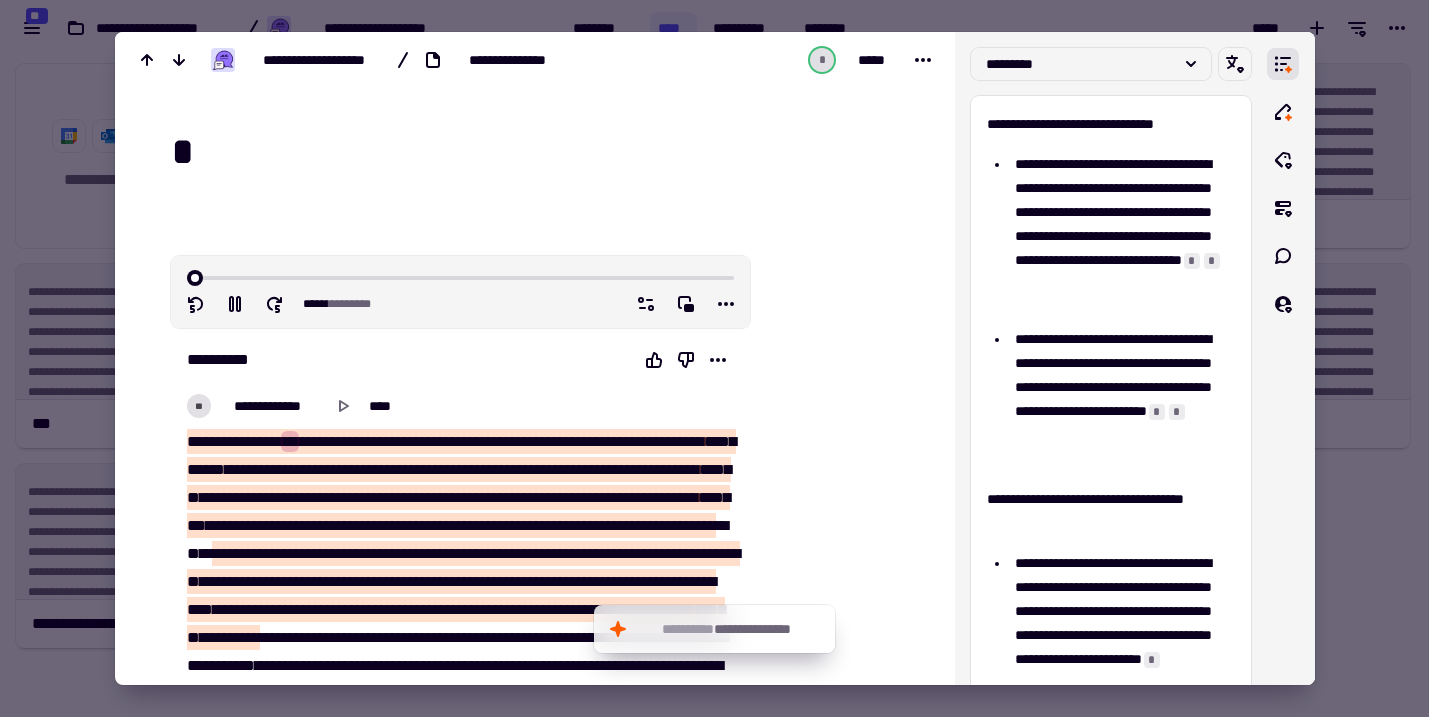 type on "**" 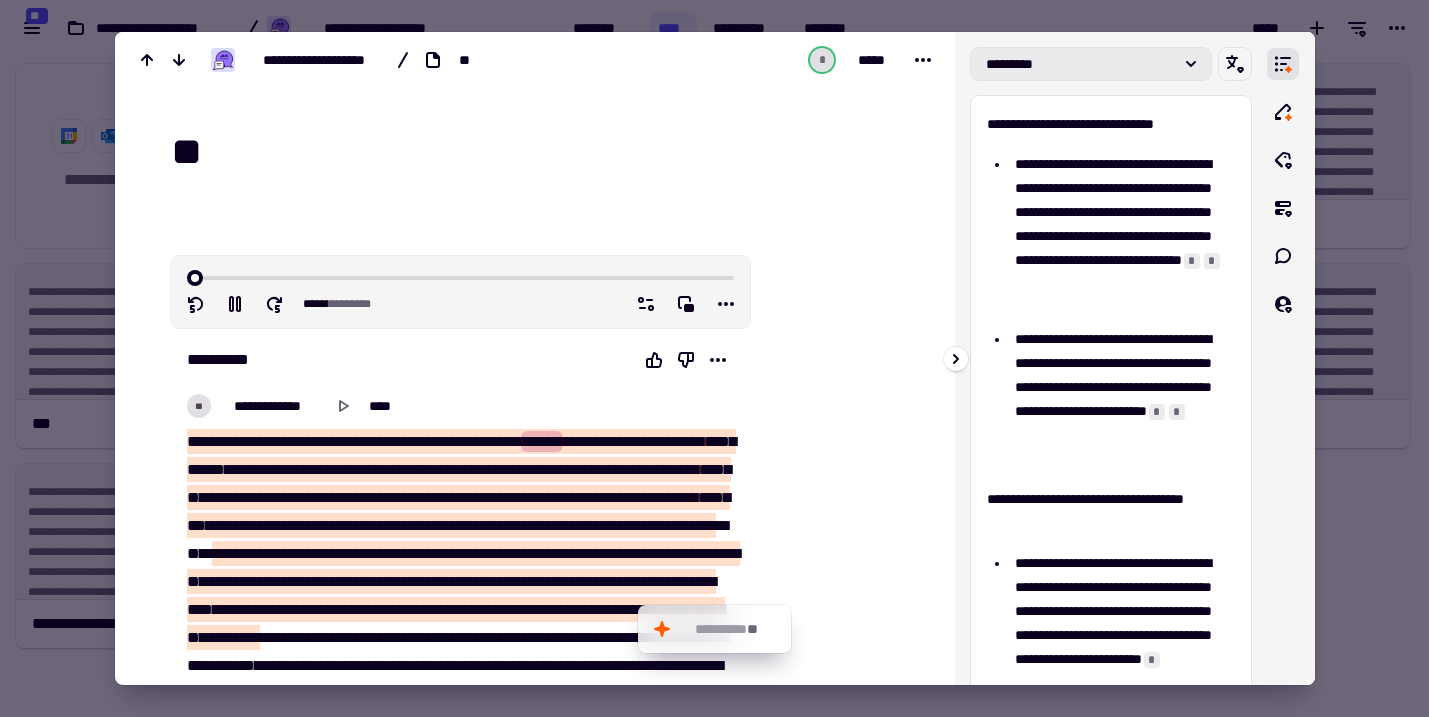 type on "****" 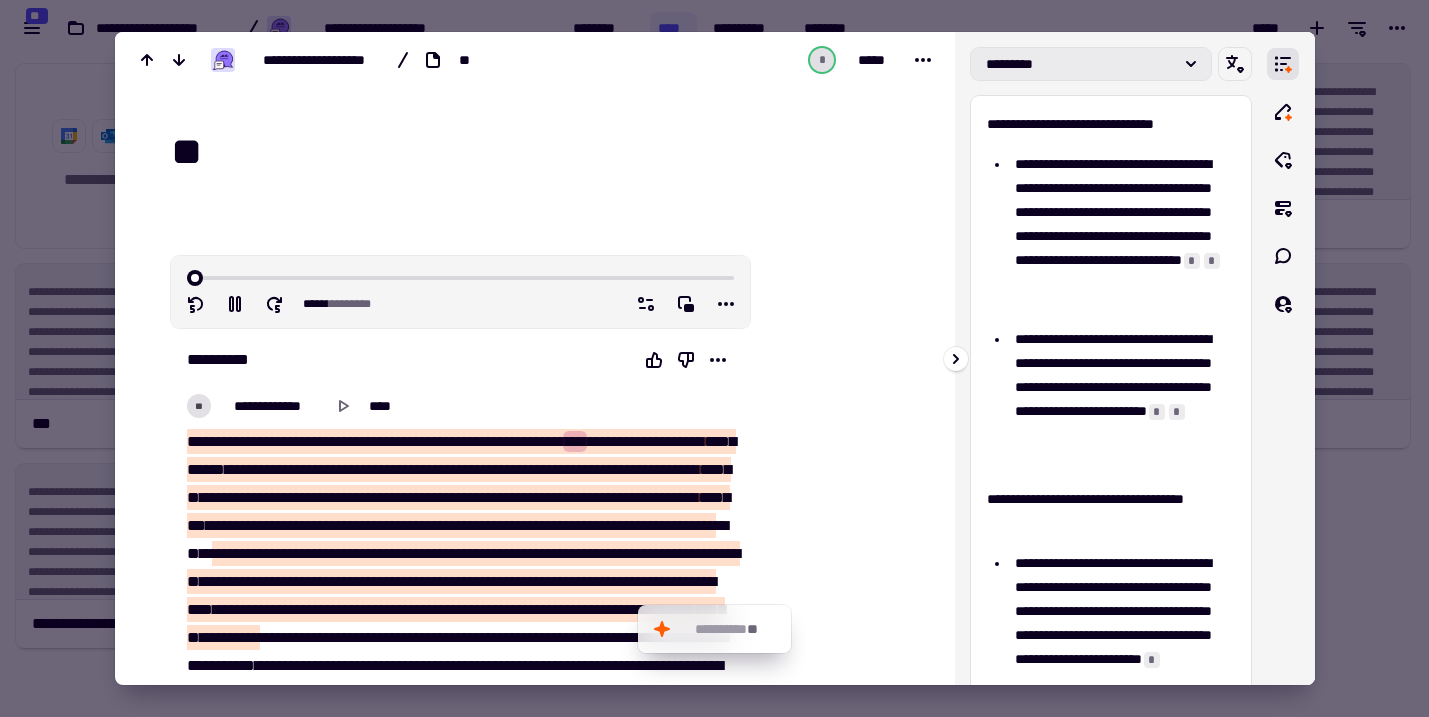 click on "*********" 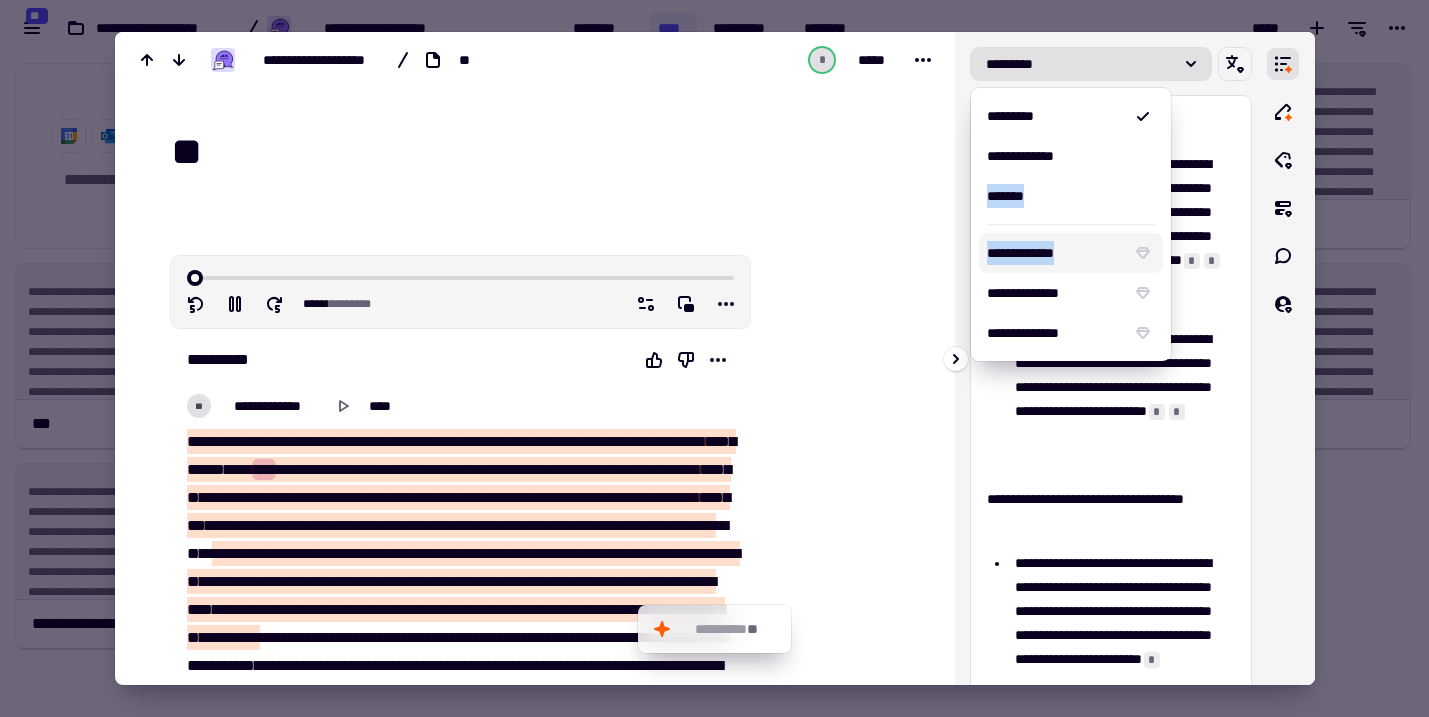 drag, startPoint x: 1099, startPoint y: 153, endPoint x: 1101, endPoint y: 261, distance: 108.01852 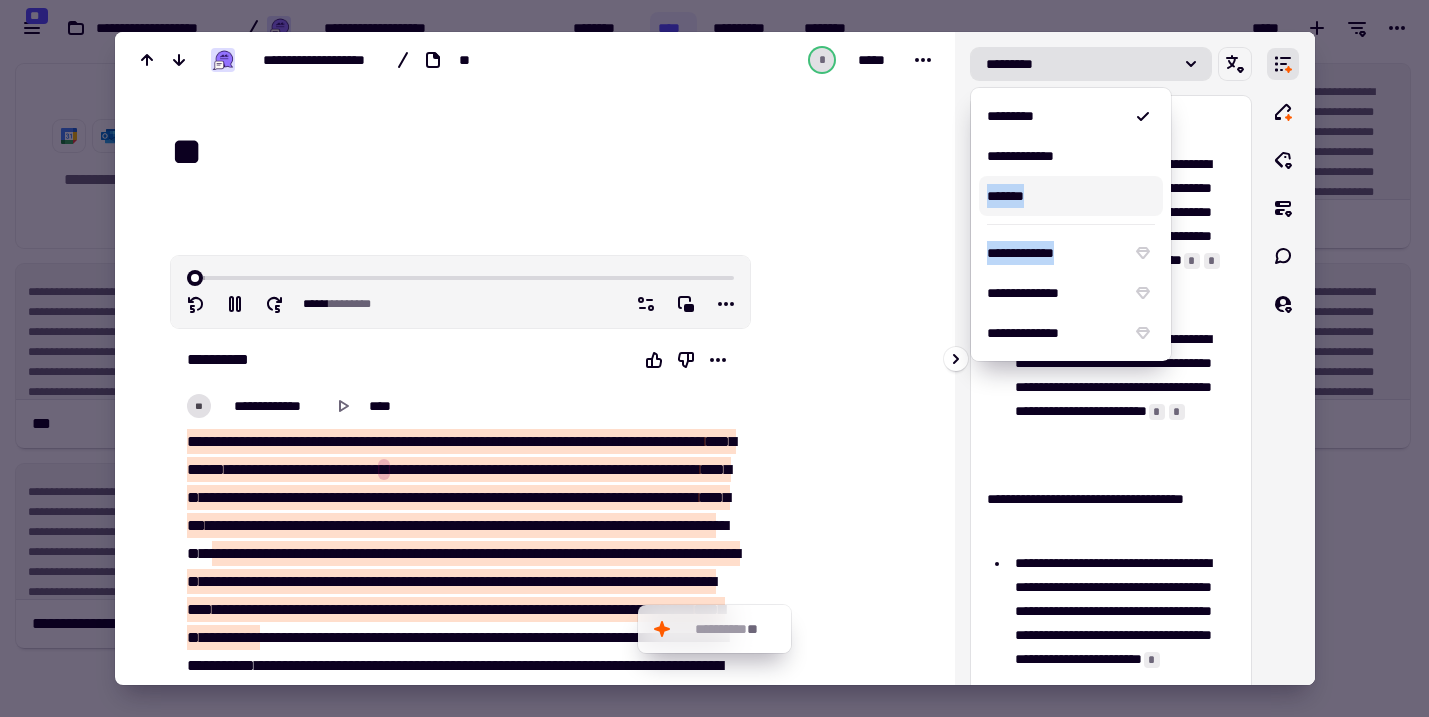 drag, startPoint x: 1101, startPoint y: 261, endPoint x: 1096, endPoint y: 162, distance: 99.12618 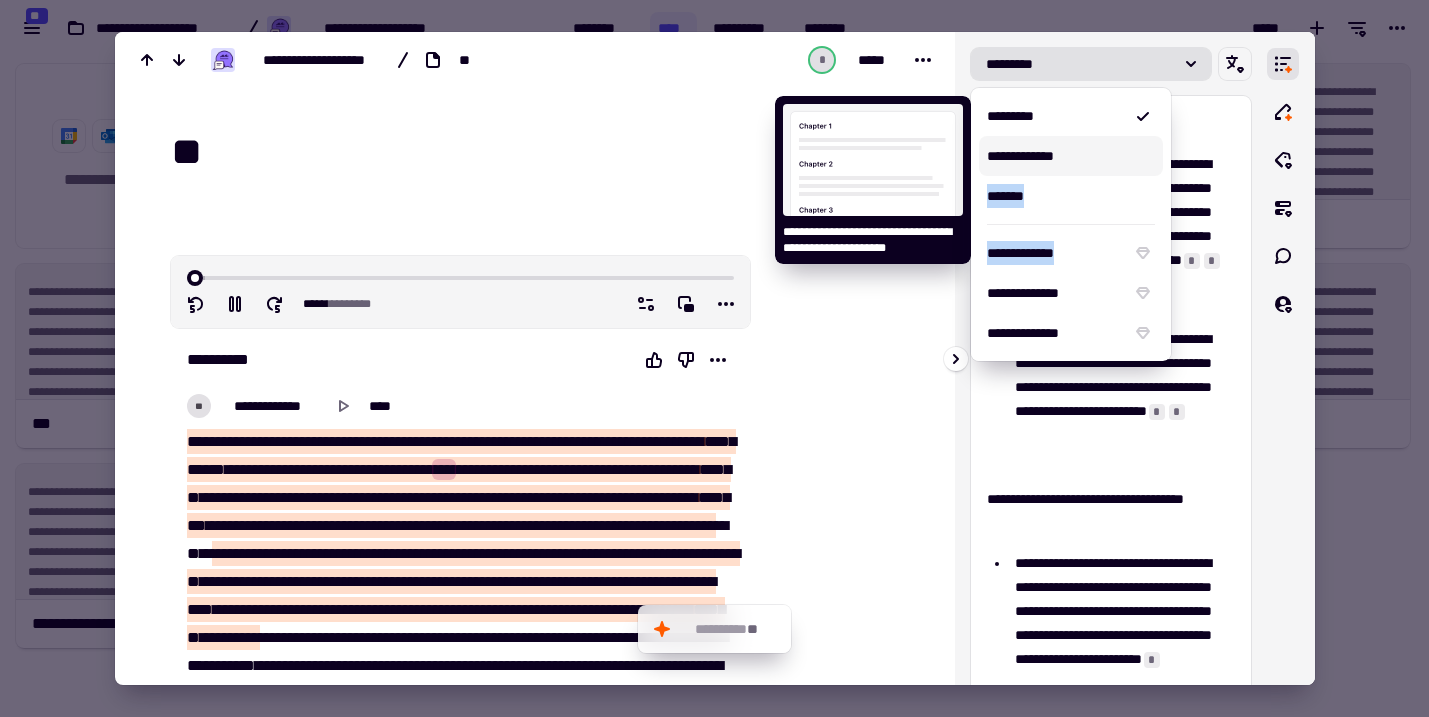 click on "**********" at bounding box center [1071, 156] 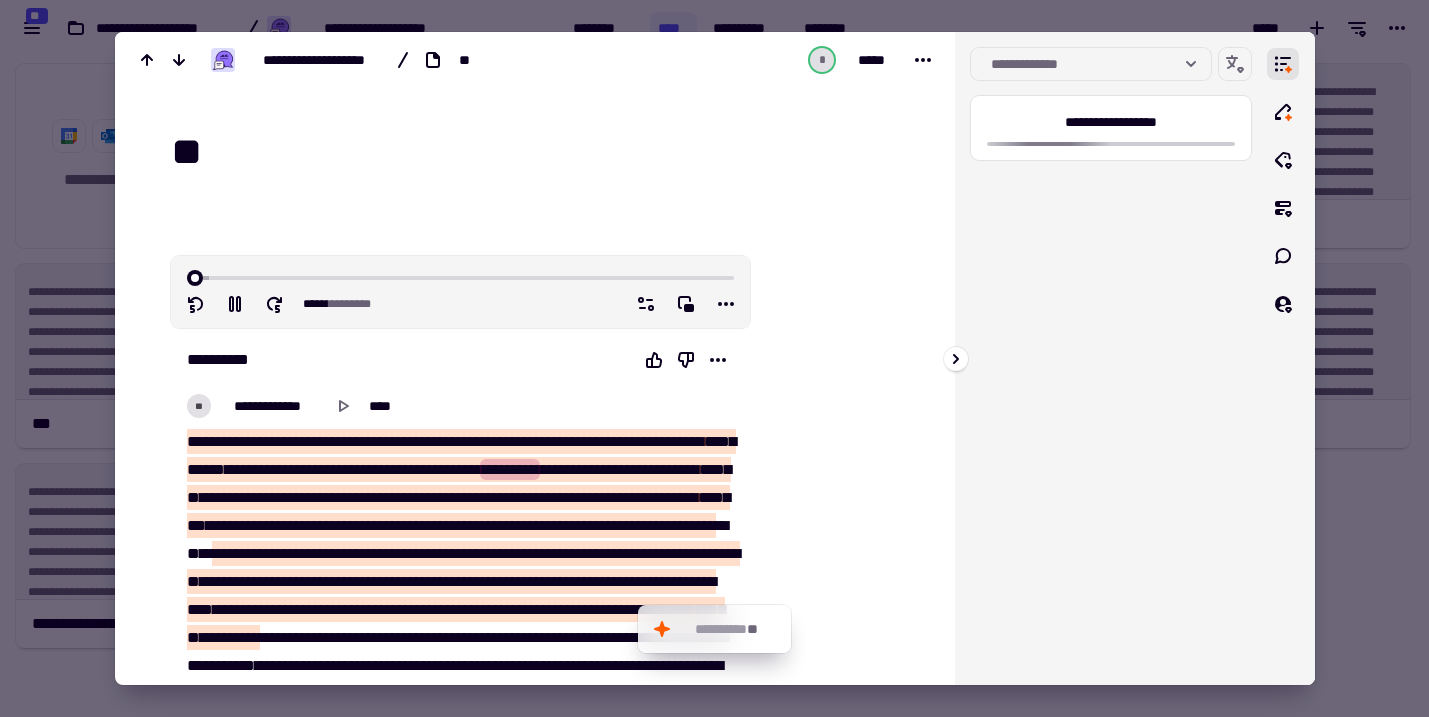 type on "*****" 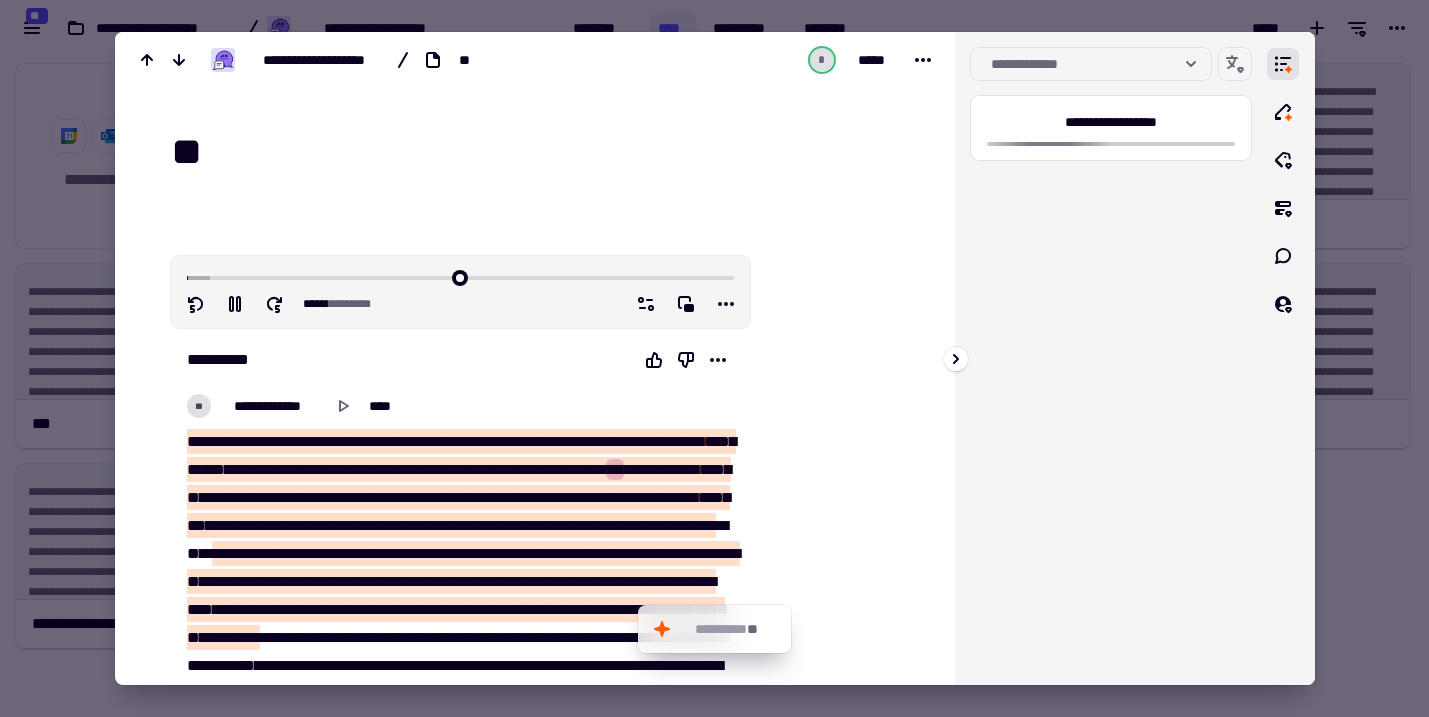 scroll, scrollTop: 0, scrollLeft: 0, axis: both 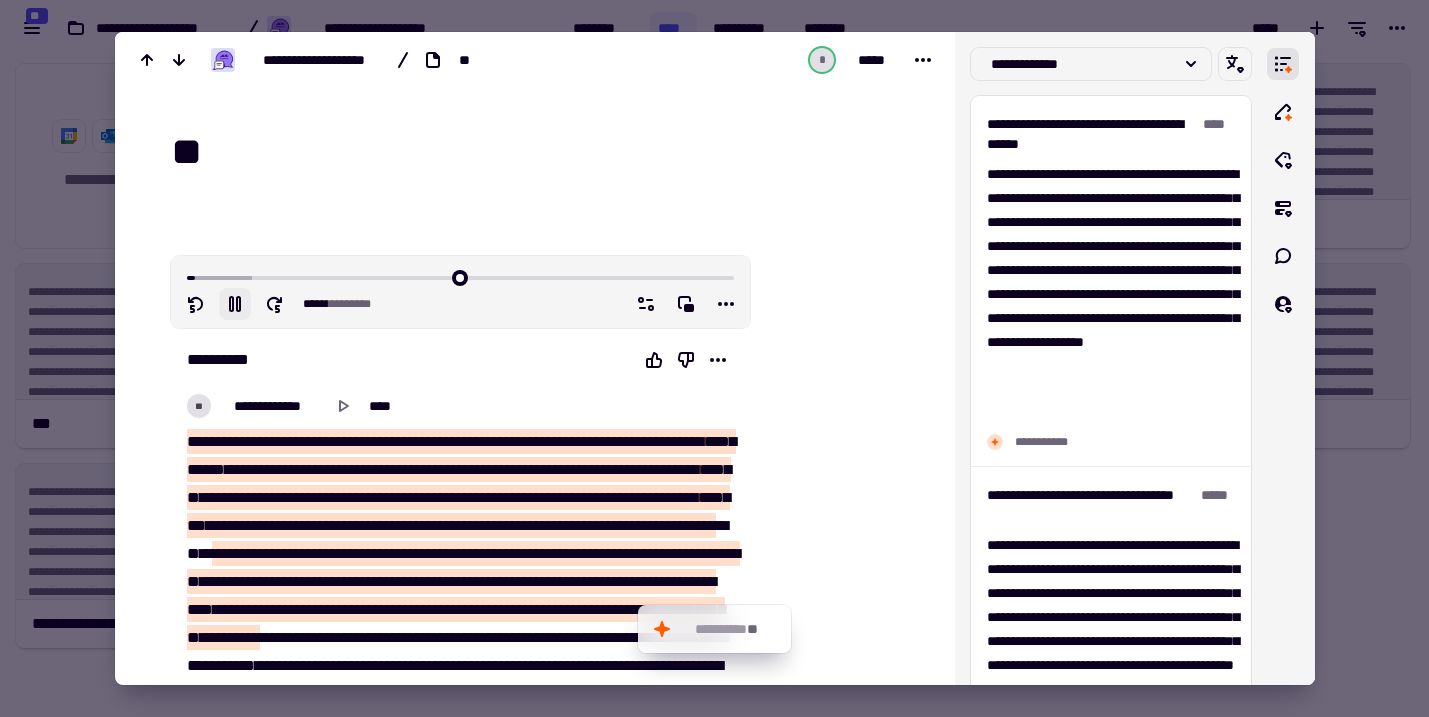 click 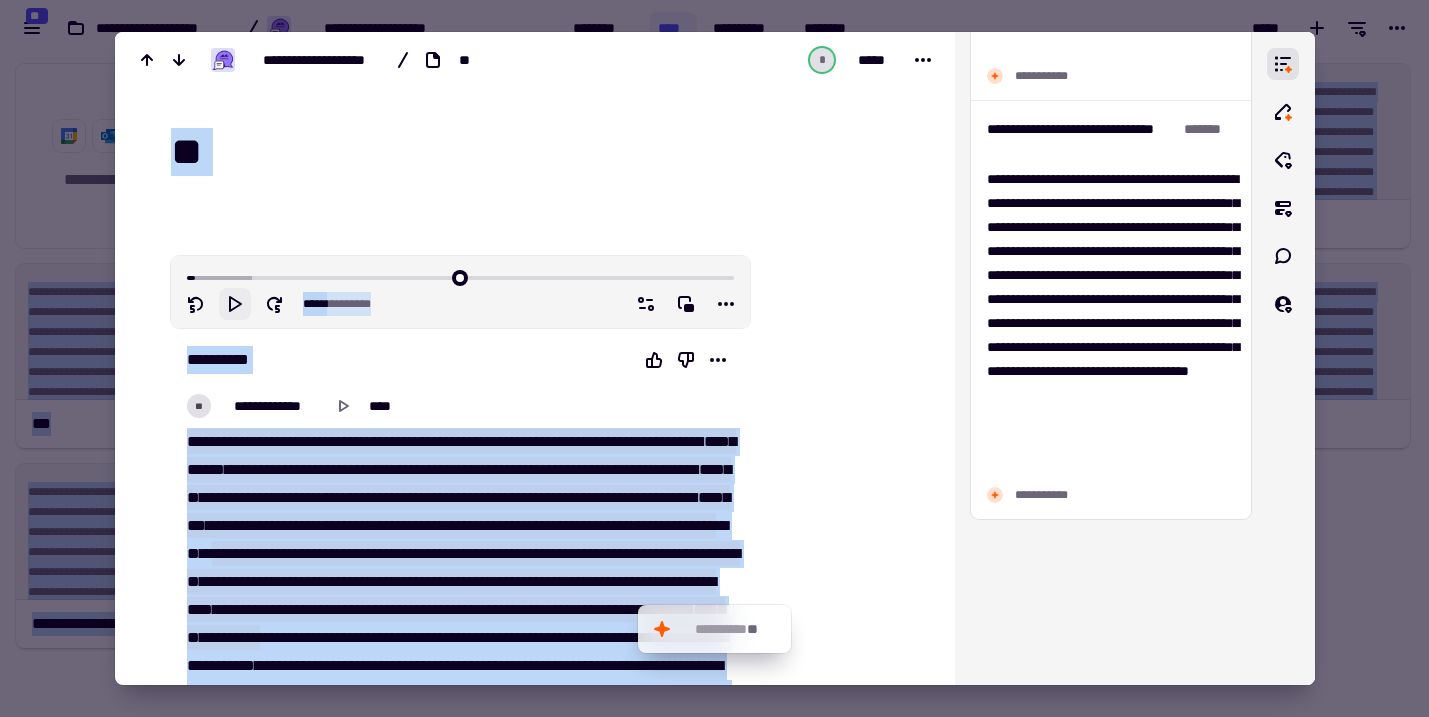 scroll, scrollTop: 2478, scrollLeft: 0, axis: vertical 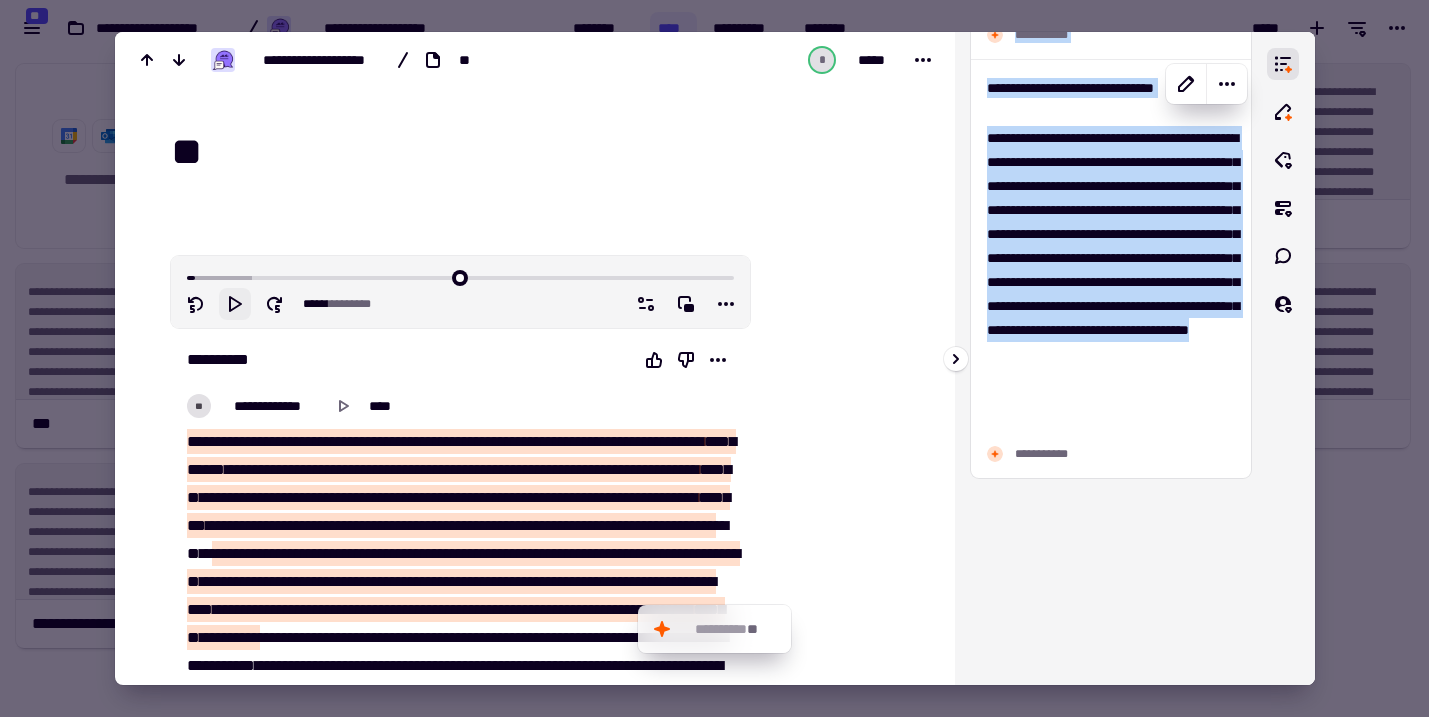 drag, startPoint x: 984, startPoint y: 112, endPoint x: 1148, endPoint y: 421, distance: 349.82425 